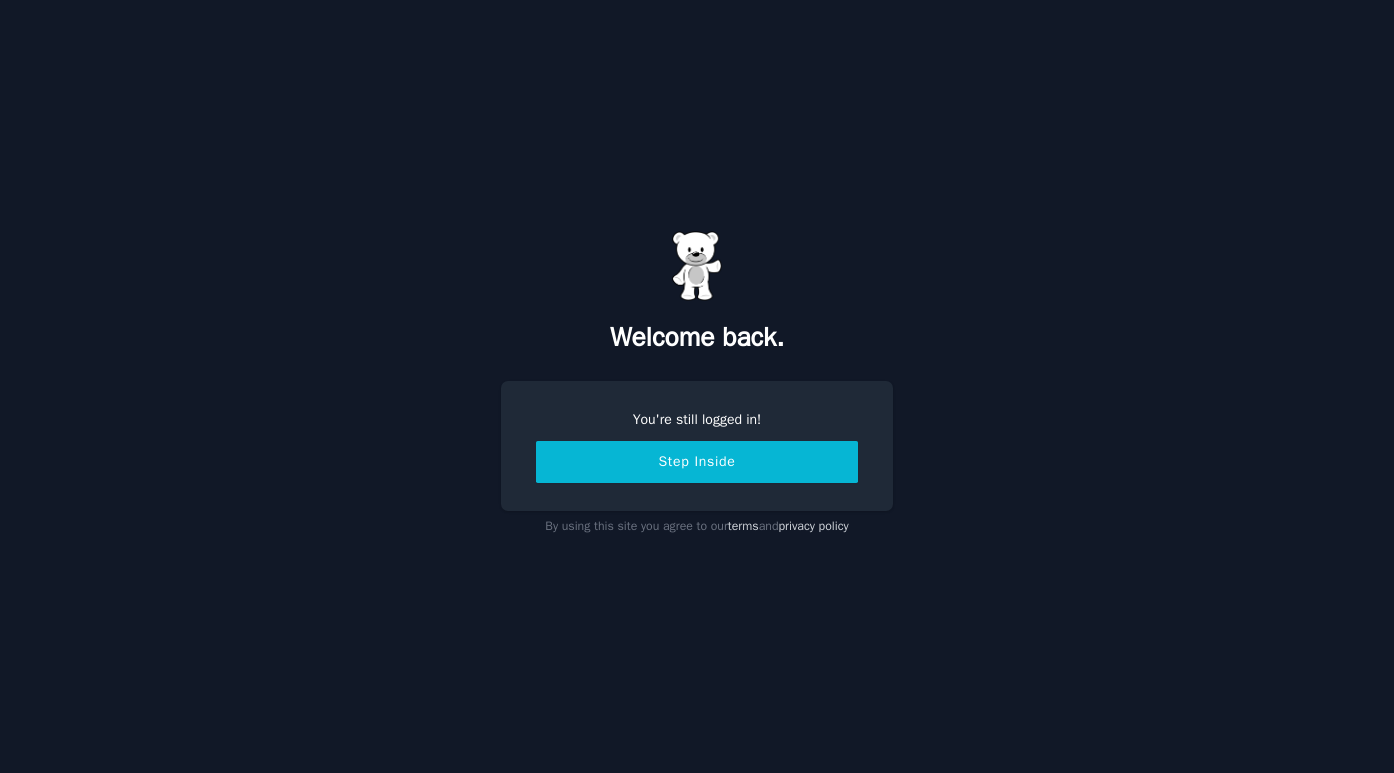 scroll, scrollTop: 0, scrollLeft: 0, axis: both 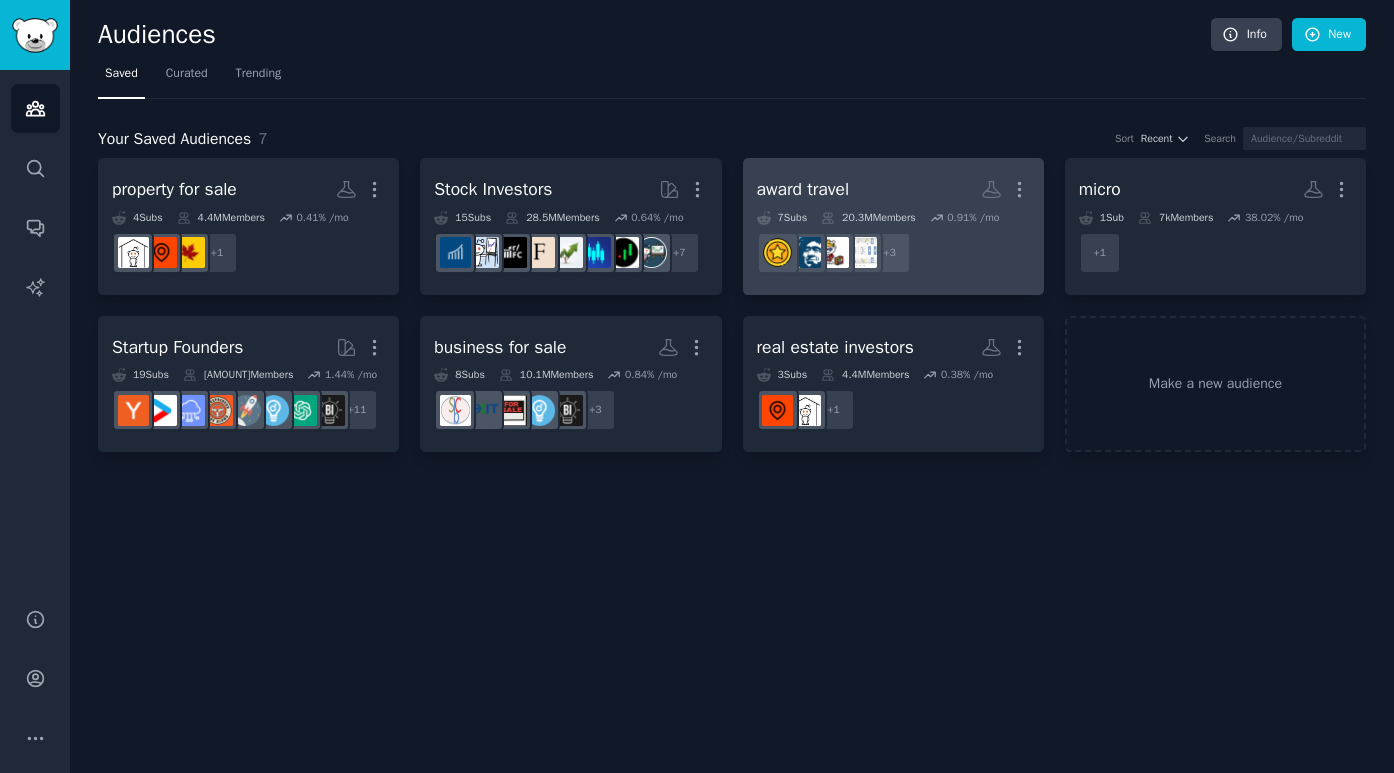 click on "r/[SUBREDDIT], r/[SUBREDDIT], r/[SUBREDDIT] + 3" at bounding box center [893, 253] 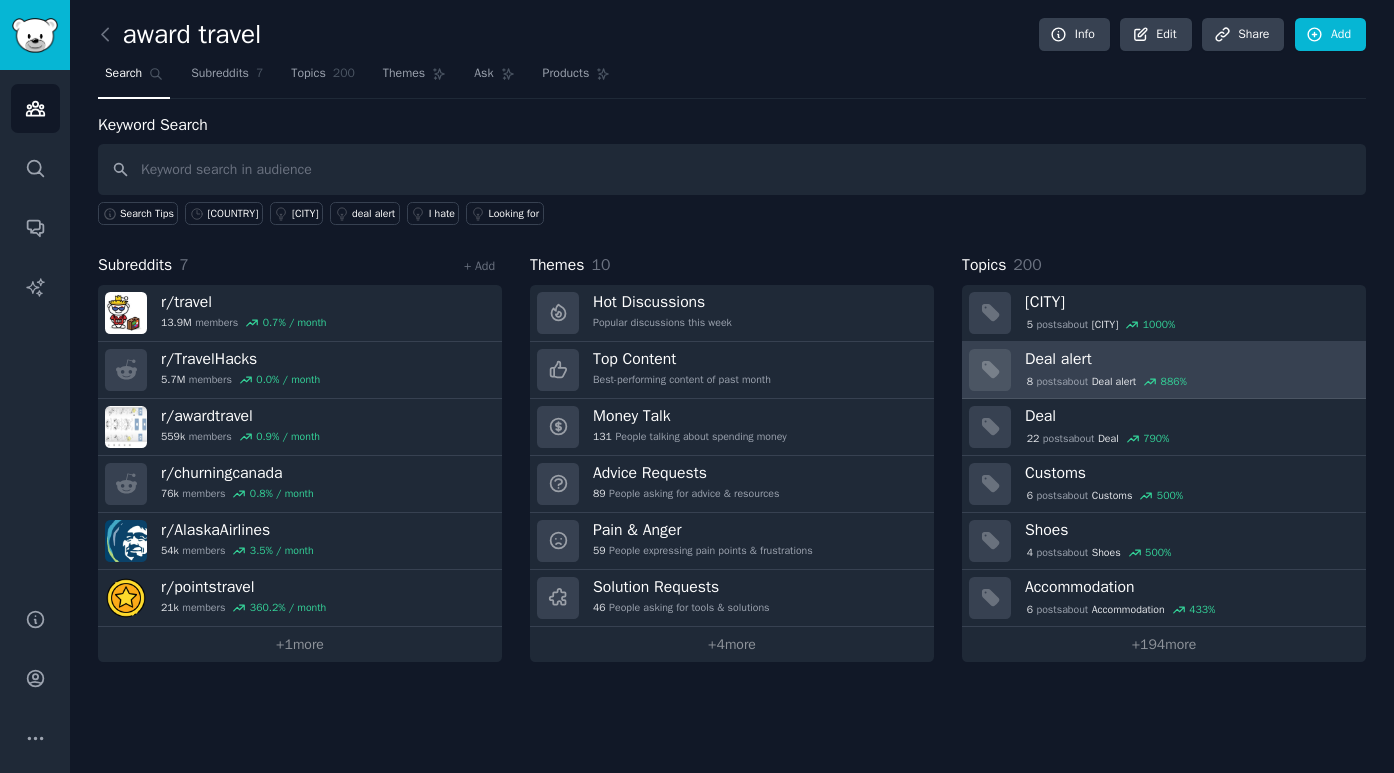 click on "Deal alert" at bounding box center [1188, 359] 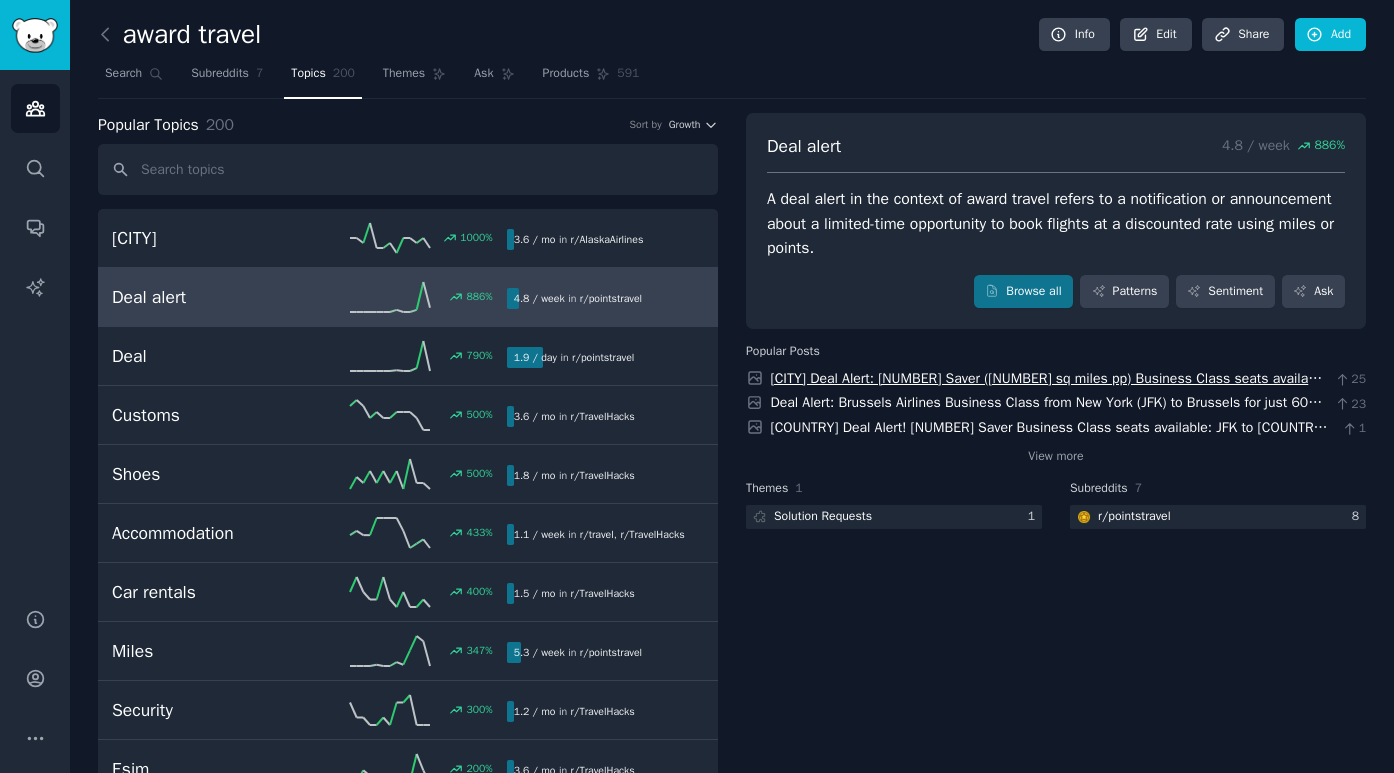 click on "[CITY] Deal Alert: [NUMBER] Saver ([NUMBER] sq miles pp) Business Class seats available nonstop from JFK to [CITY] on [DATE]" at bounding box center (1049, 389) 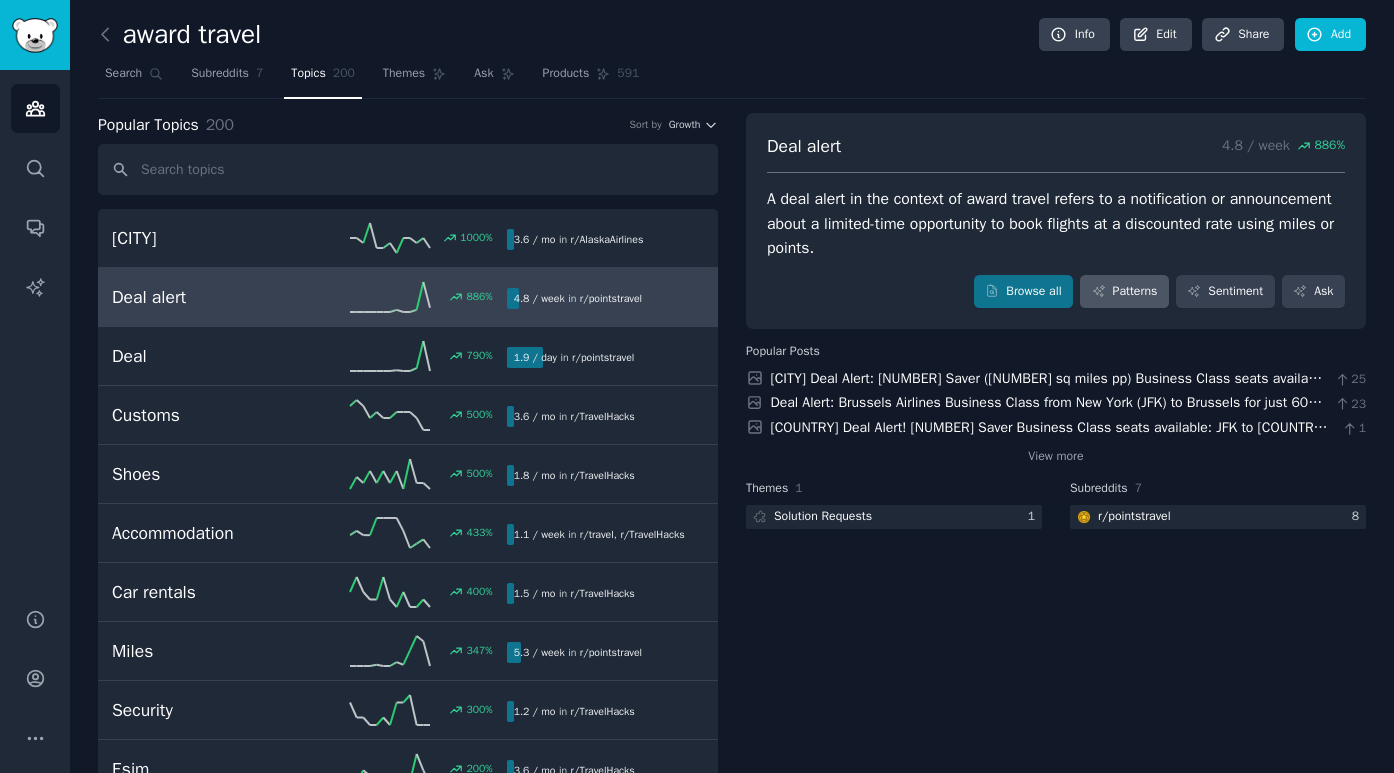 click on "Patterns" at bounding box center [1124, 292] 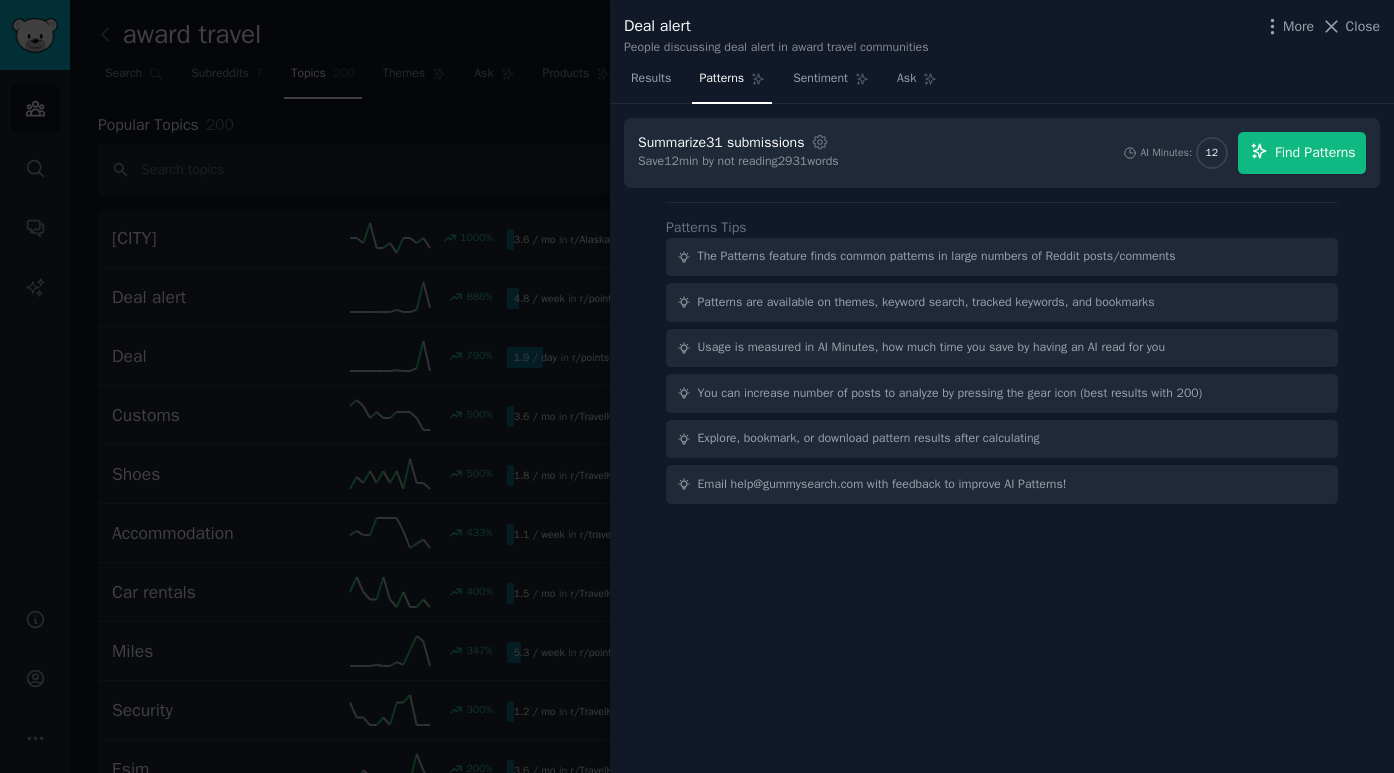 click on "Find Patterns" at bounding box center [1315, 152] 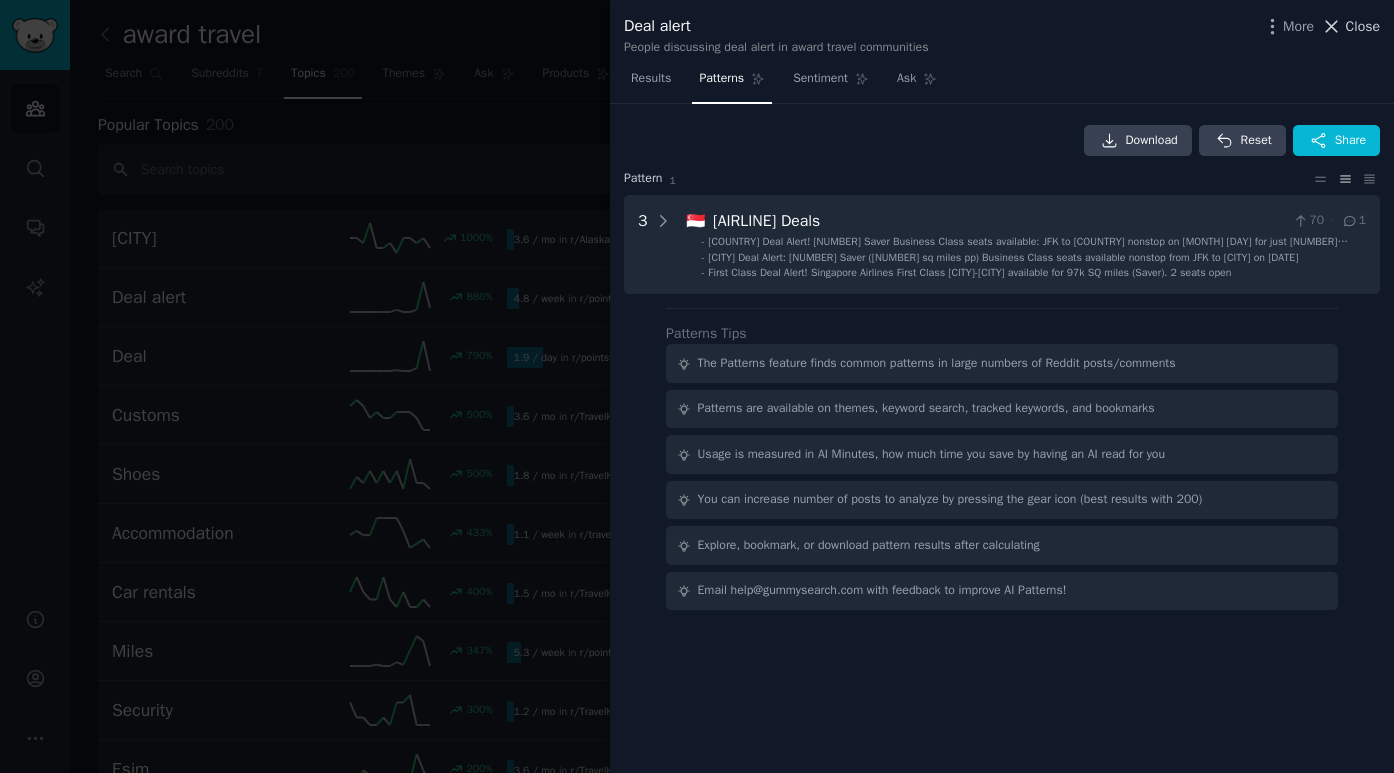 click on "Close" at bounding box center (1363, 26) 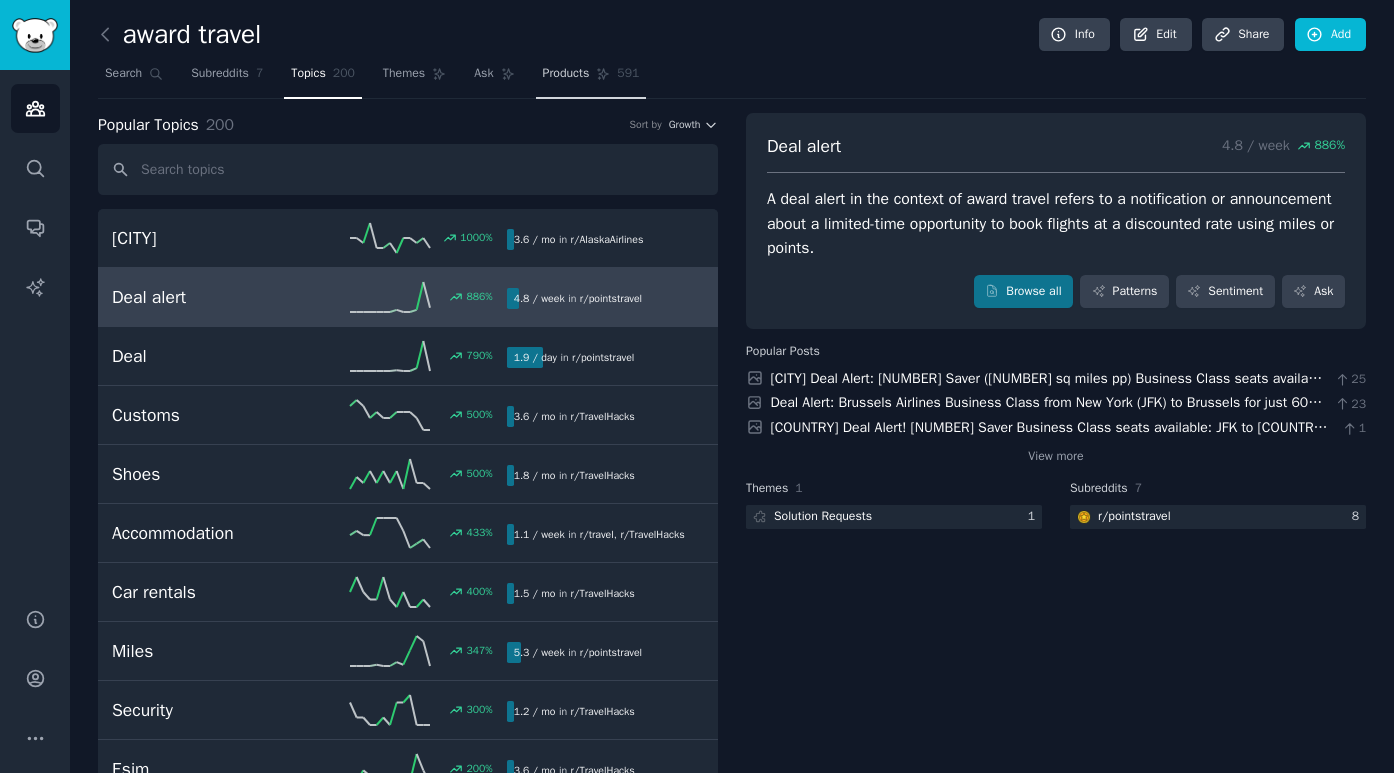 click on "Products" at bounding box center [566, 74] 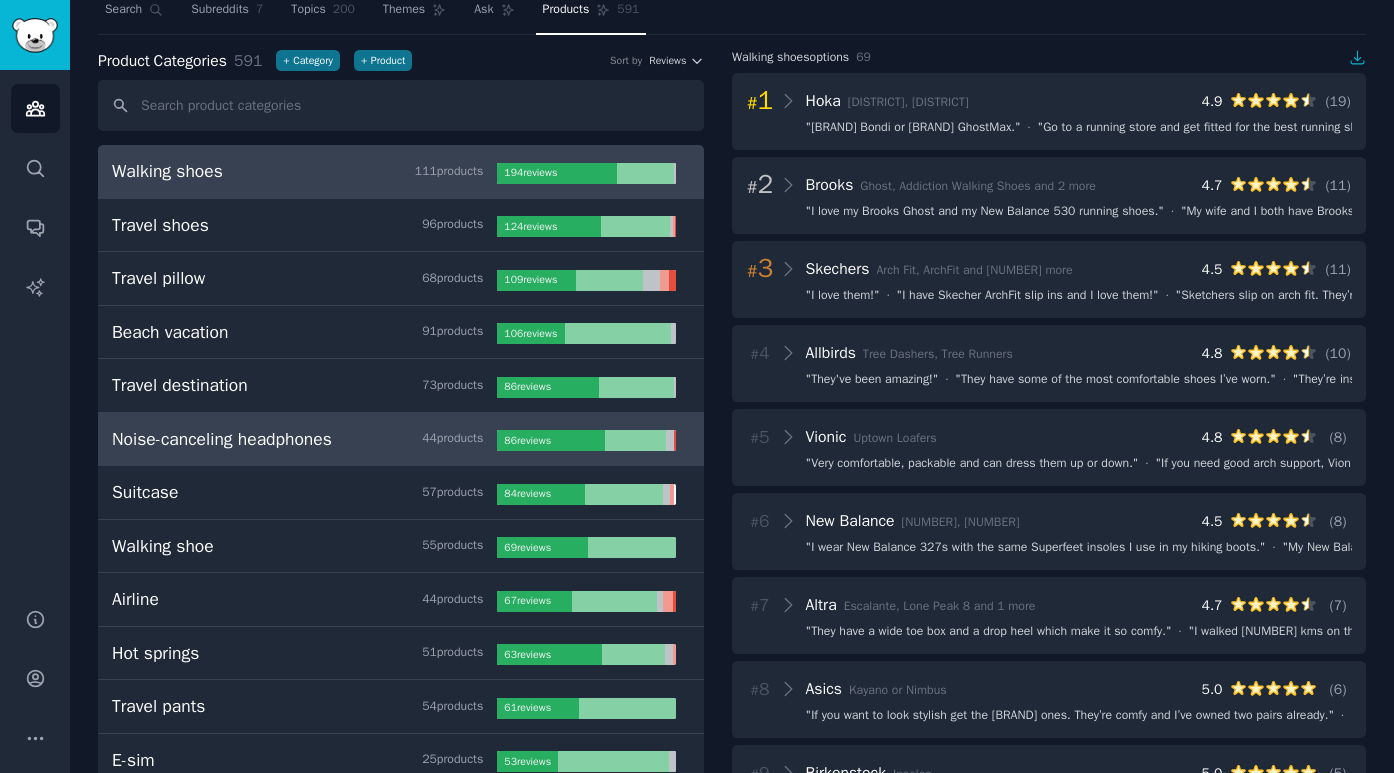 scroll, scrollTop: 80, scrollLeft: 0, axis: vertical 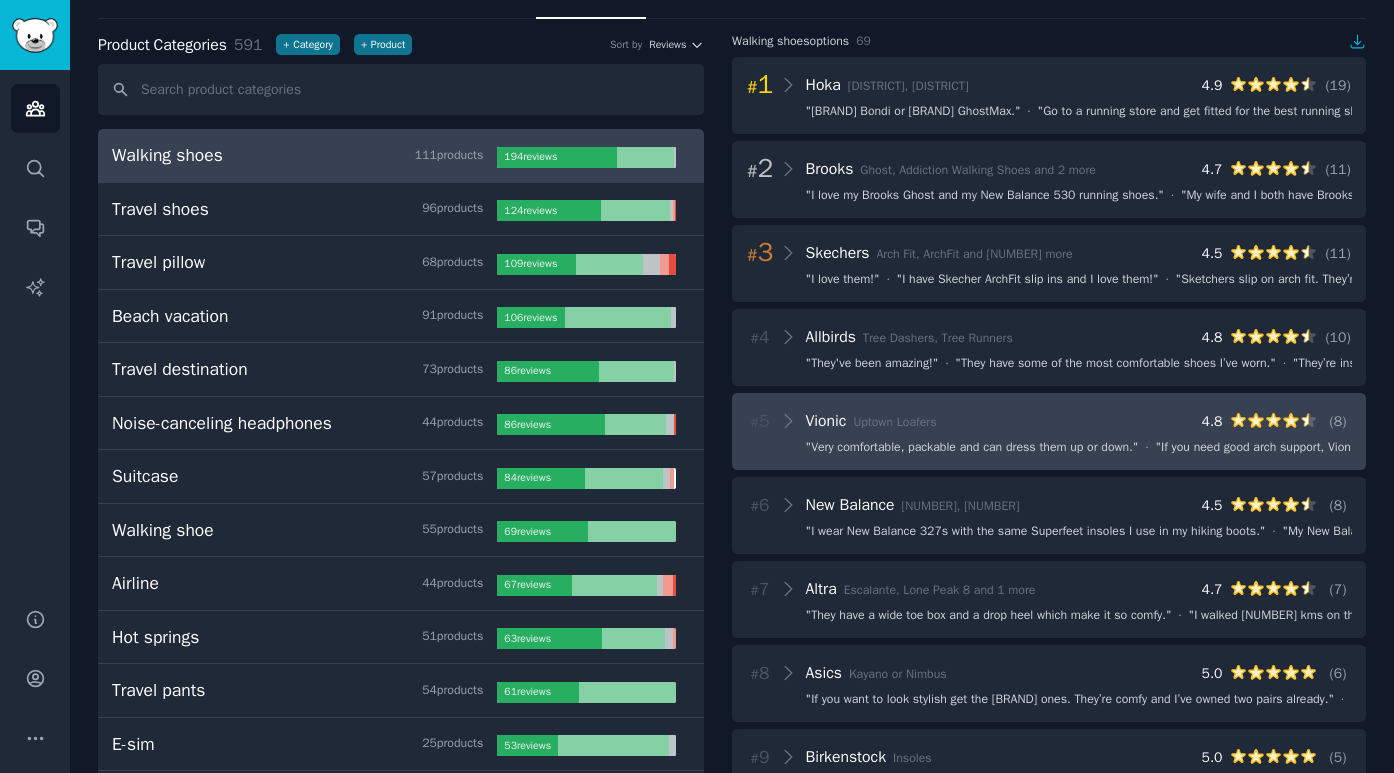 click on "# 5 Vionic Uptown Loafers 4.8 ( 8 )" at bounding box center (1049, 421) 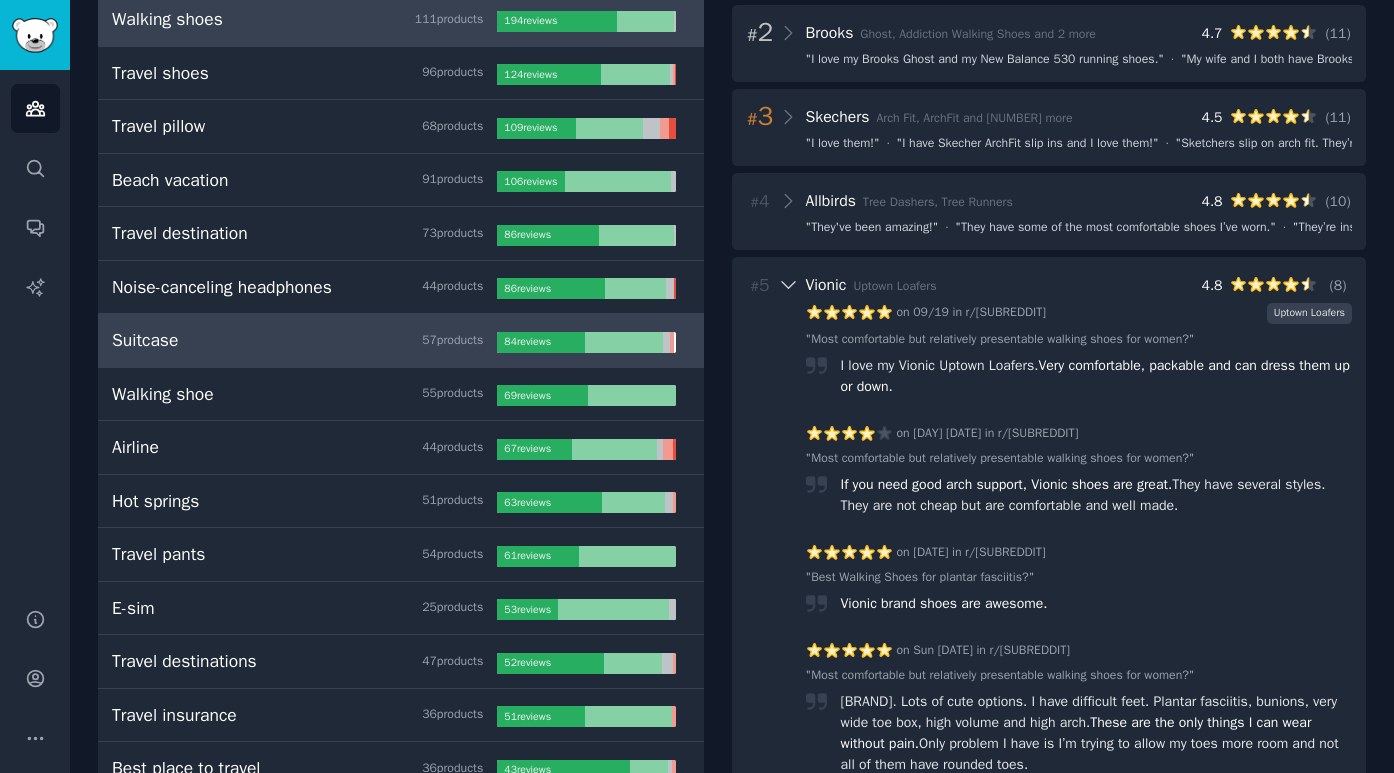 scroll, scrollTop: 218, scrollLeft: 0, axis: vertical 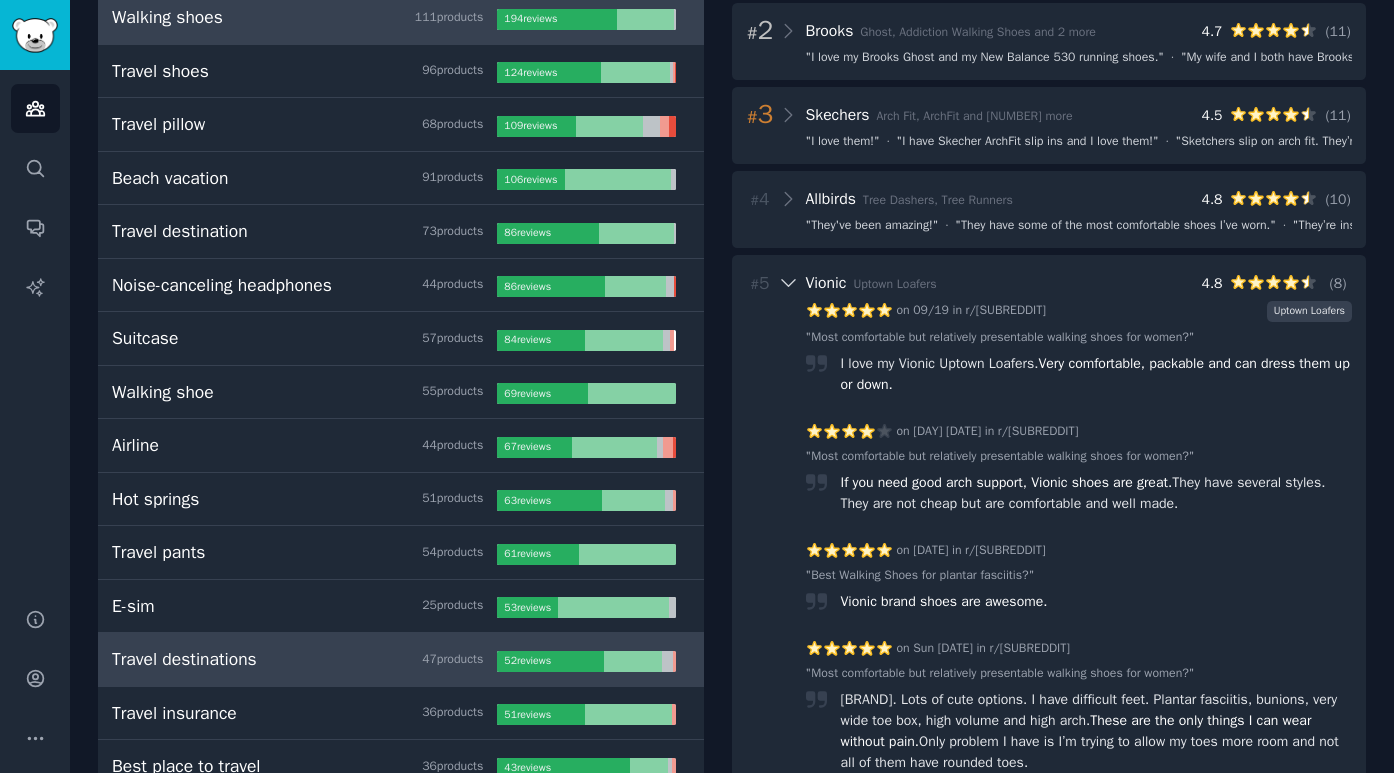 click on "Travel destinations 47 product s" at bounding box center (304, 659) 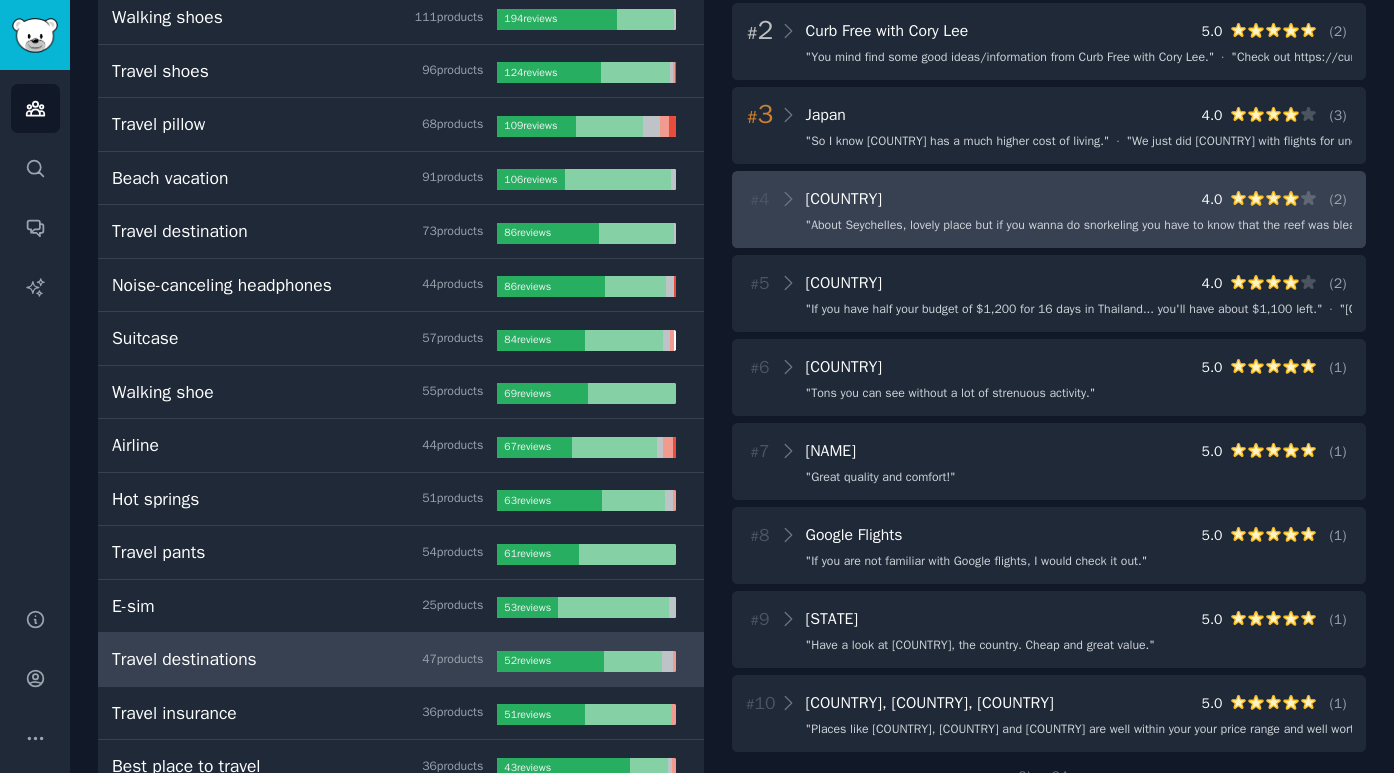 click on "# 4 Seychelles 4.0 ( 2 )" at bounding box center [1049, 199] 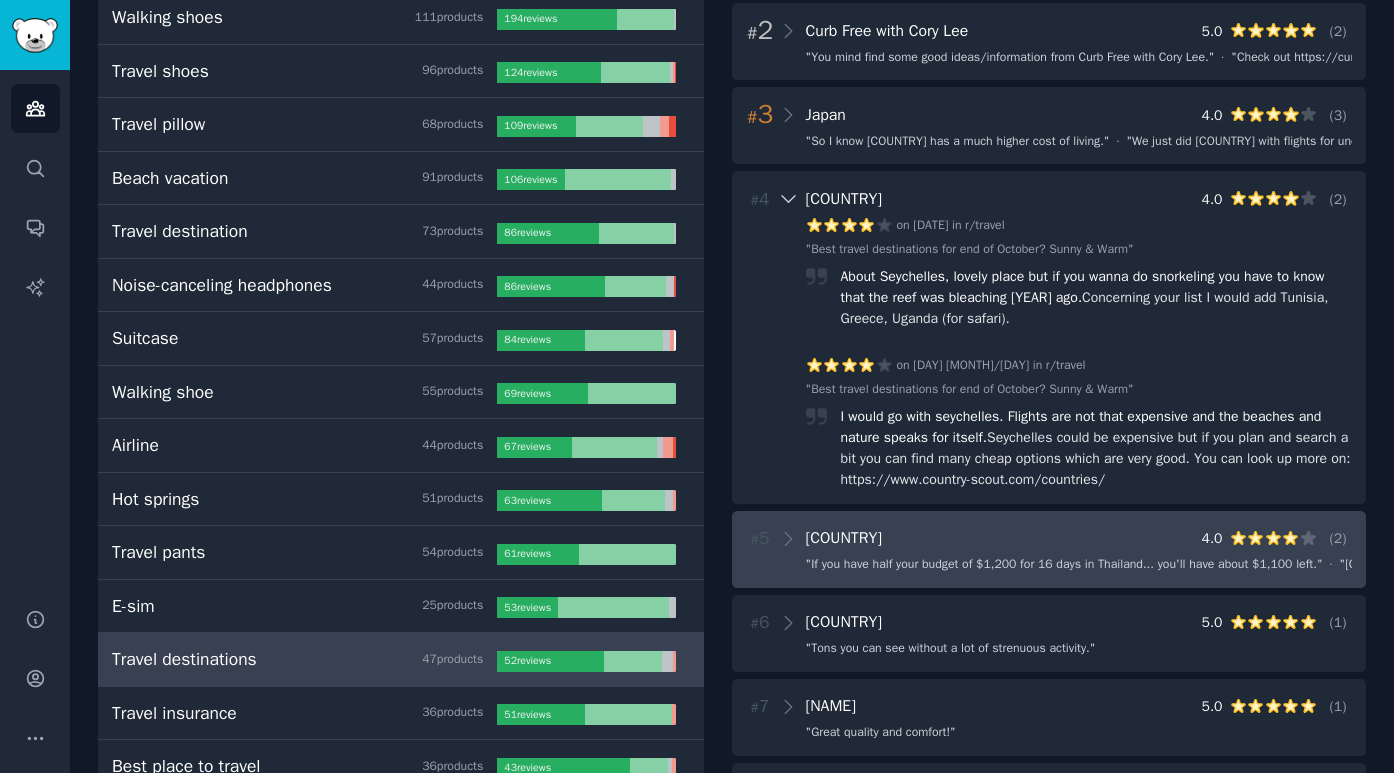 click on "If you have half your budget of $[AMOUNT] for [DAYS] in [COUNTRY]... you'll have about $[AMOUNT] left. "" at bounding box center [1064, 565] 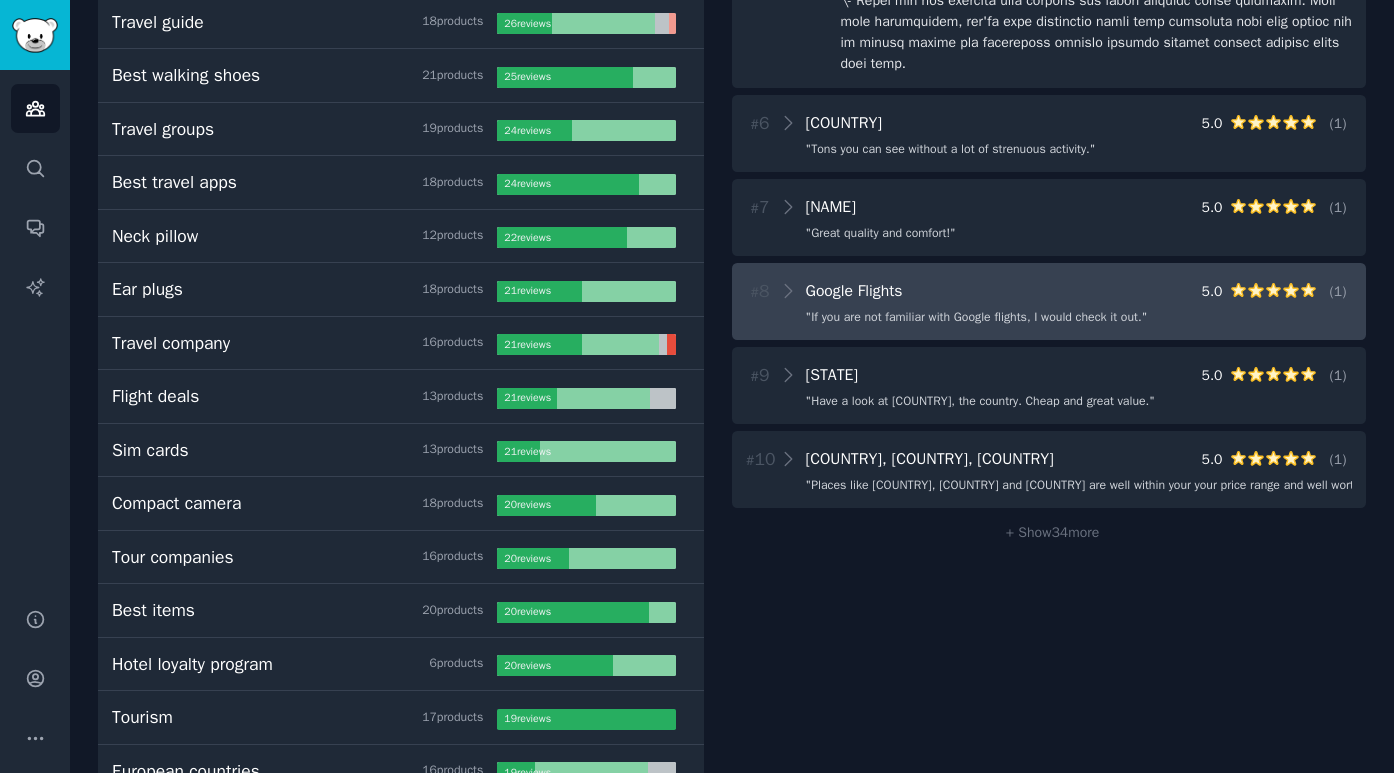 scroll, scrollTop: 2087, scrollLeft: 0, axis: vertical 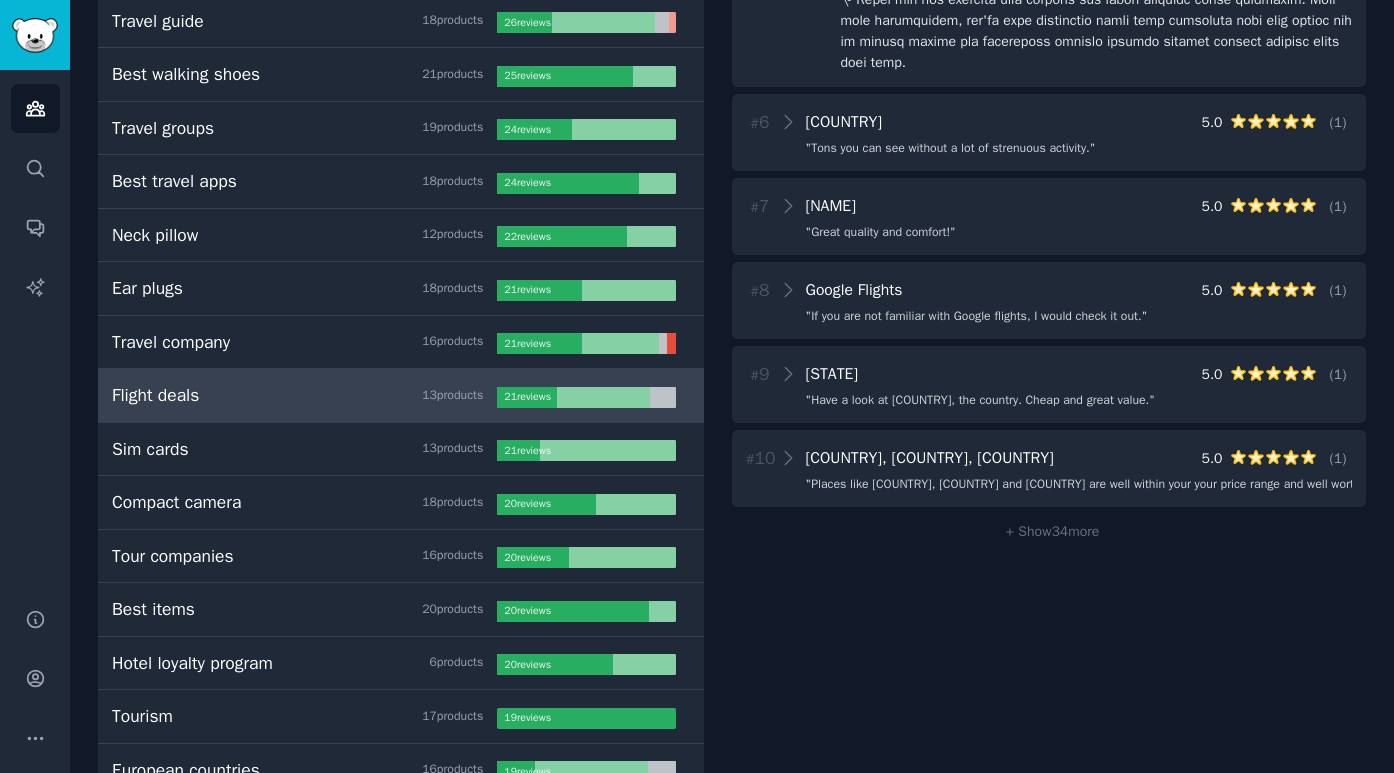 click on "Flight deals 13  product s 21  review s" at bounding box center [401, 396] 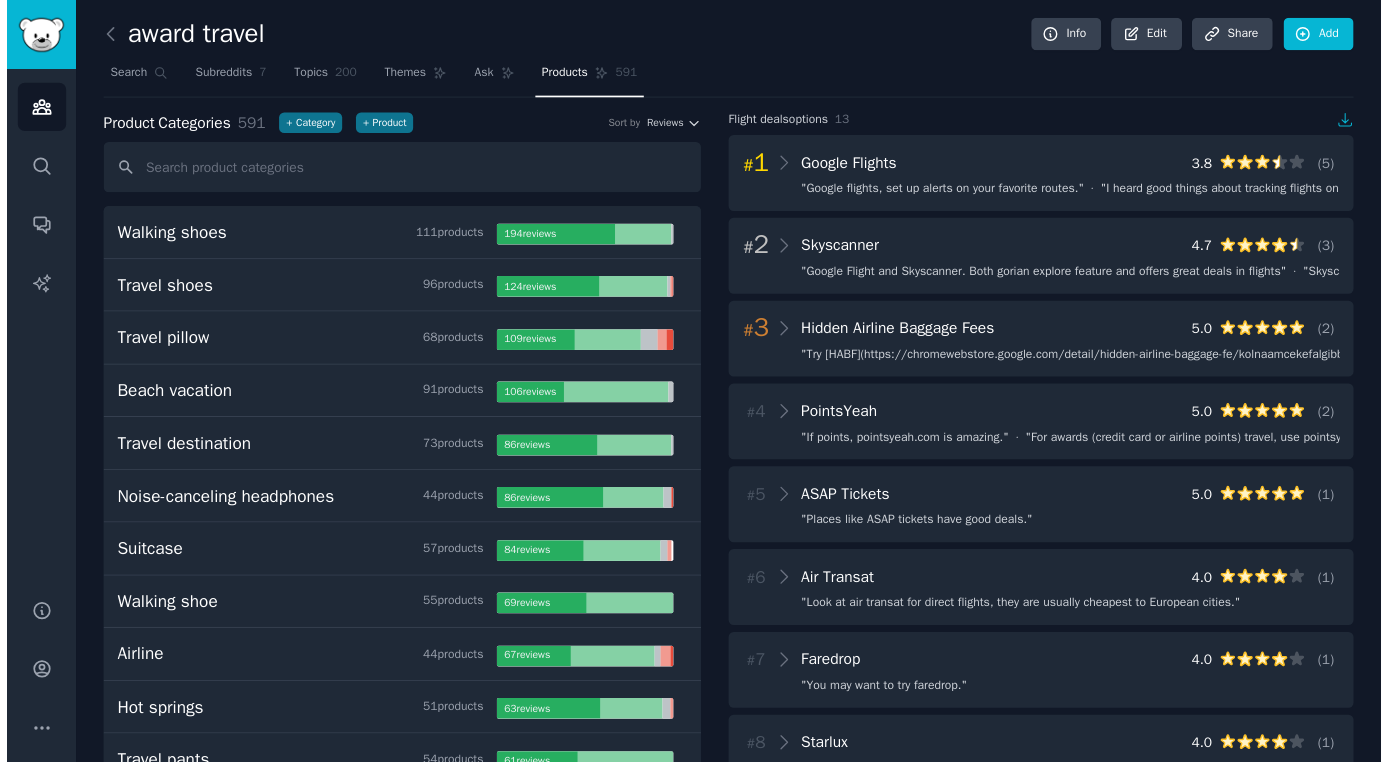 scroll, scrollTop: 0, scrollLeft: 0, axis: both 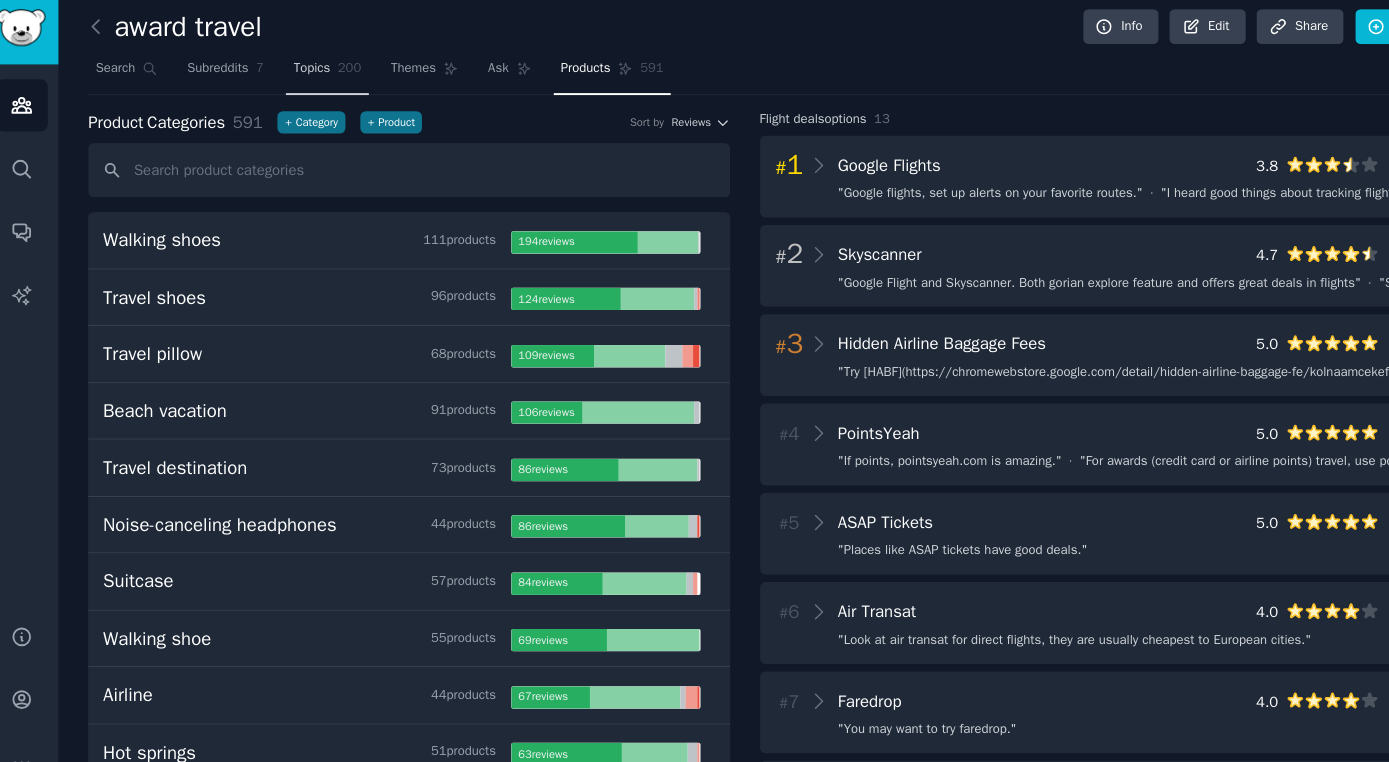 click on "Topics" at bounding box center (308, 74) 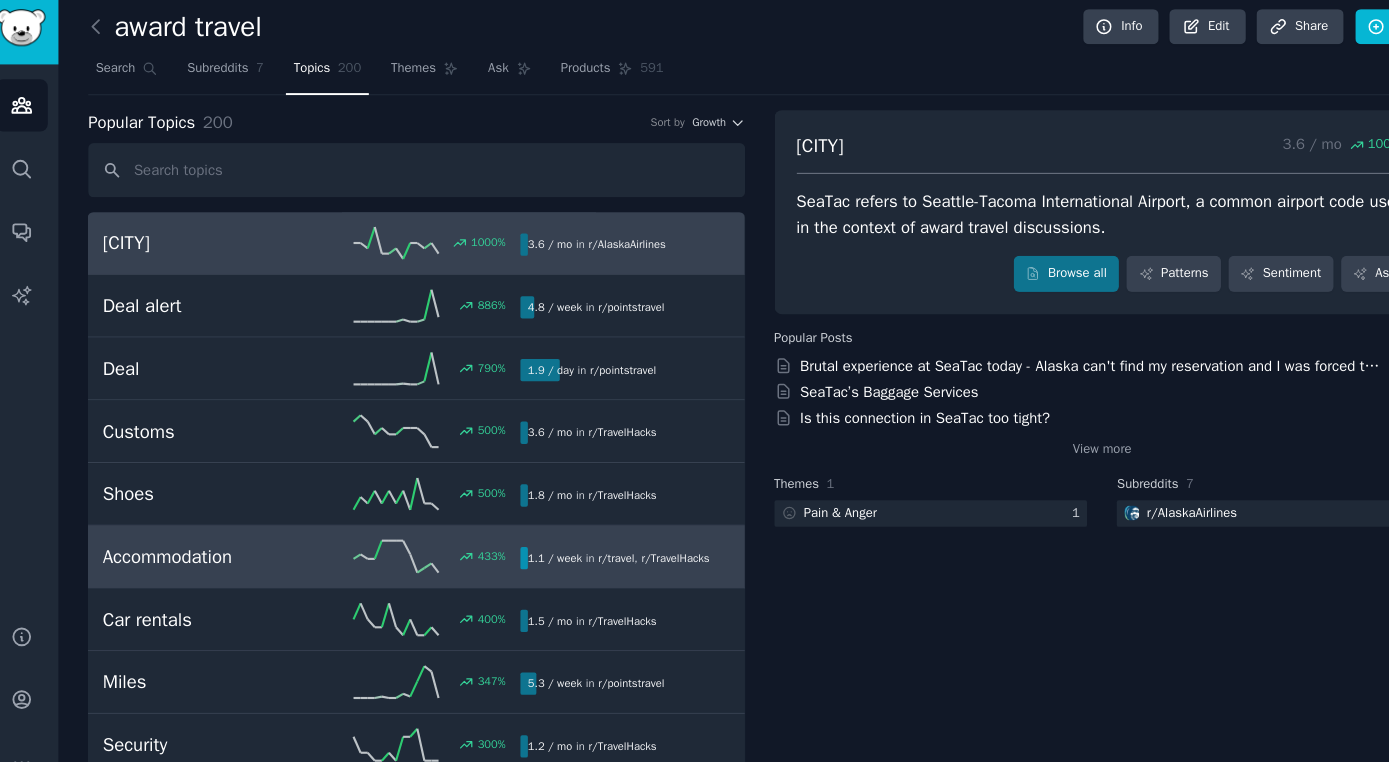 click on "Accommodation" at bounding box center (210, 533) 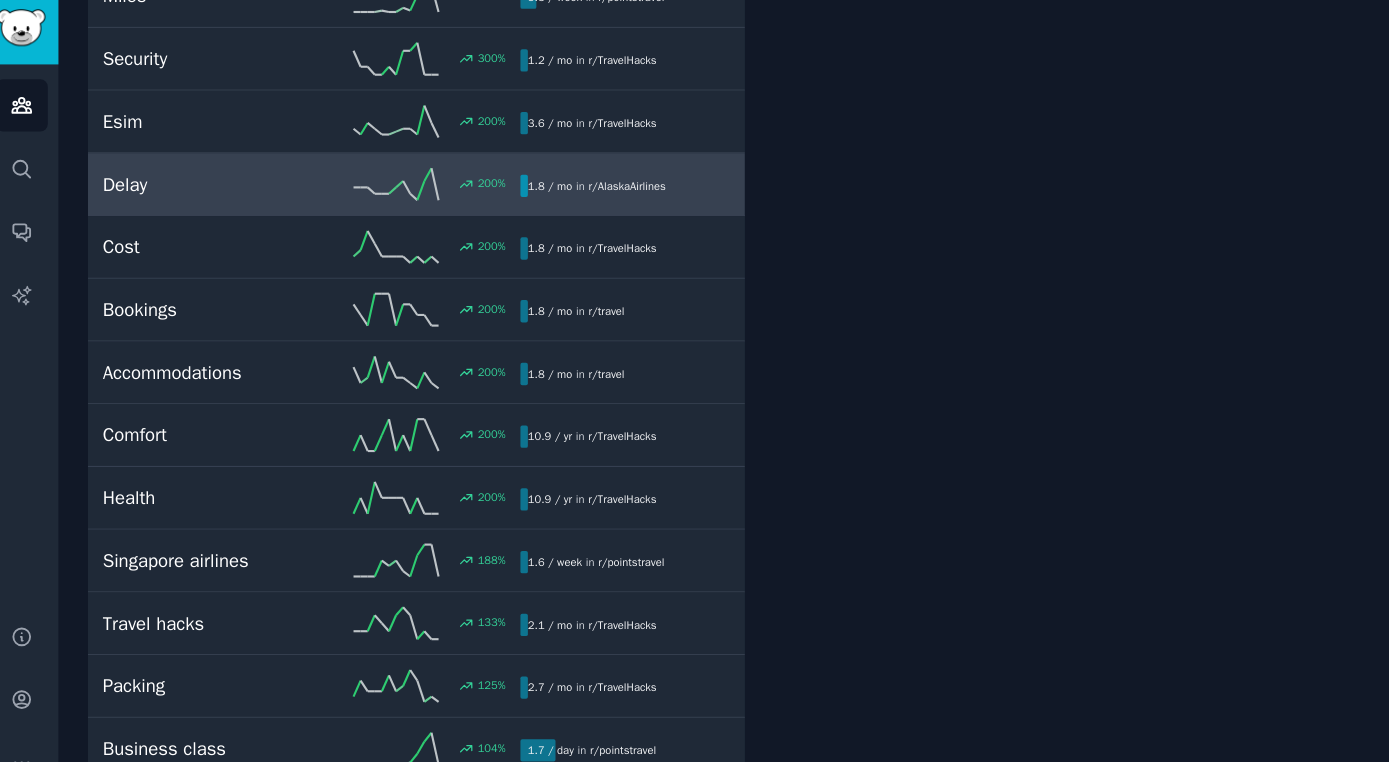 scroll, scrollTop: 693, scrollLeft: 0, axis: vertical 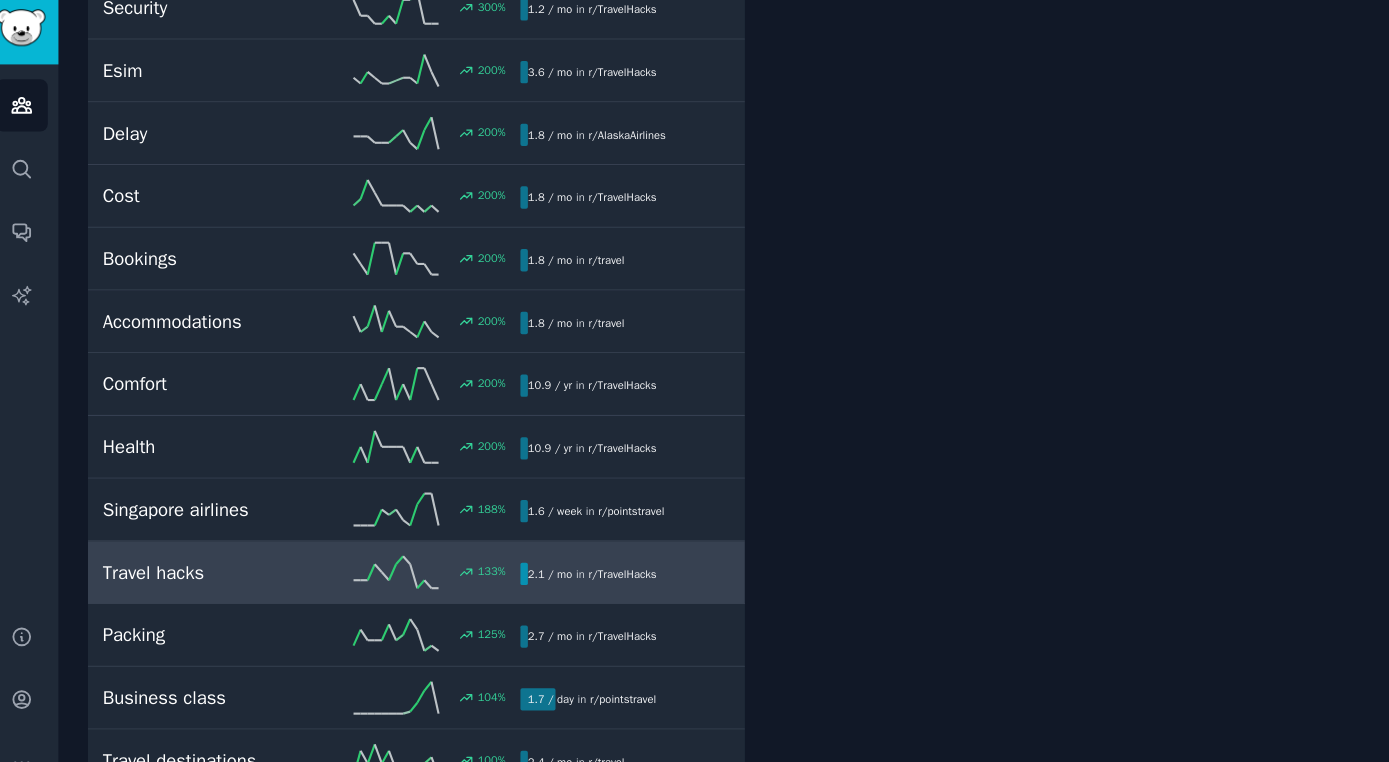 click on "Travel hacks 133 % 2.1 / mo in r/ TravelHacks" at bounding box center (407, 548) 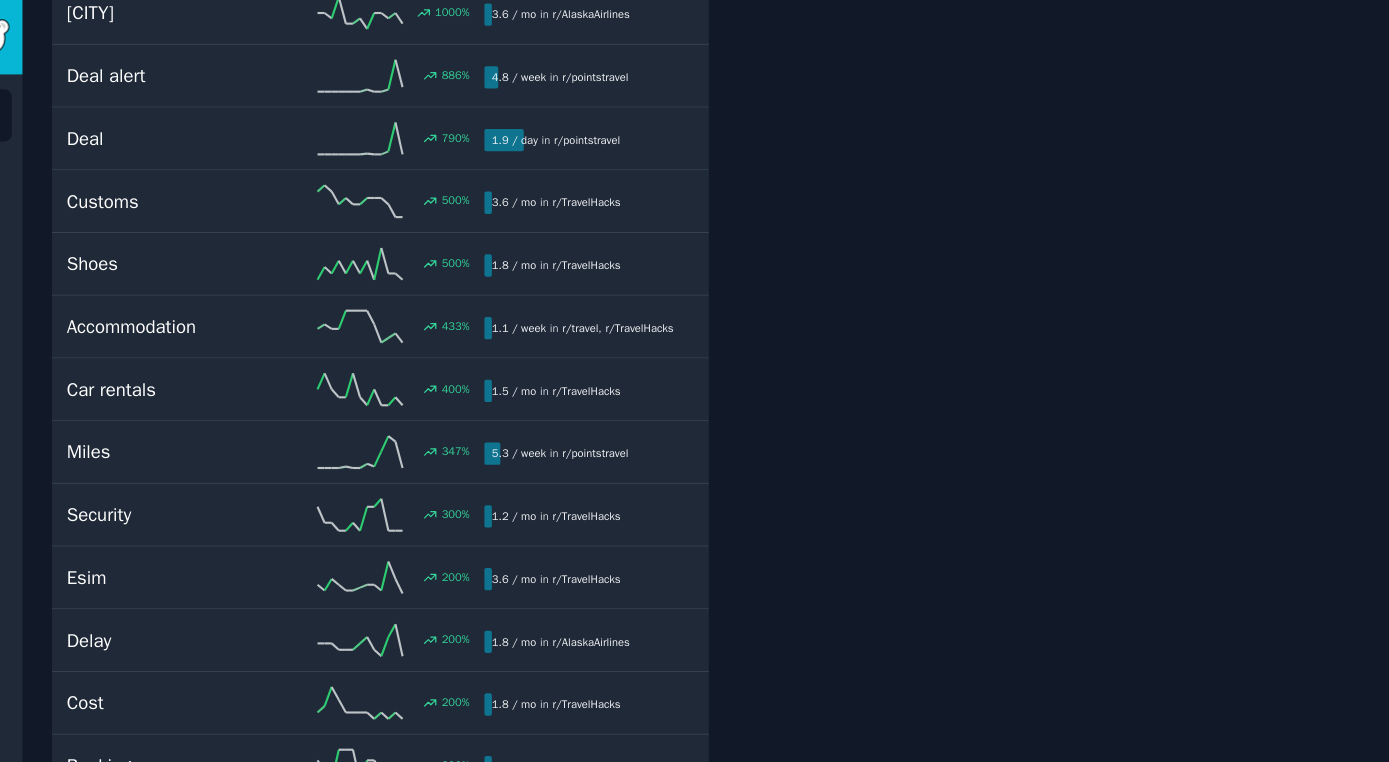 scroll, scrollTop: 112, scrollLeft: 0, axis: vertical 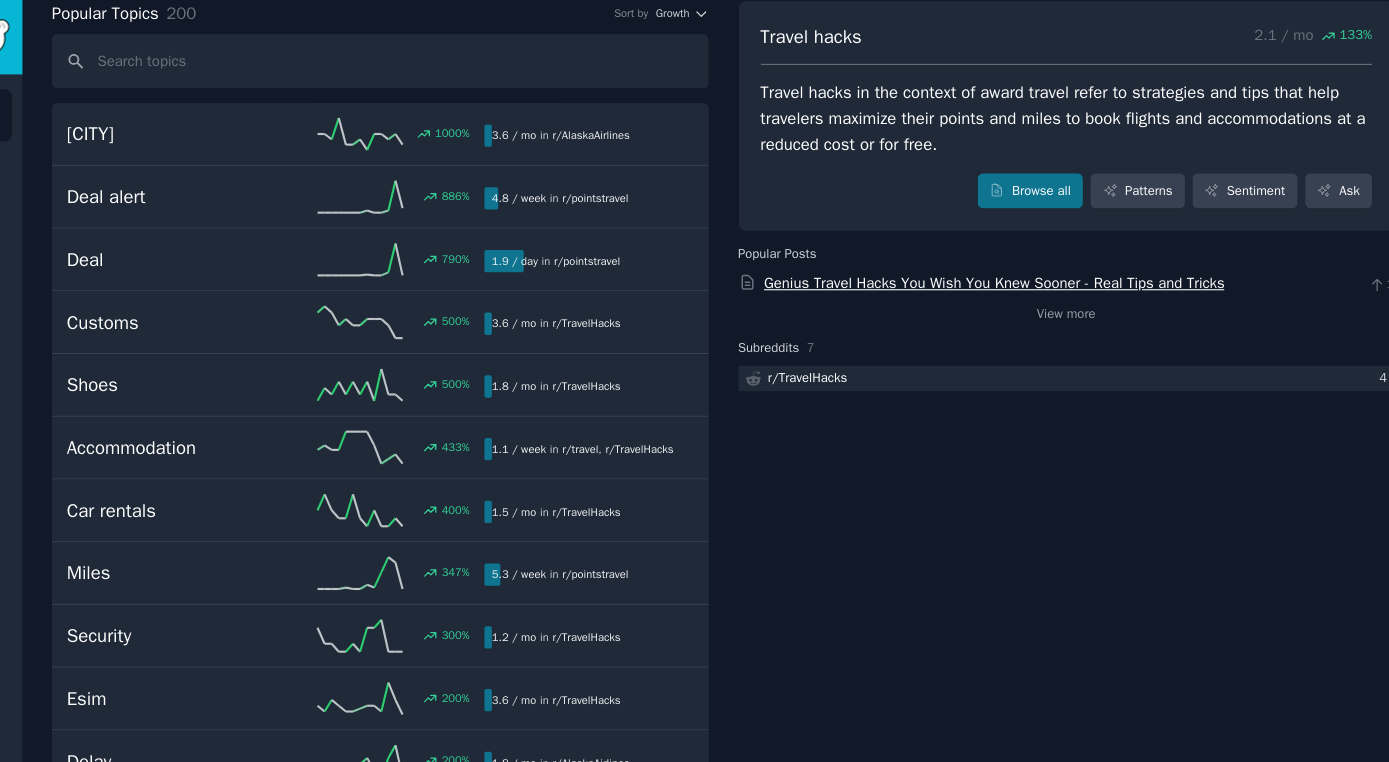 click on "Genius Travel Hacks You Wish You Knew Sooner - Real Tips and Tricks" at bounding box center (984, 266) 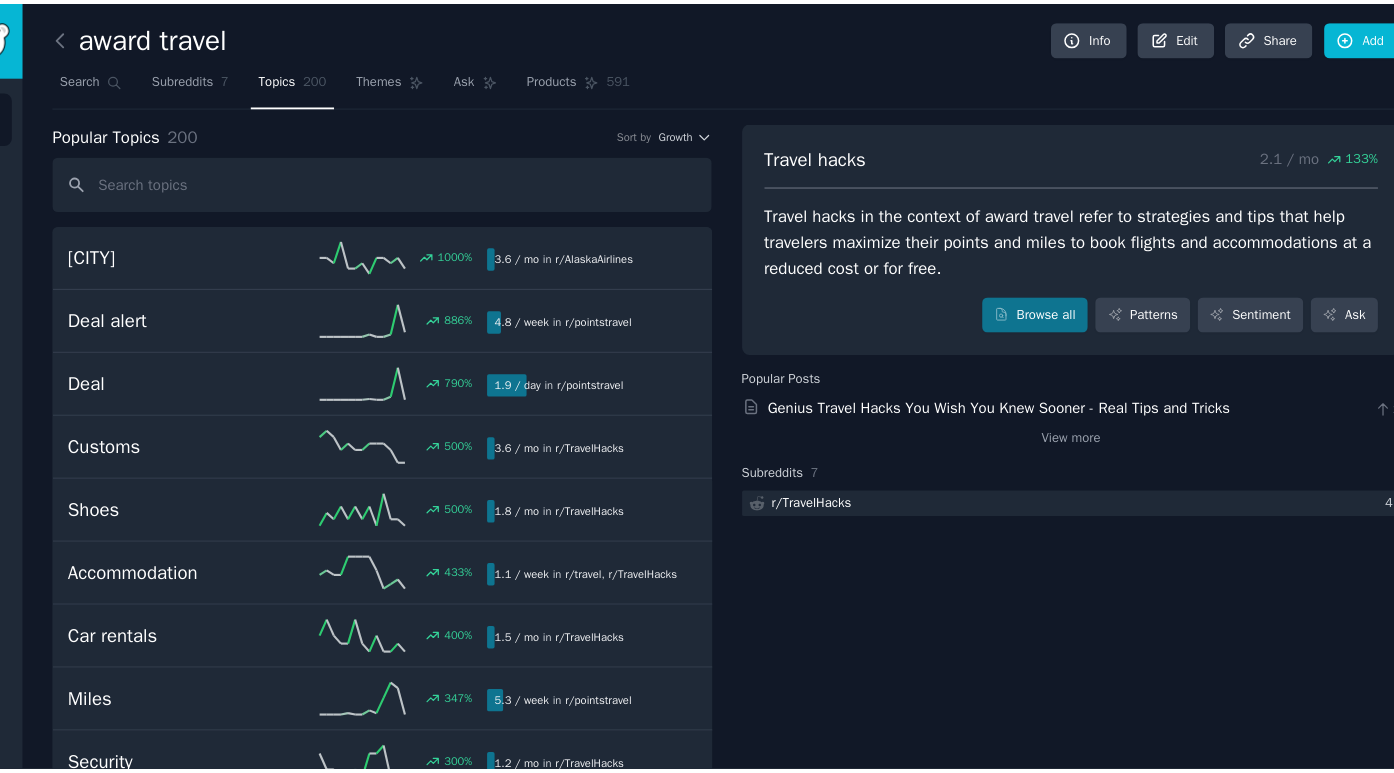 scroll, scrollTop: 0, scrollLeft: 0, axis: both 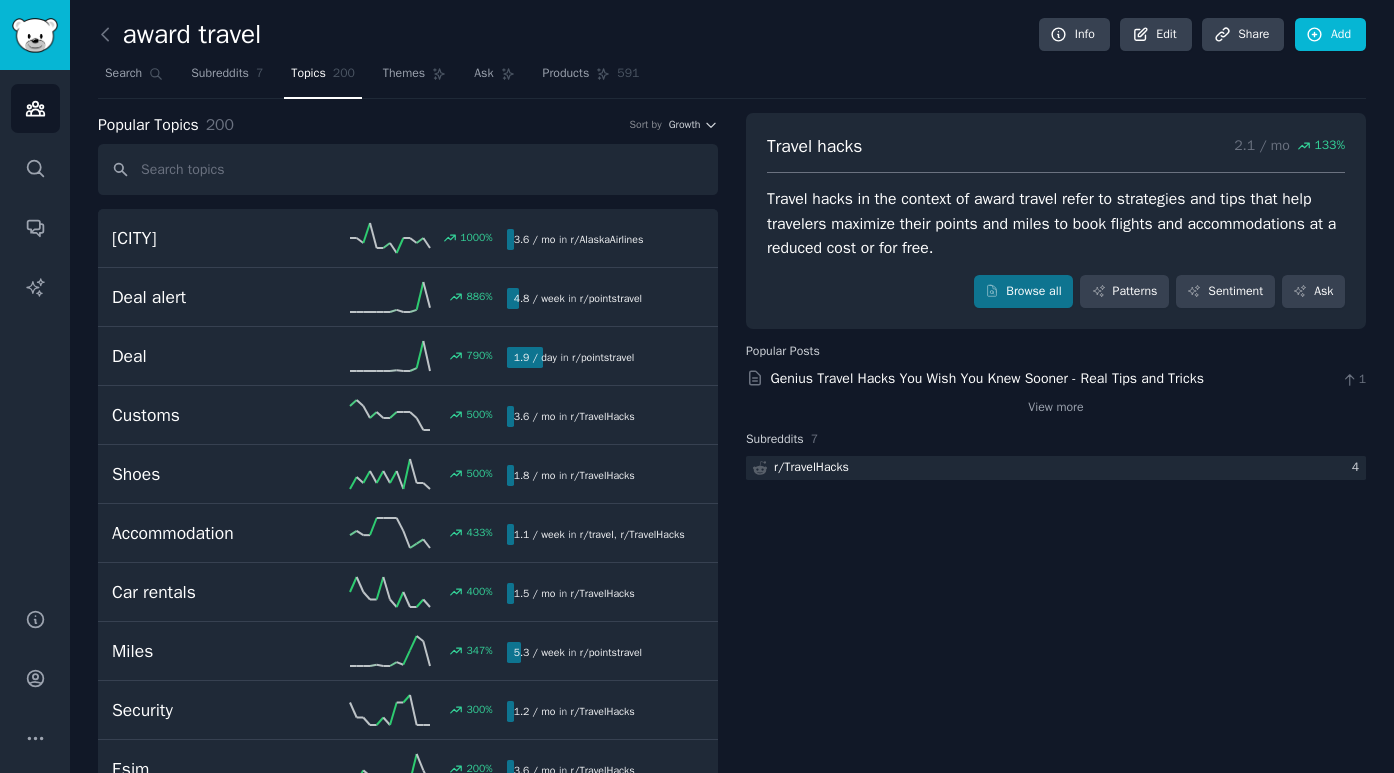 click at bounding box center [35, 35] 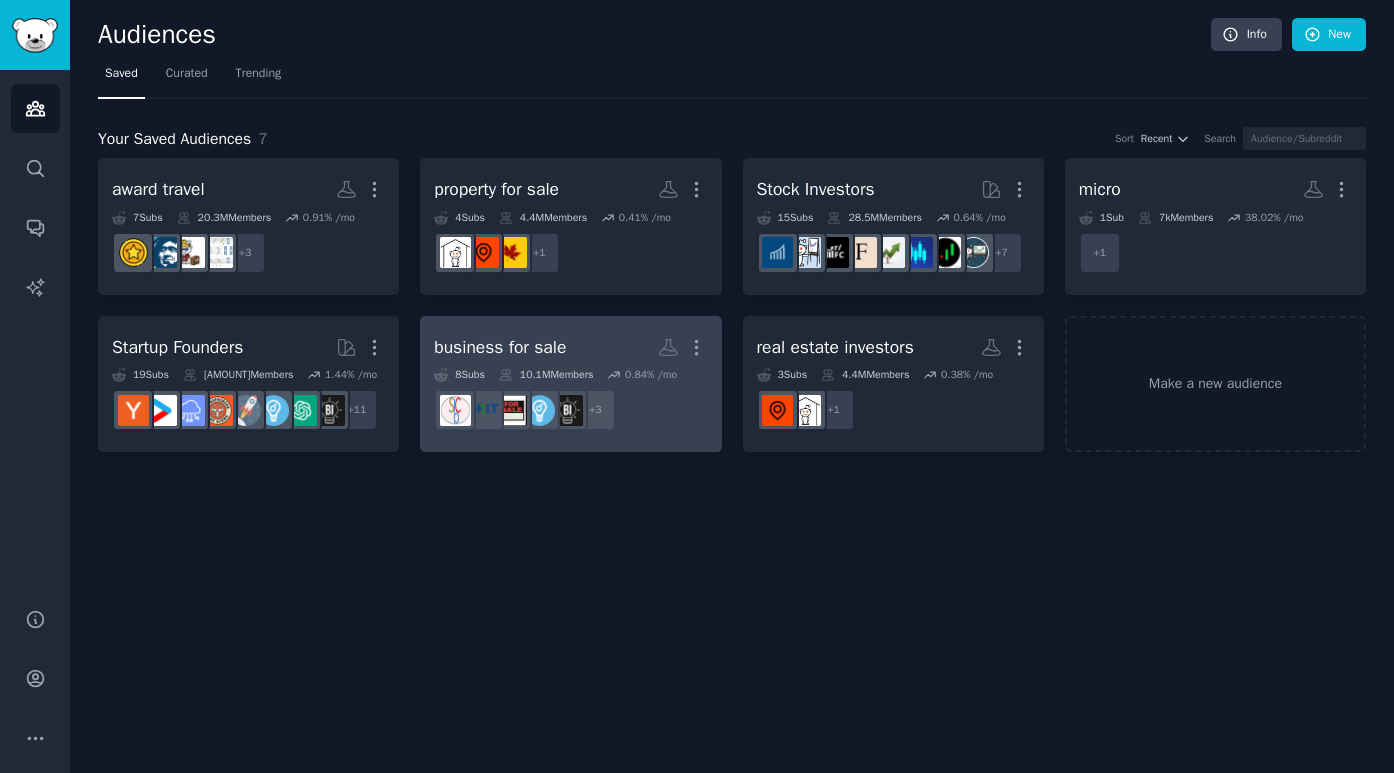 click on "business for sale More" at bounding box center [570, 347] 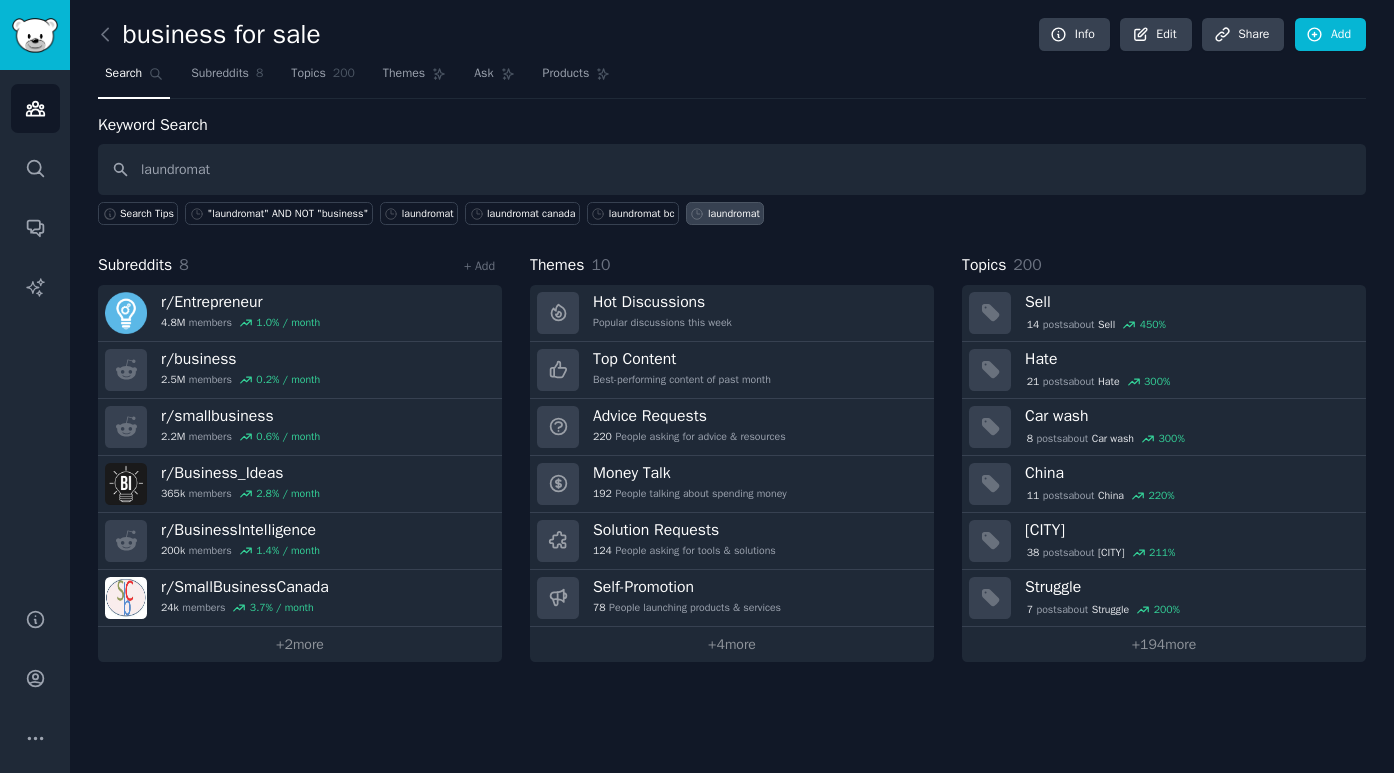 type on "laundromat" 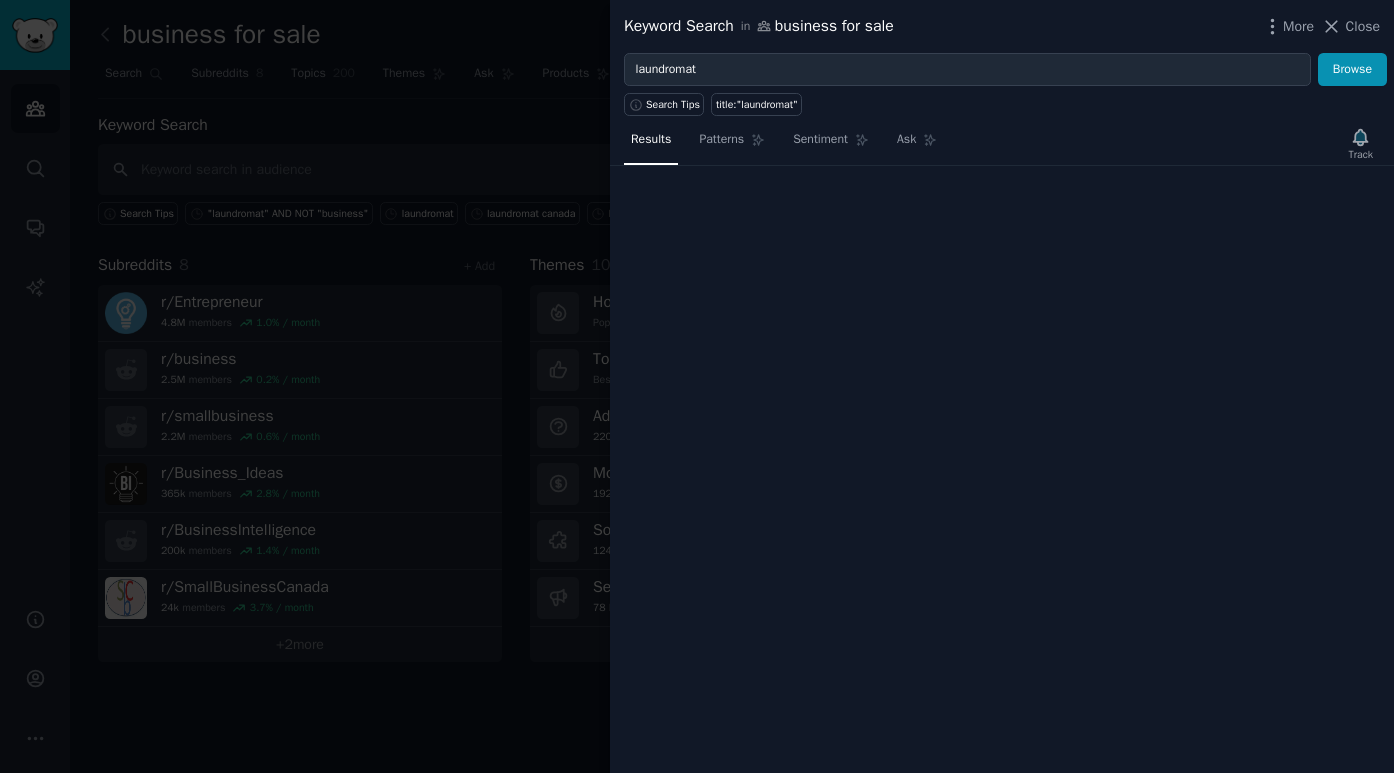 type 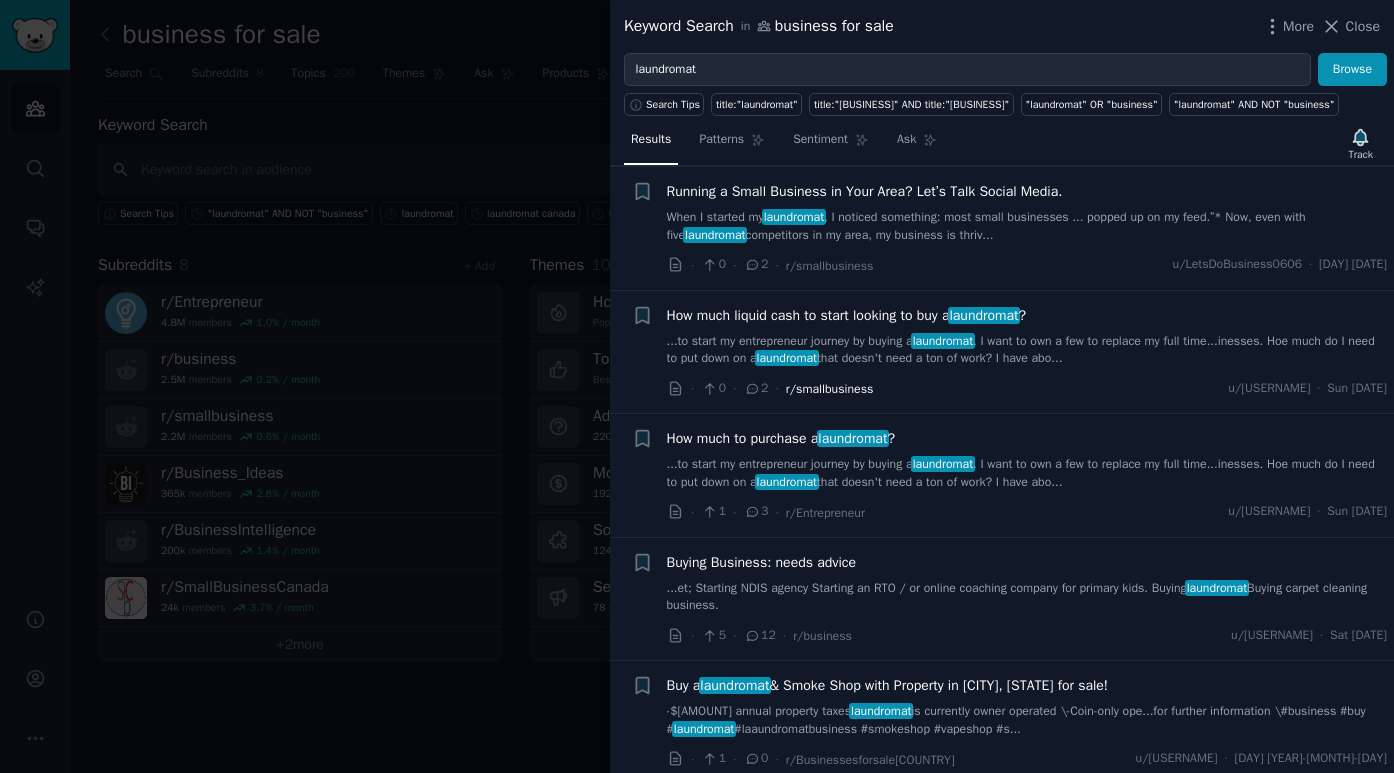 scroll, scrollTop: 773, scrollLeft: 0, axis: vertical 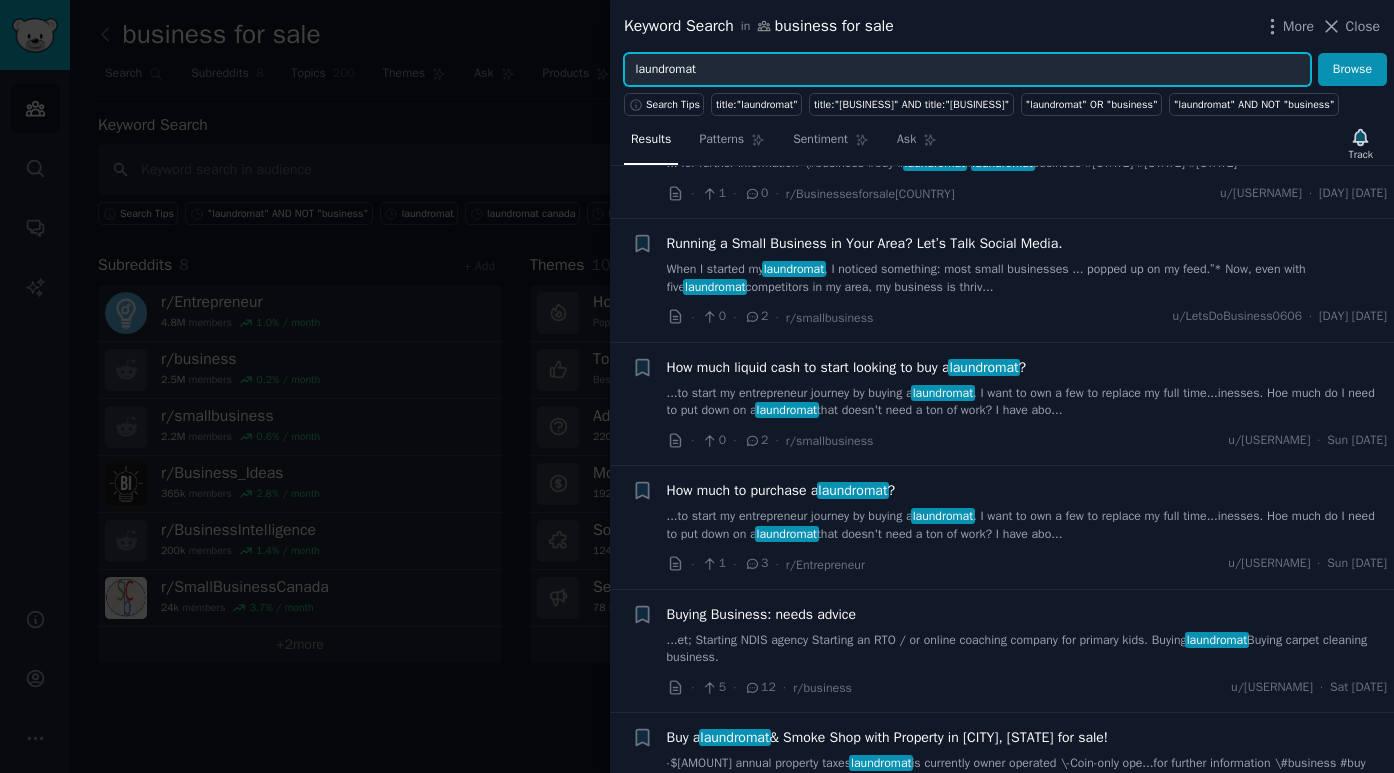 click on "laundromat" at bounding box center [967, 70] 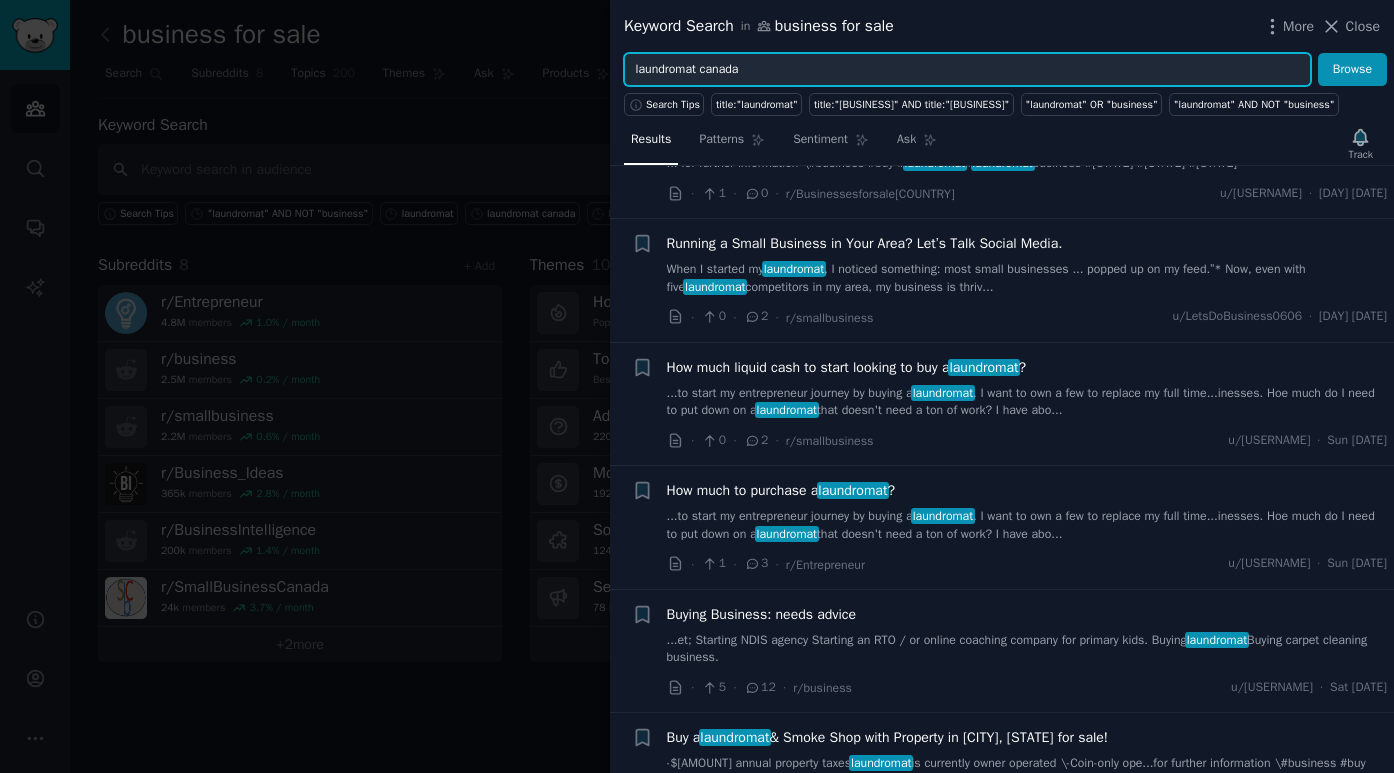 click on "Browse" at bounding box center (1352, 70) 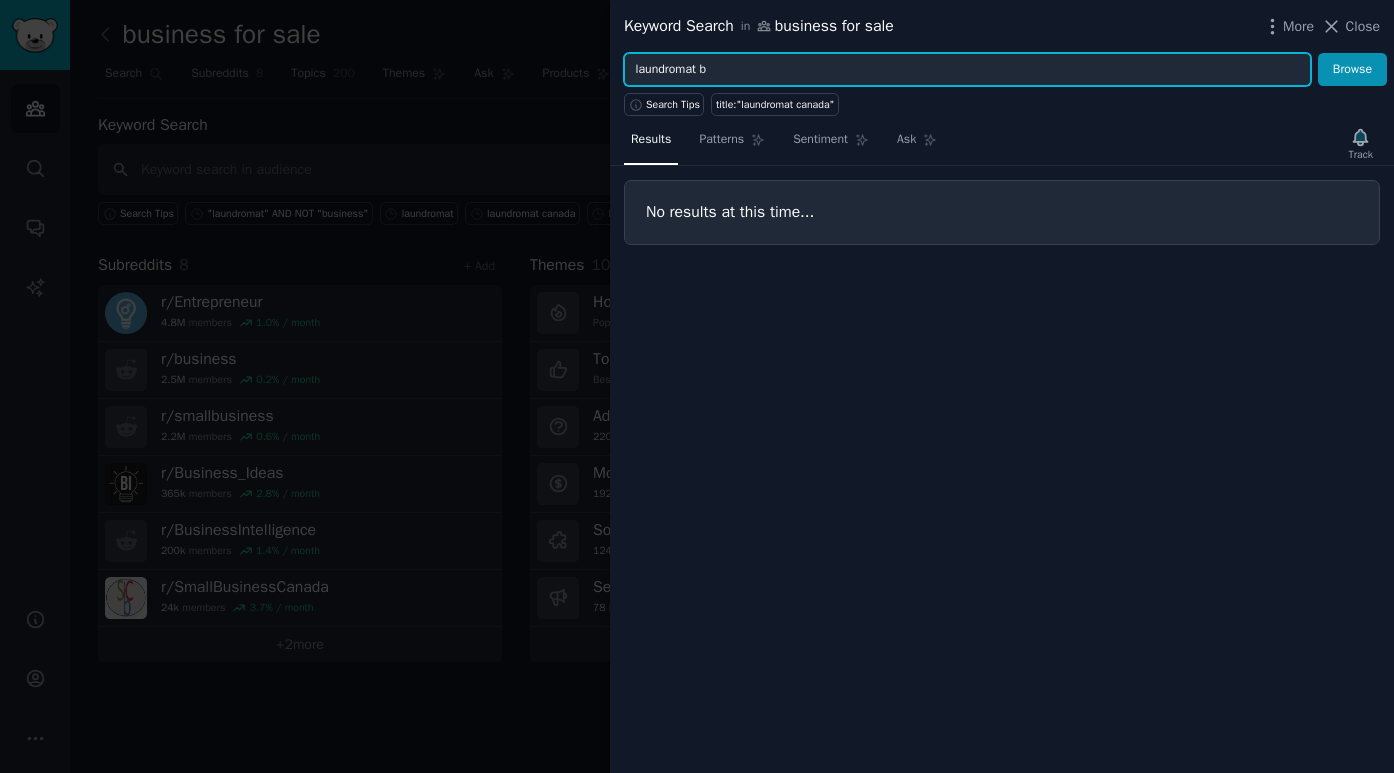 click on "Browse" at bounding box center (1352, 70) 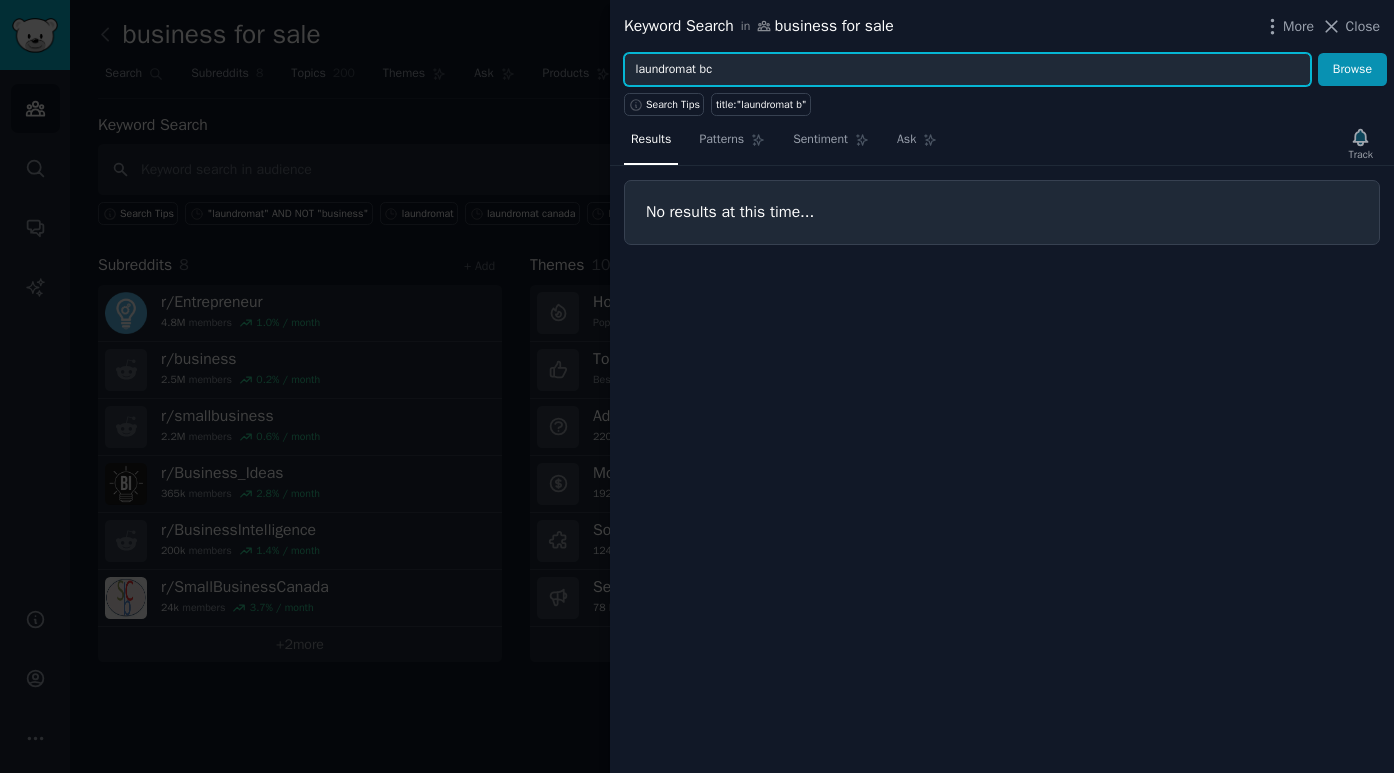 click on "Browse" at bounding box center [1352, 70] 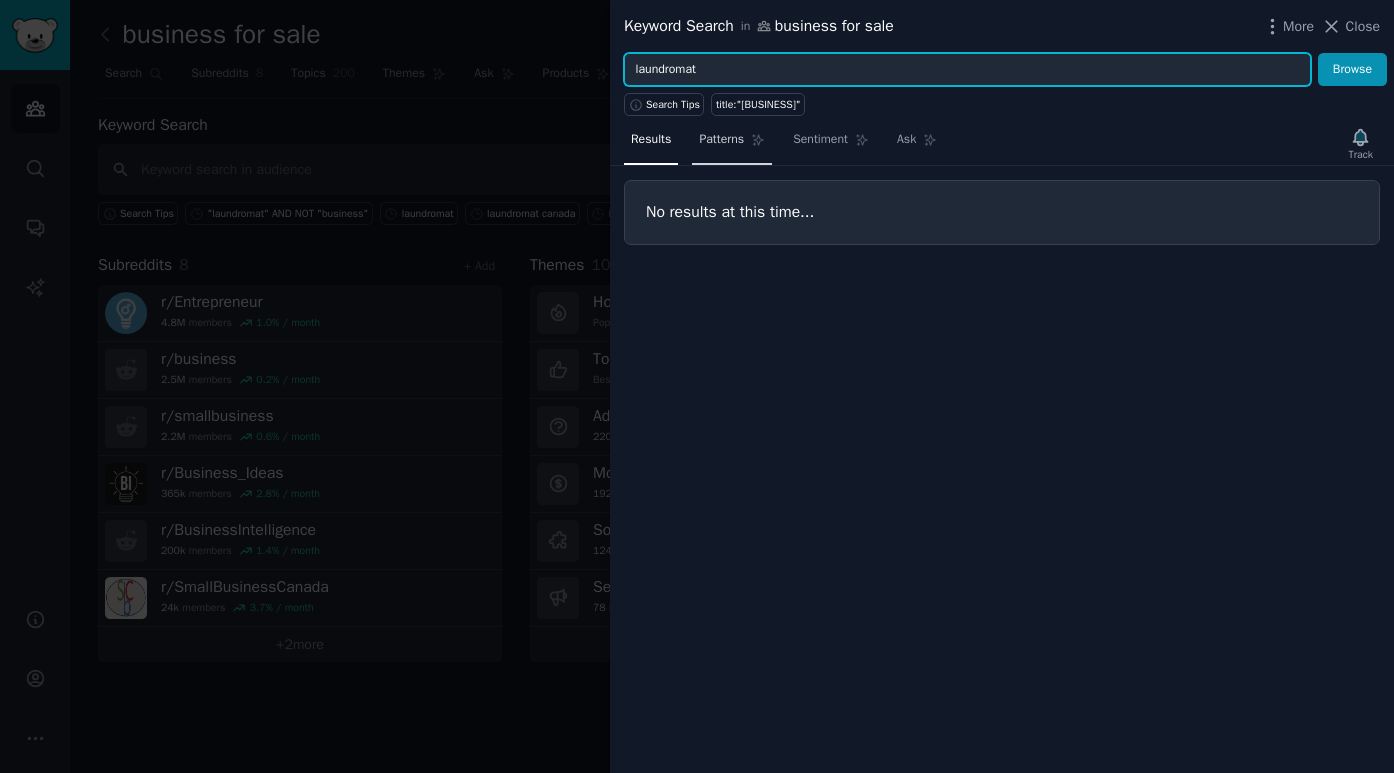 type on "laundromat" 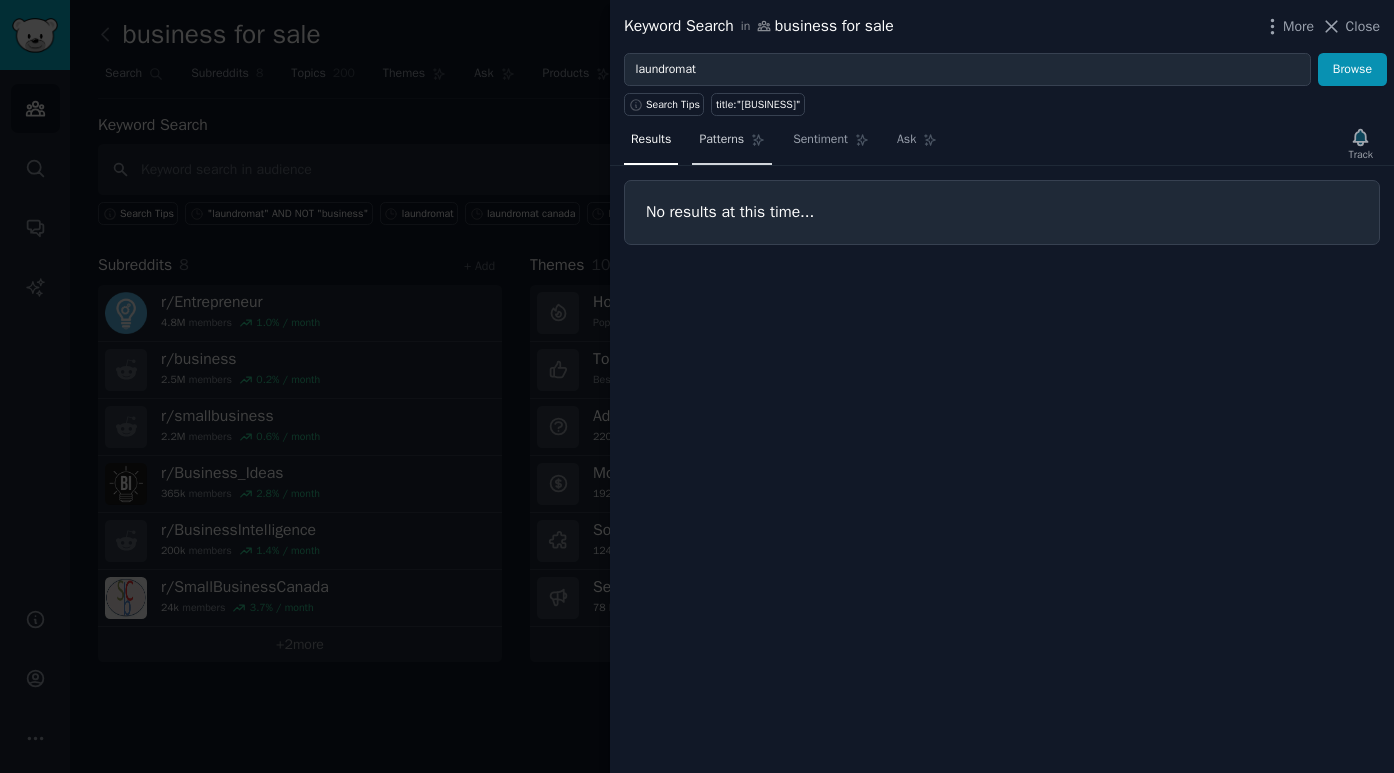 click on "Patterns" at bounding box center (721, 140) 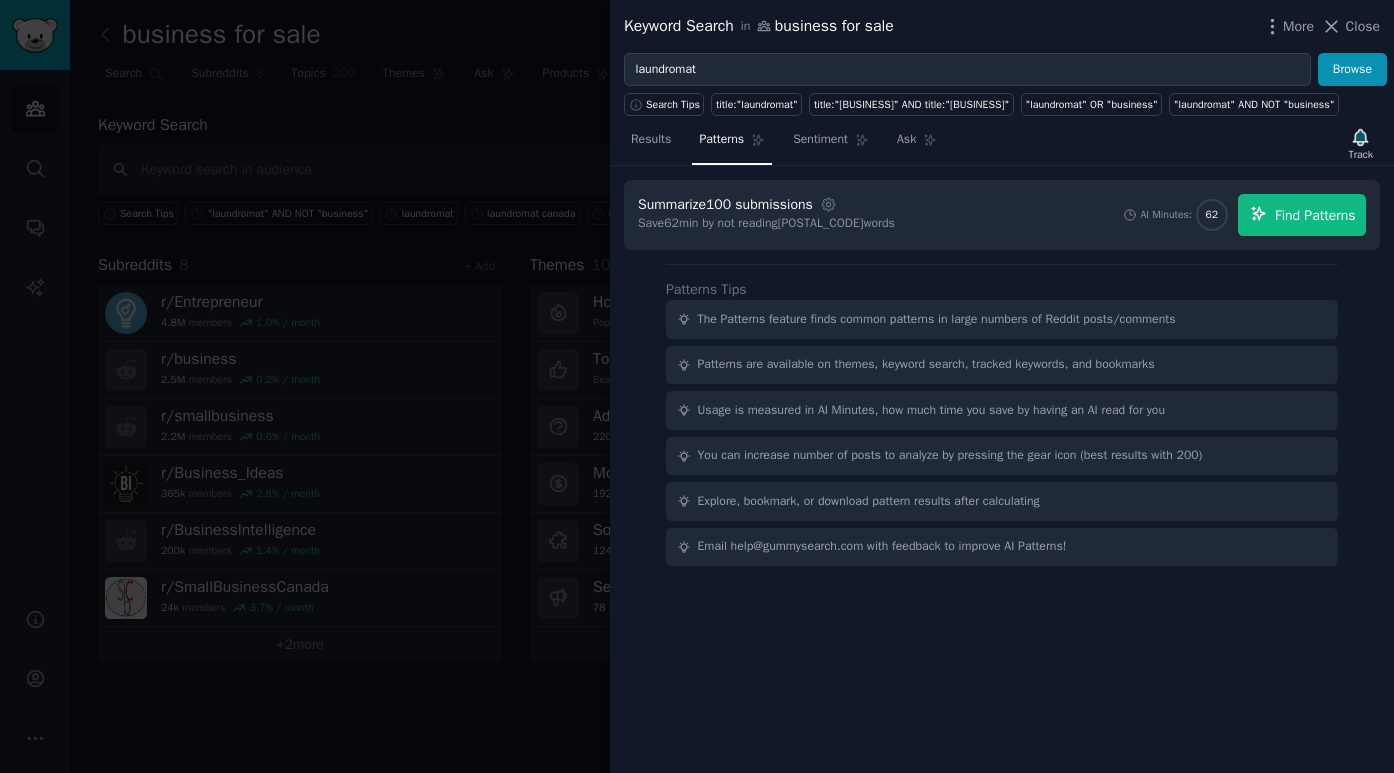 click on "Find Patterns" at bounding box center (1315, 215) 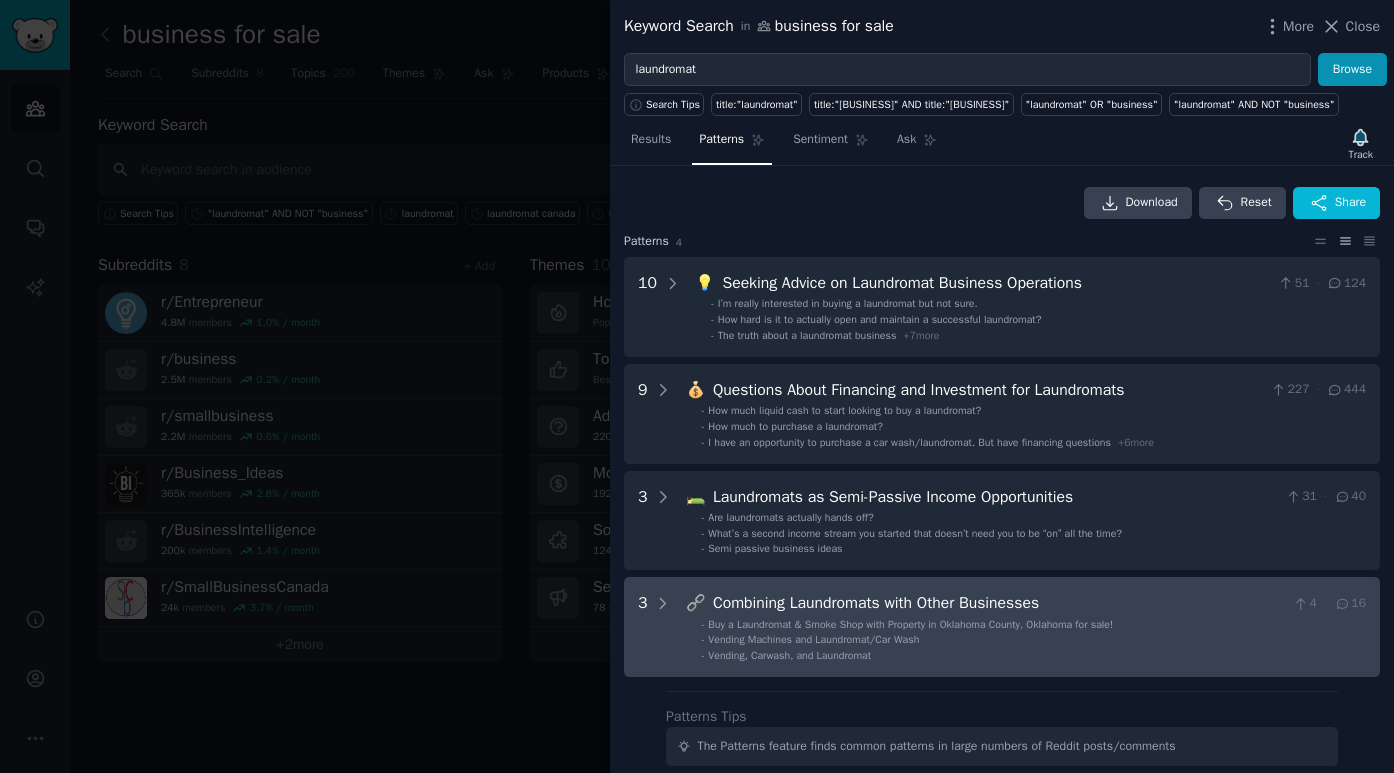 scroll, scrollTop: 0, scrollLeft: 0, axis: both 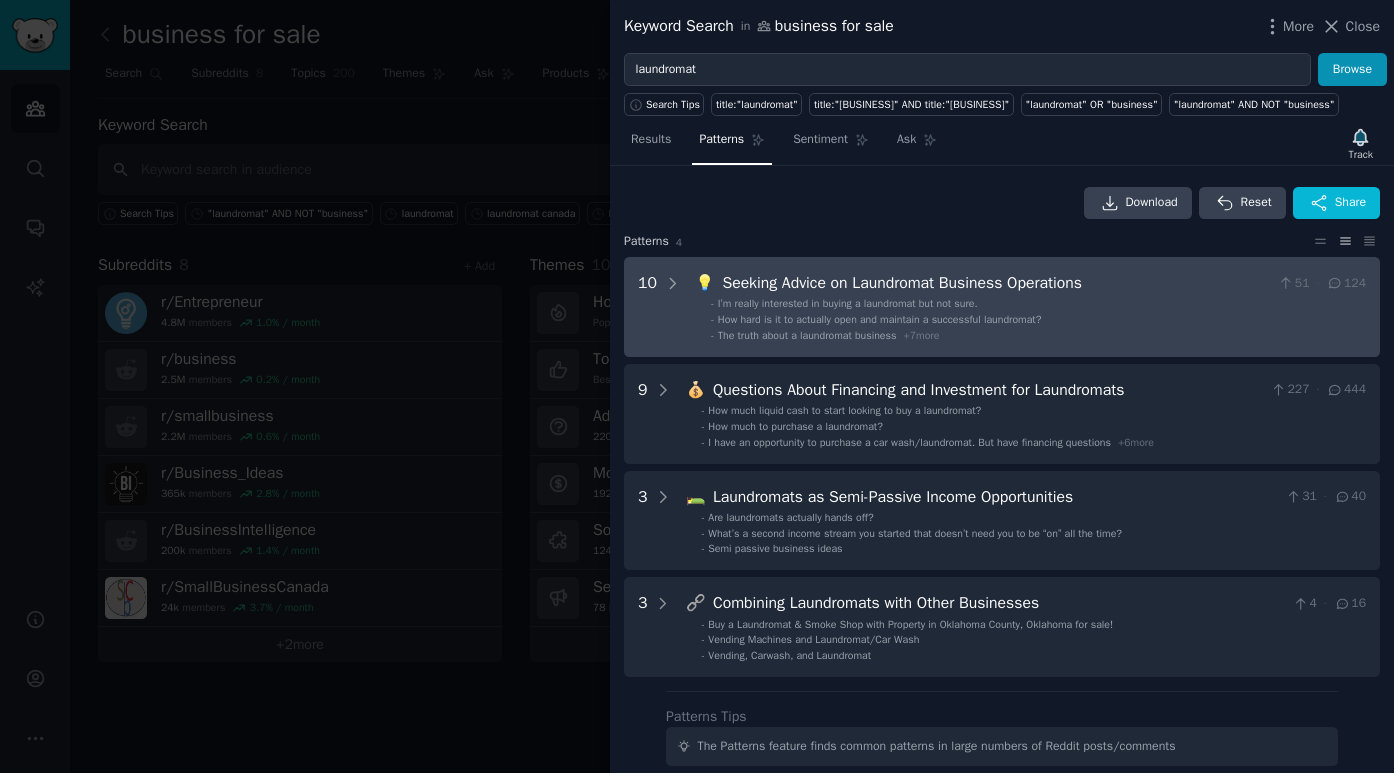 click on "I’m really interested in buying a laundromat but not sure." at bounding box center [848, 303] 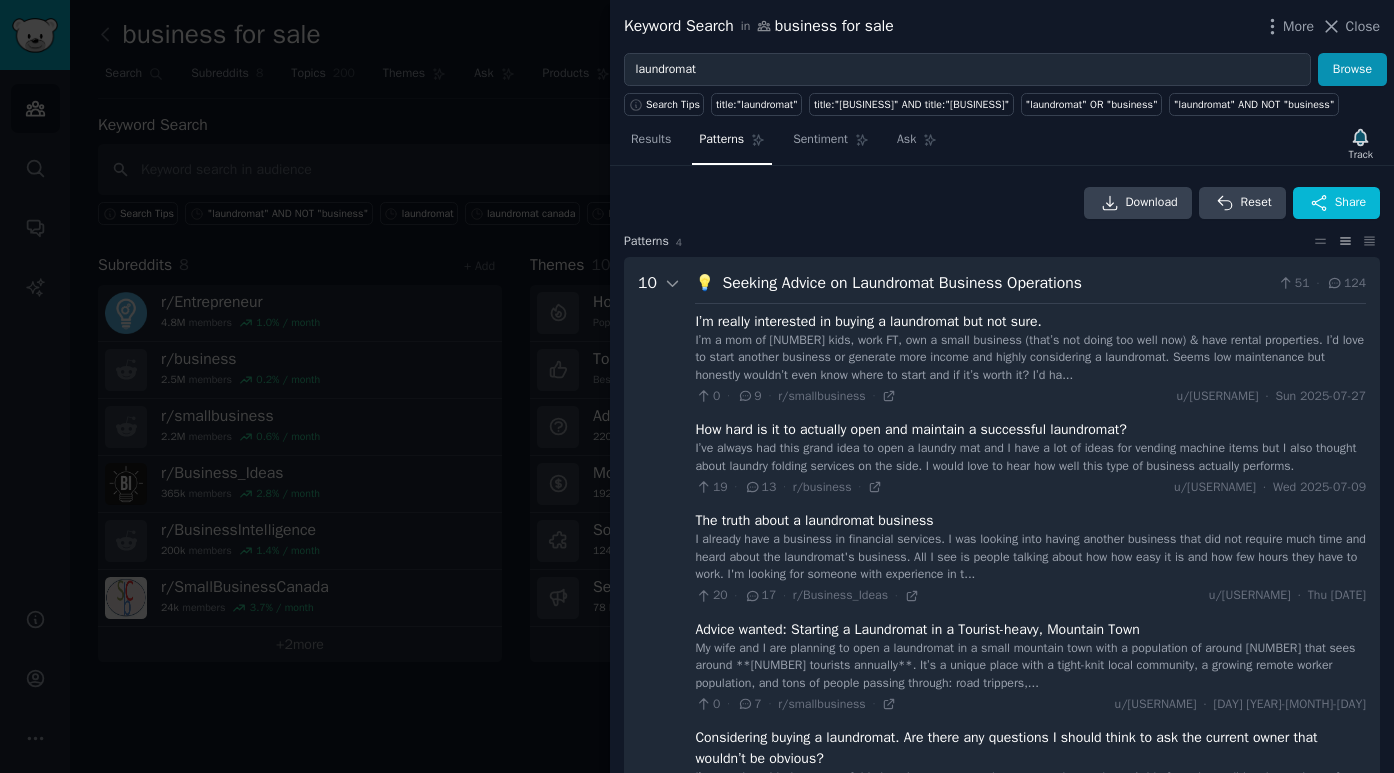 scroll, scrollTop: 0, scrollLeft: 0, axis: both 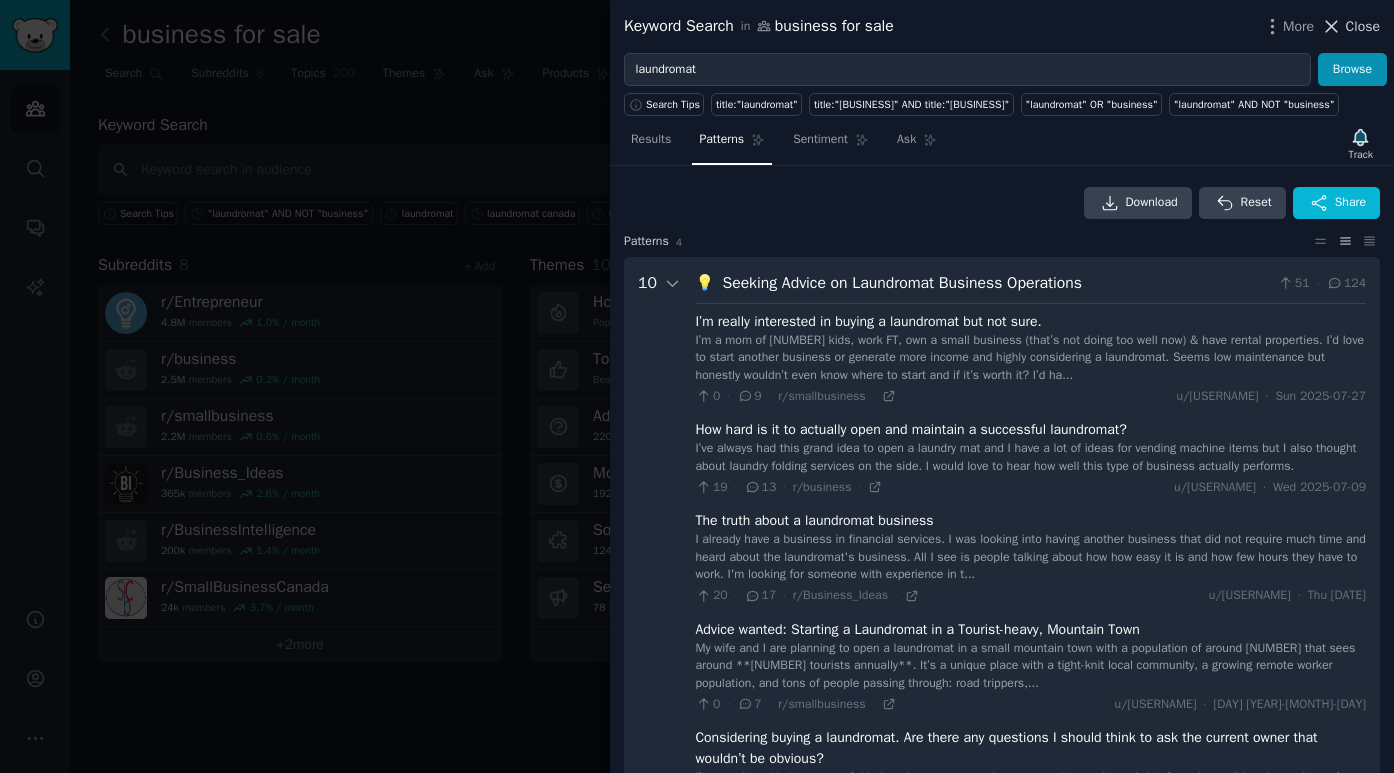 click on "Close" at bounding box center [1363, 26] 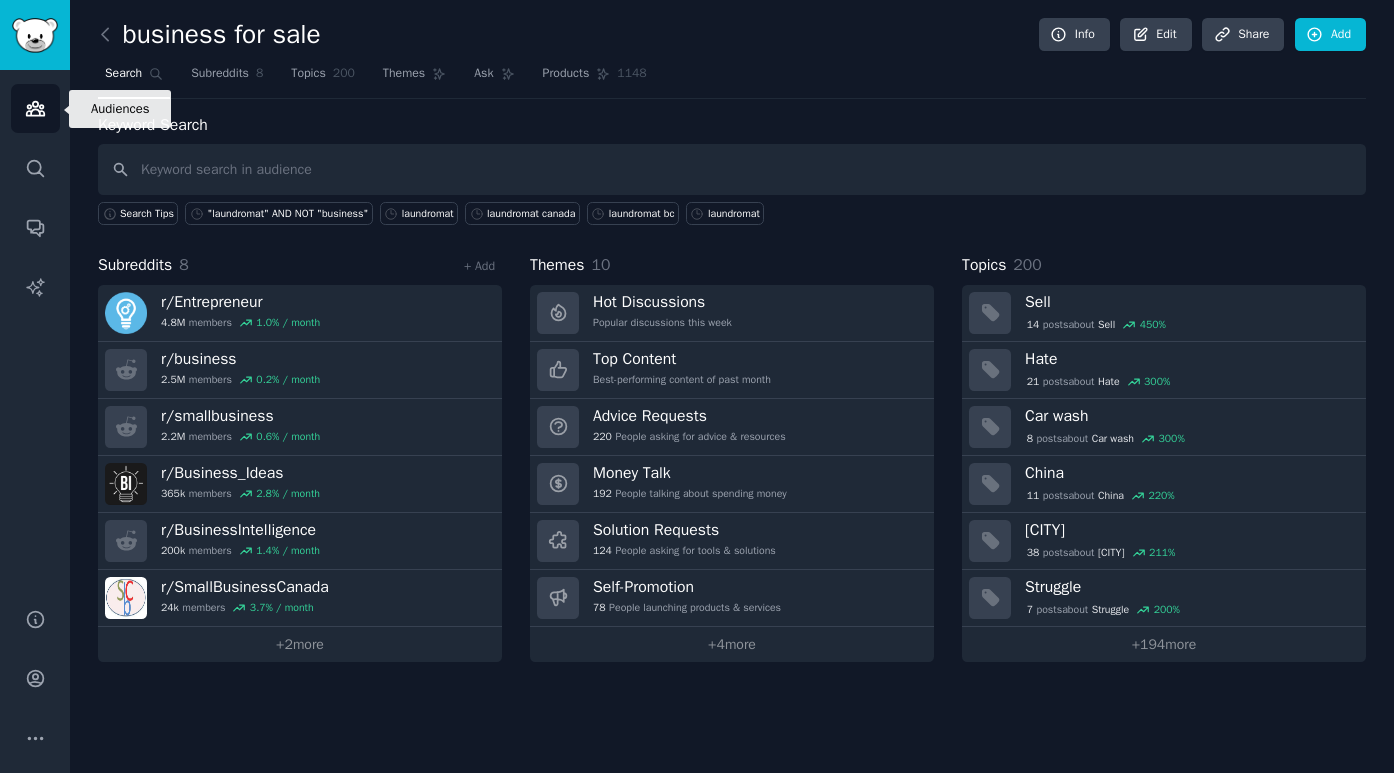 click 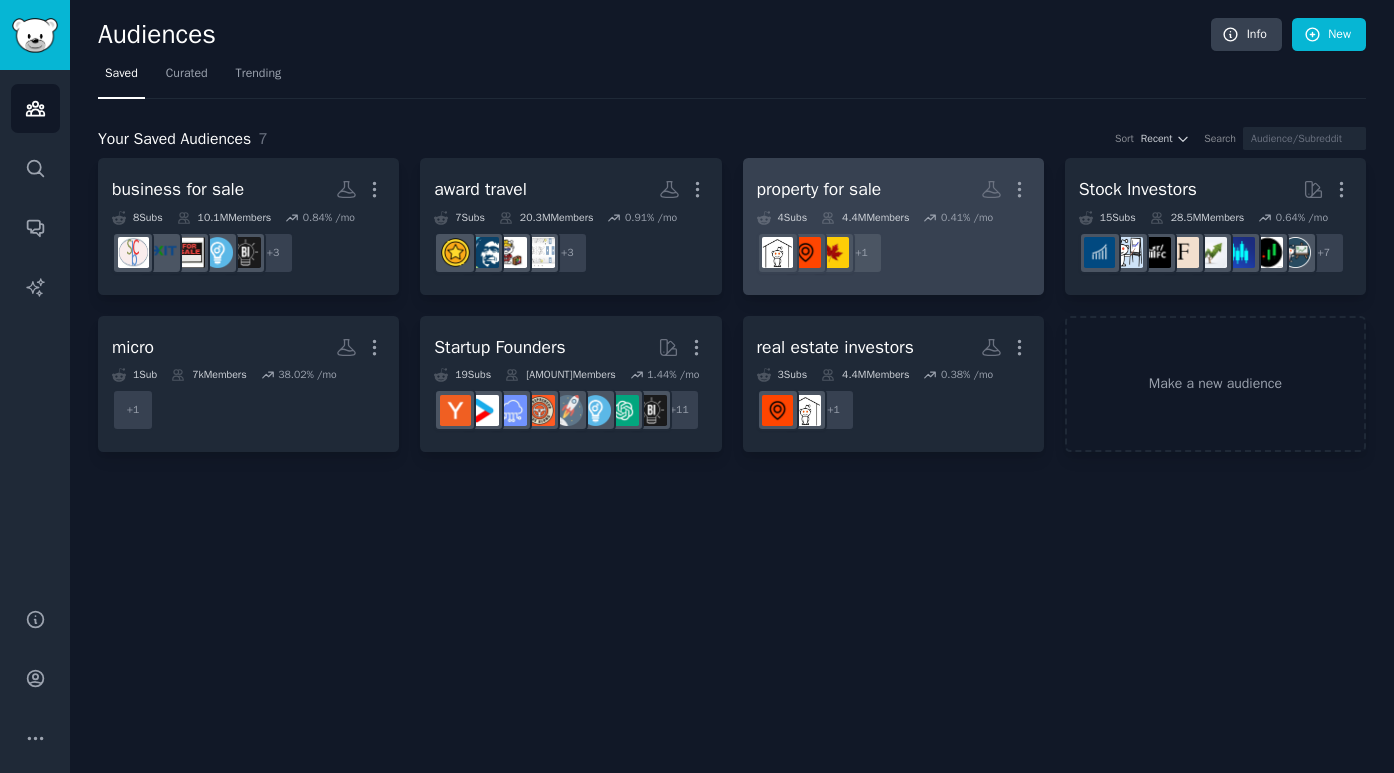 click on "property for sale More" at bounding box center [893, 189] 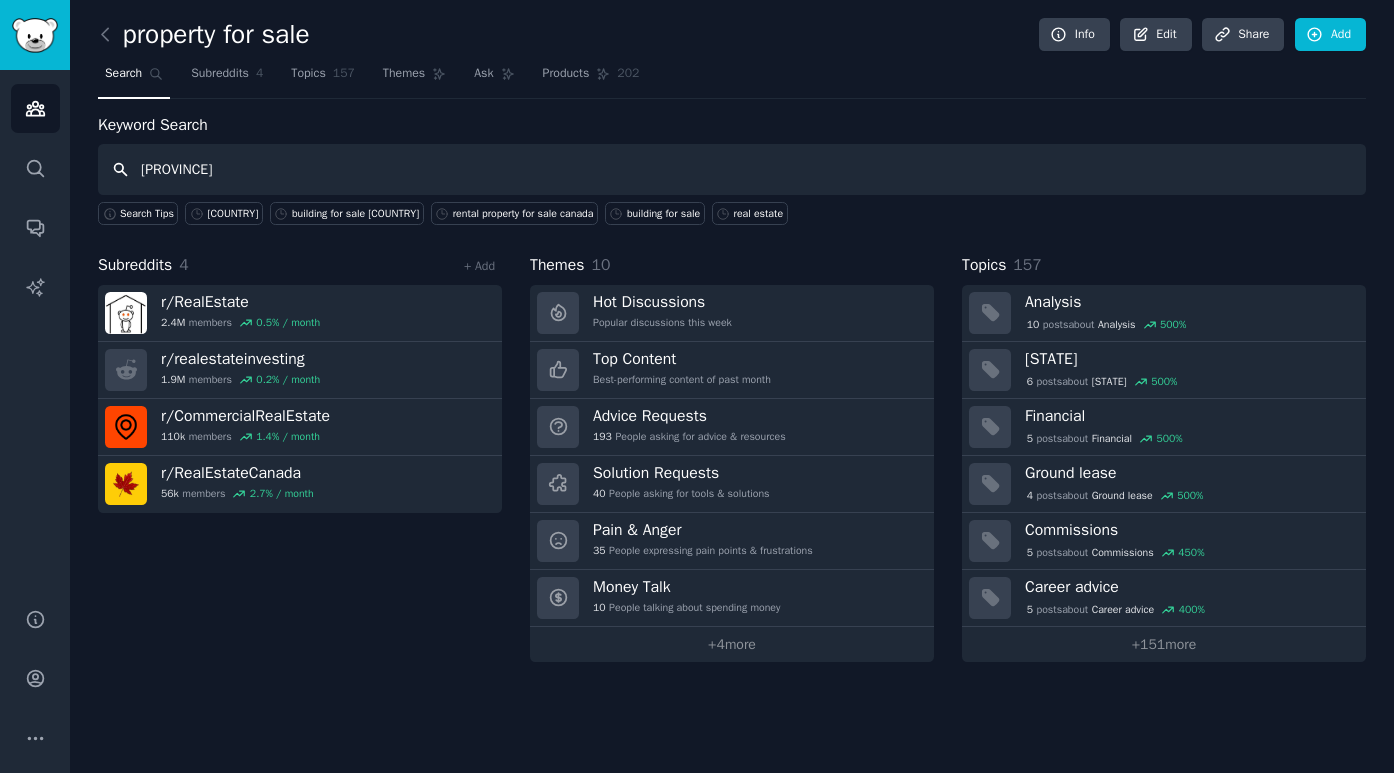 type on "[PROVINCE]" 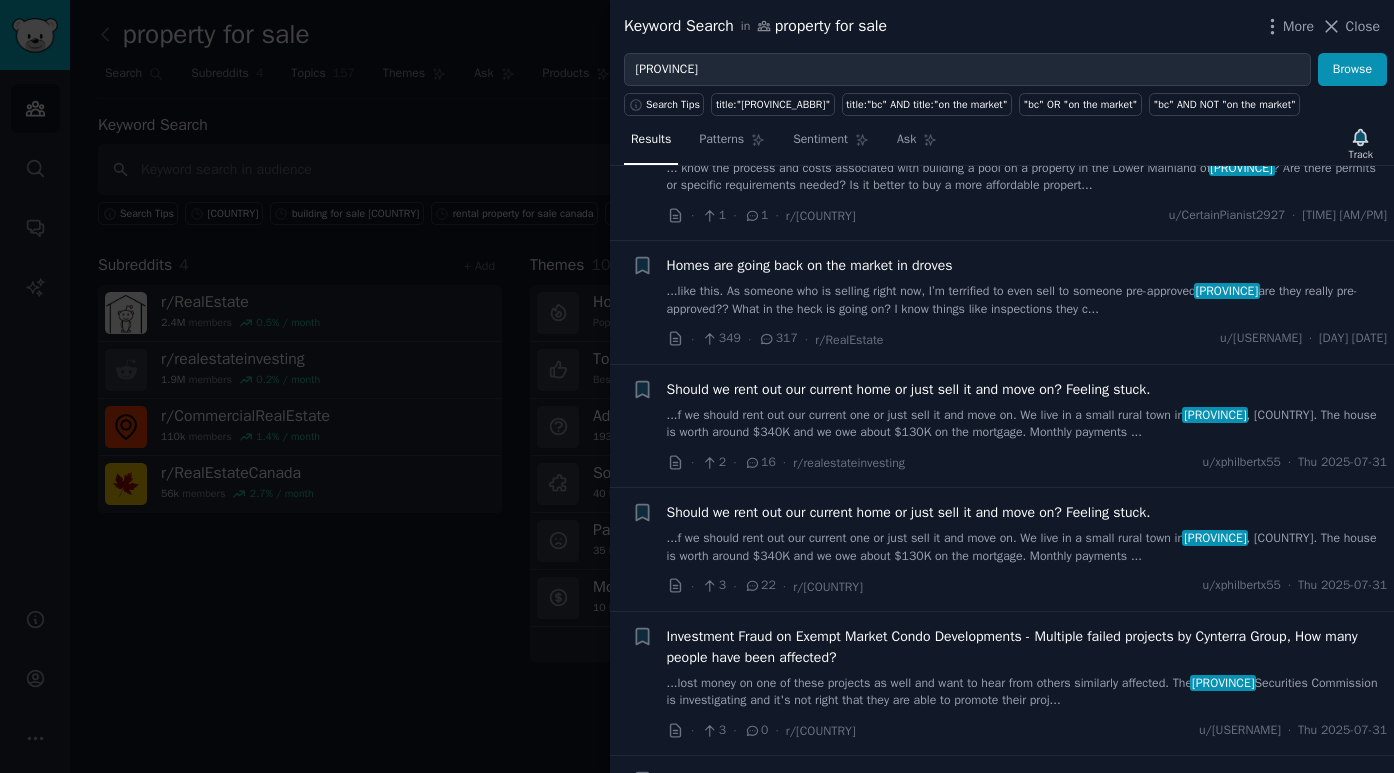 scroll, scrollTop: 91, scrollLeft: 0, axis: vertical 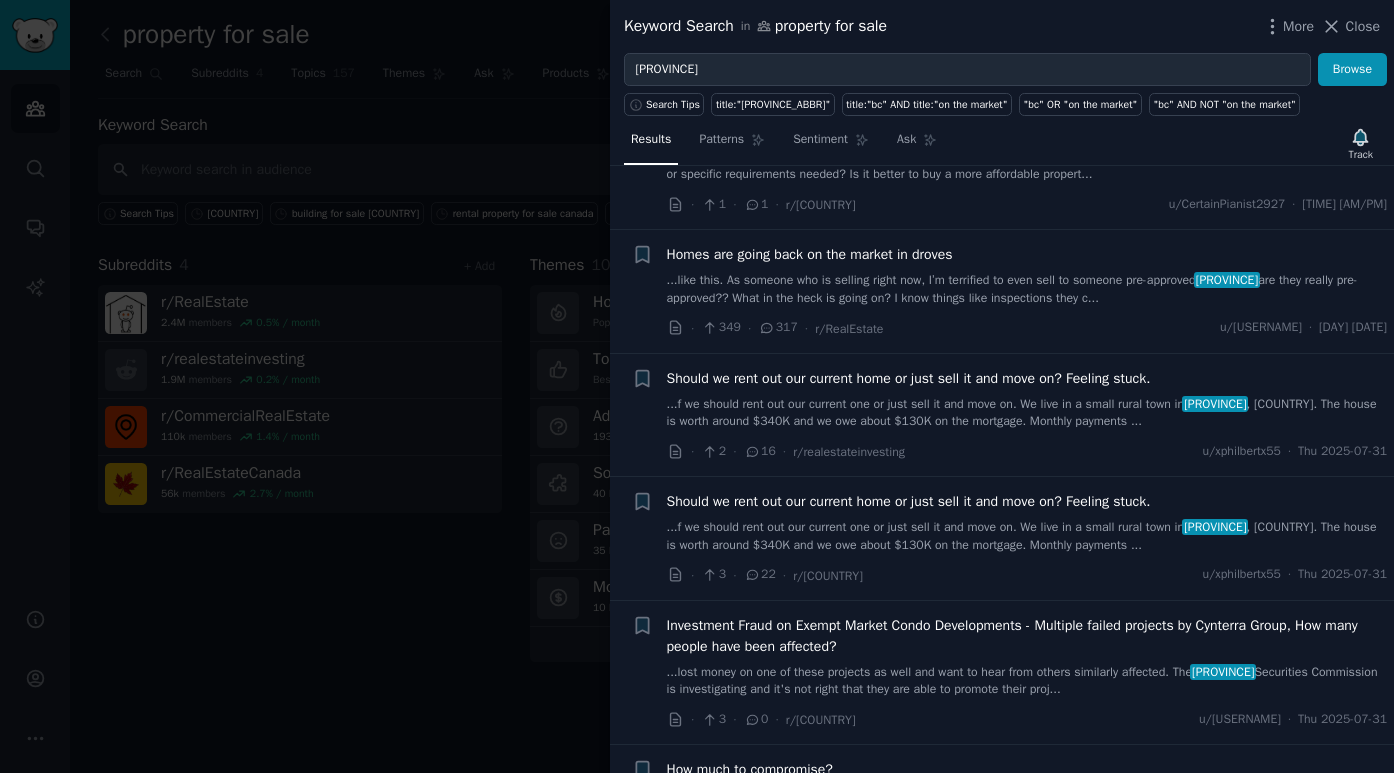 click on "Investment Fraud on Exempt Market Condo Developments - Multiple failed projects by Cynterra Group, How many people have been affected?" at bounding box center [1027, 636] 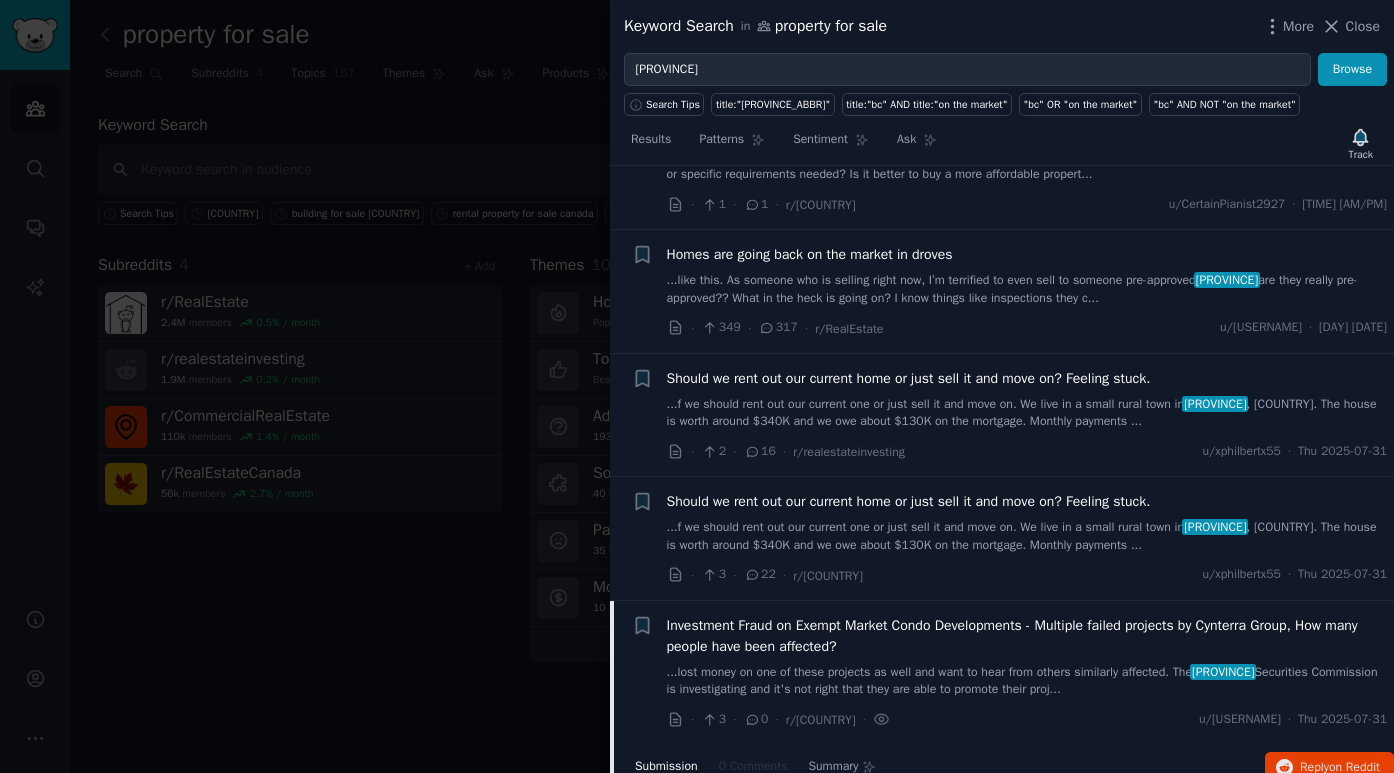 scroll, scrollTop: 521, scrollLeft: 0, axis: vertical 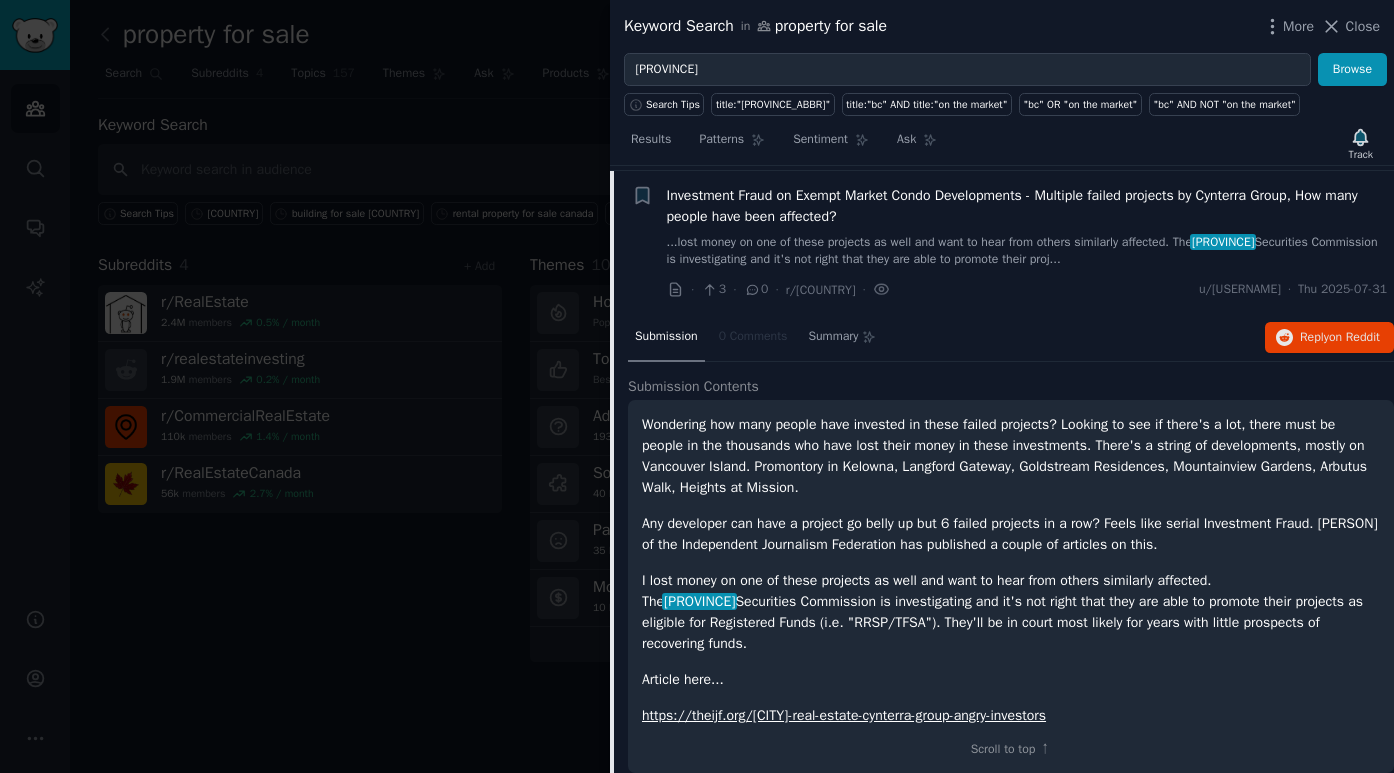 click on "https://theijf.org/[CITY]-real-estate-cynterra-group-angry-investors" at bounding box center [844, 715] 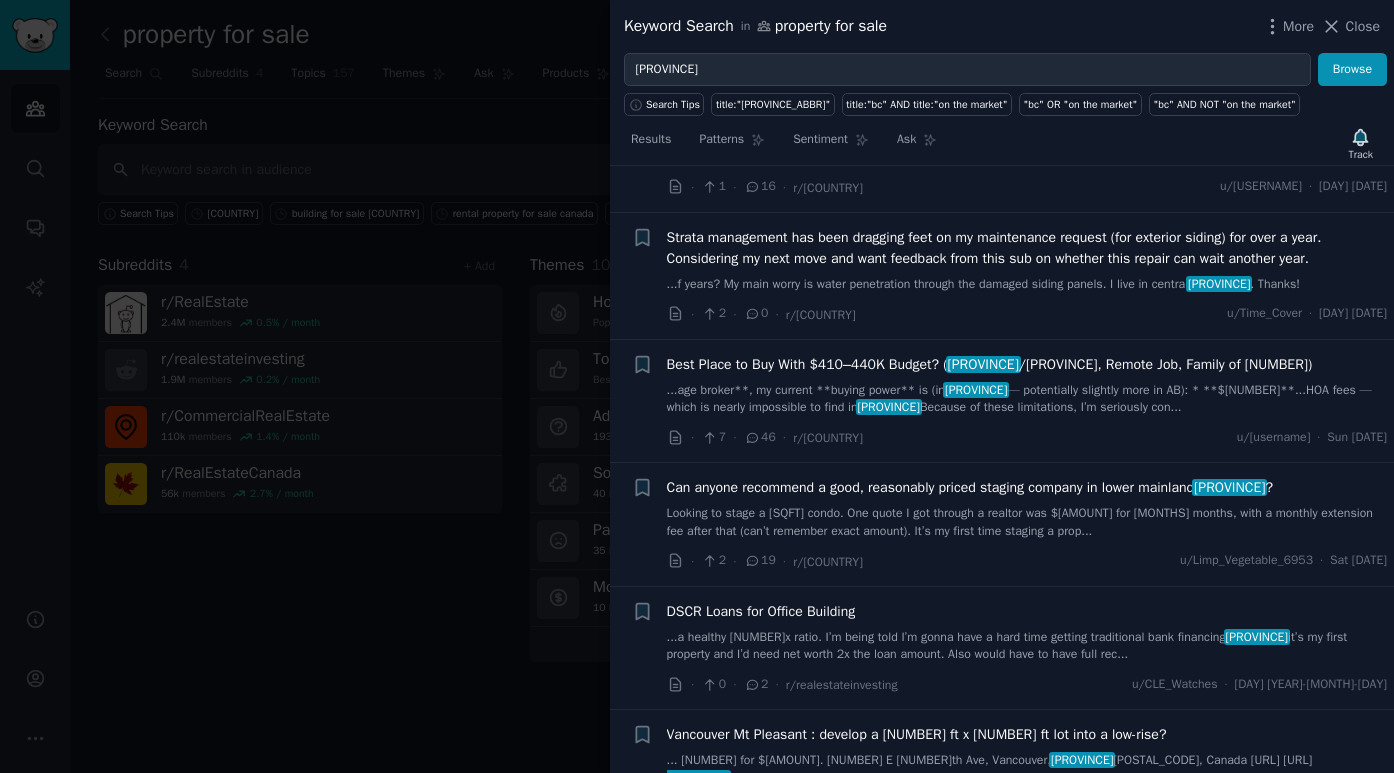 scroll, scrollTop: 2197, scrollLeft: 0, axis: vertical 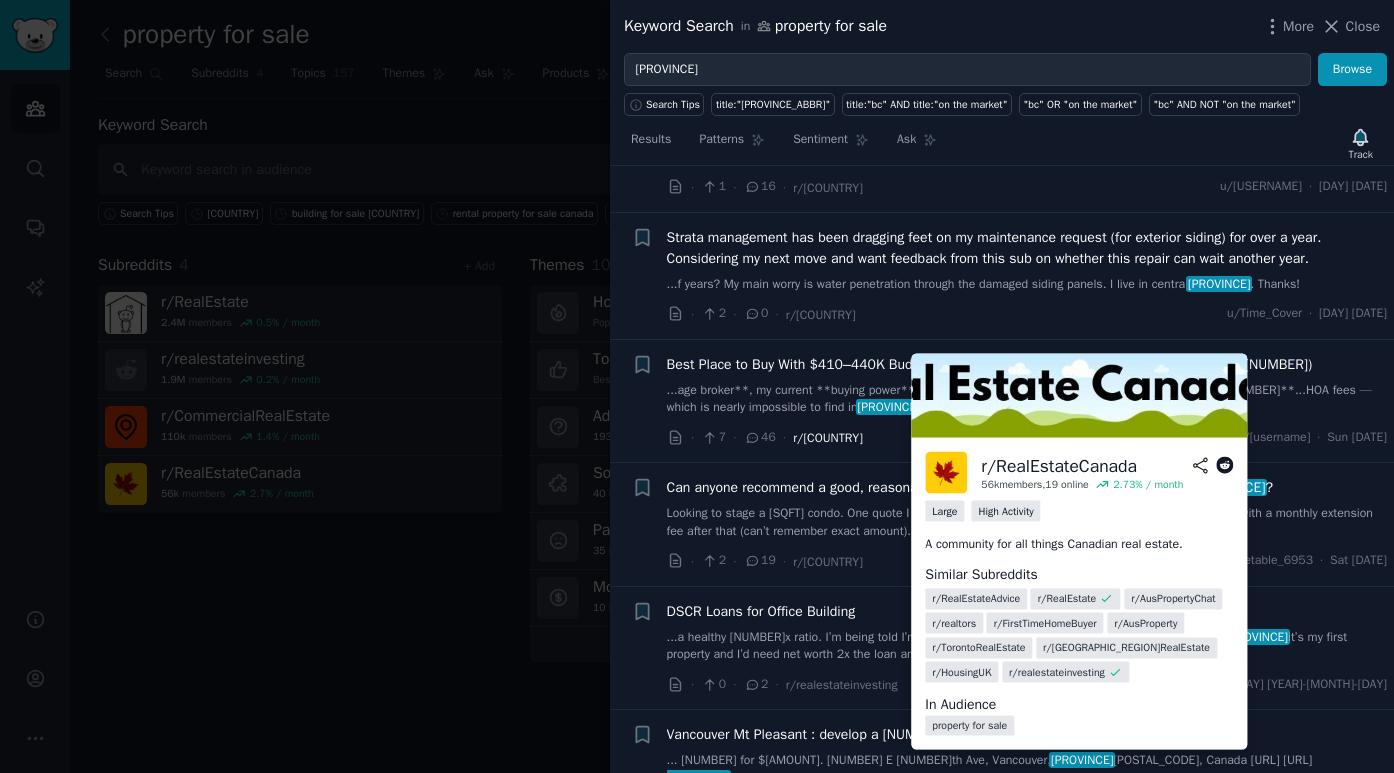 click on "r/[COUNTRY]" at bounding box center (828, 438) 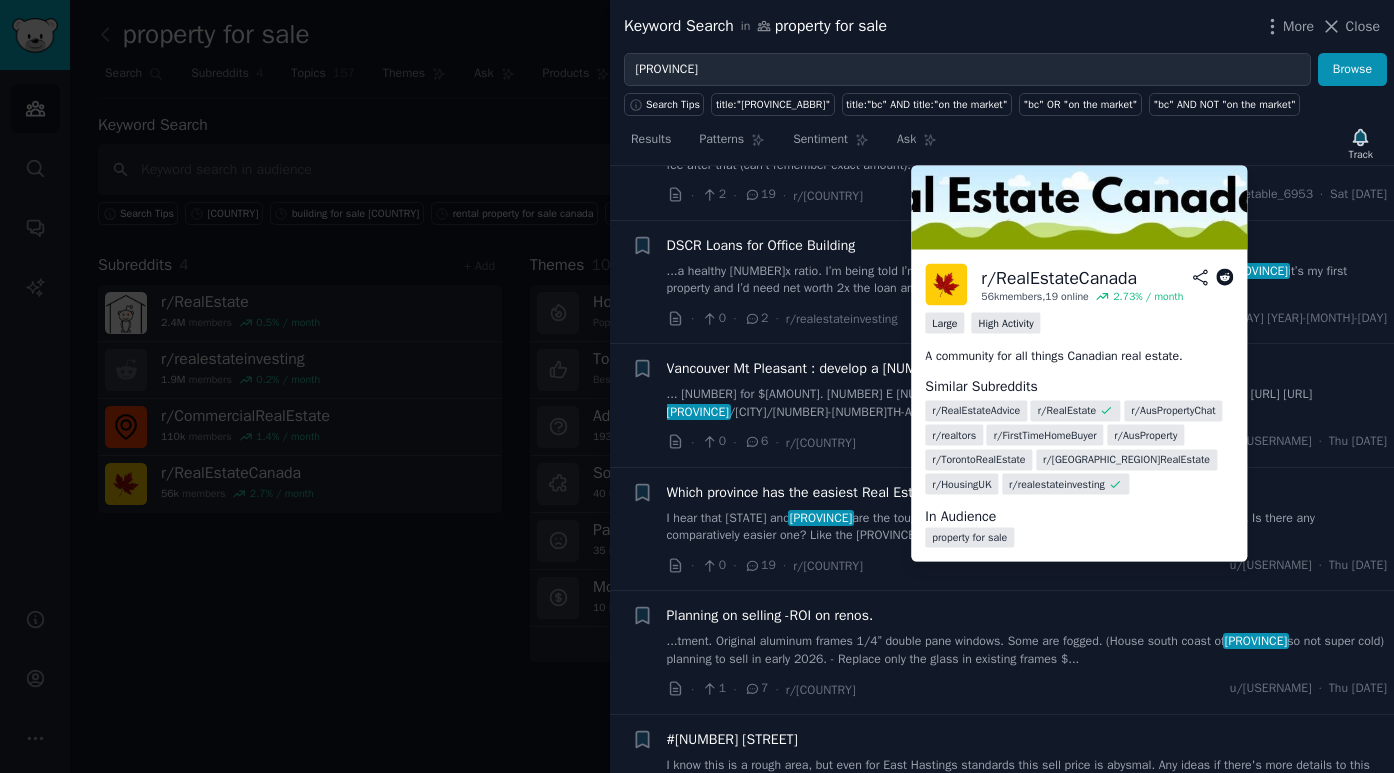 scroll, scrollTop: 2571, scrollLeft: 0, axis: vertical 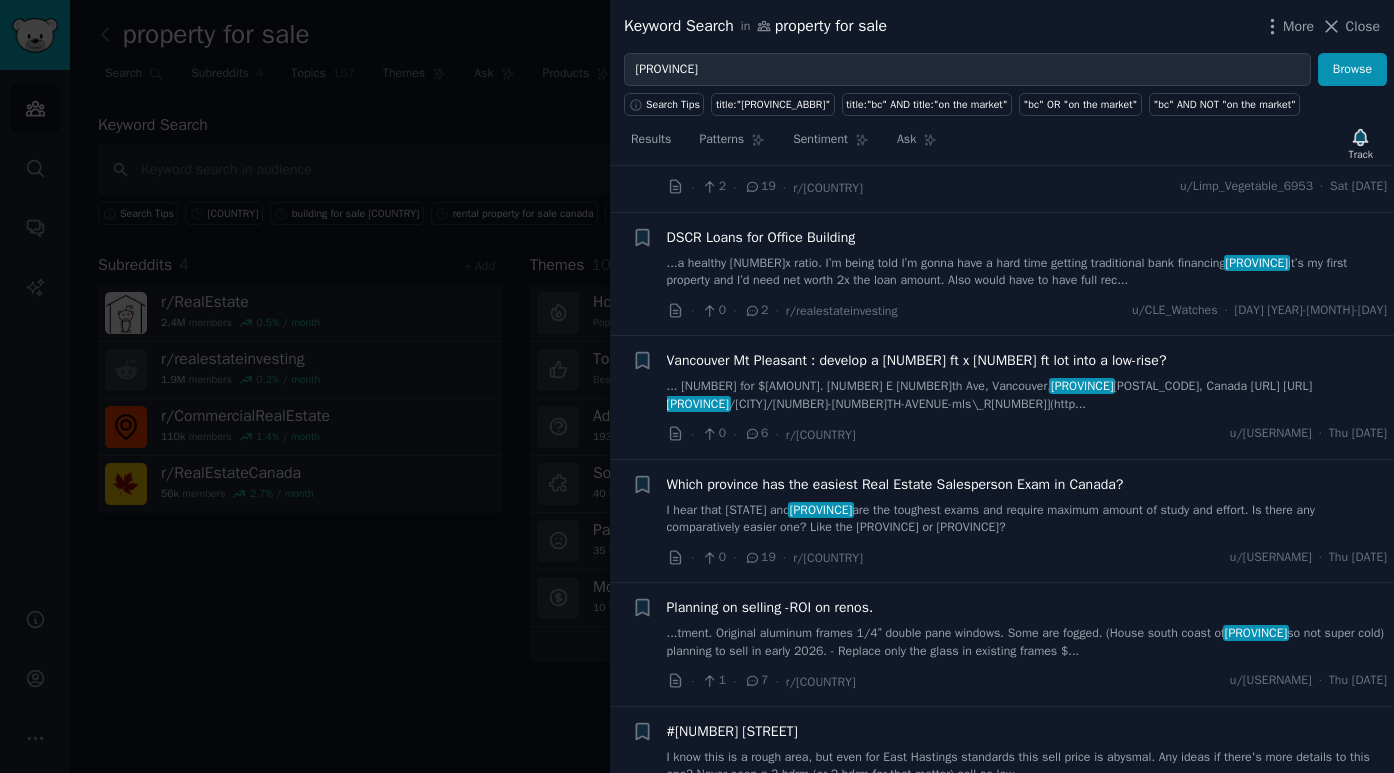 click at bounding box center (697, 386) 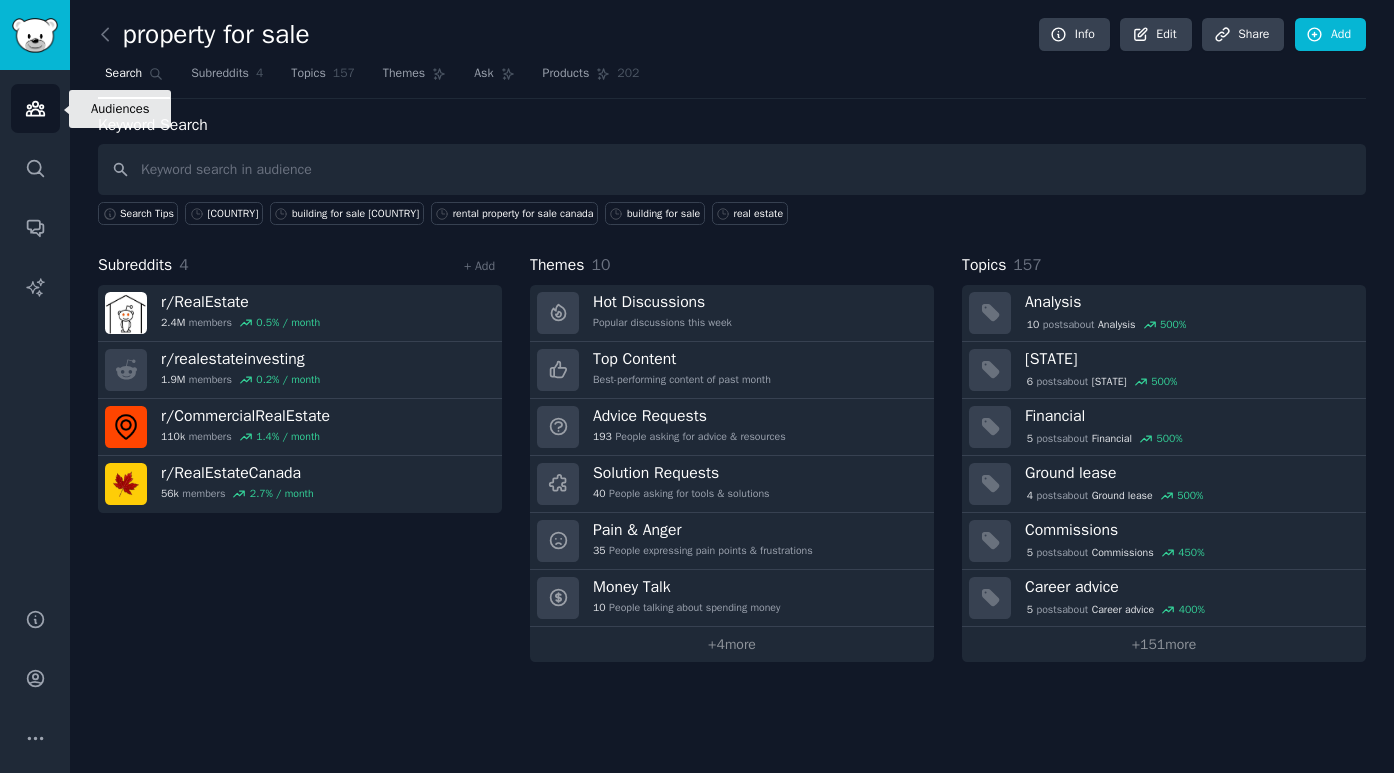click on "Audiences" at bounding box center [35, 108] 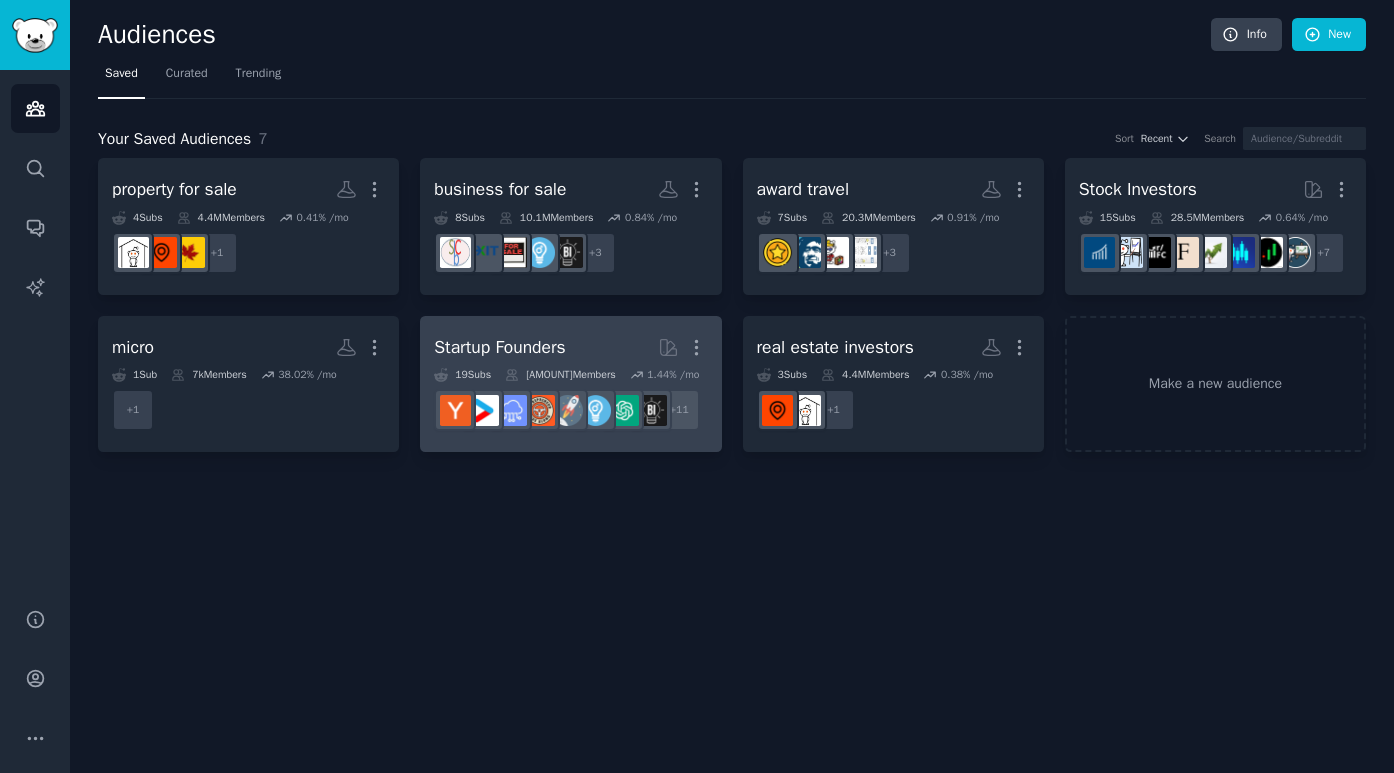 click on "Startup Founders More" at bounding box center (570, 347) 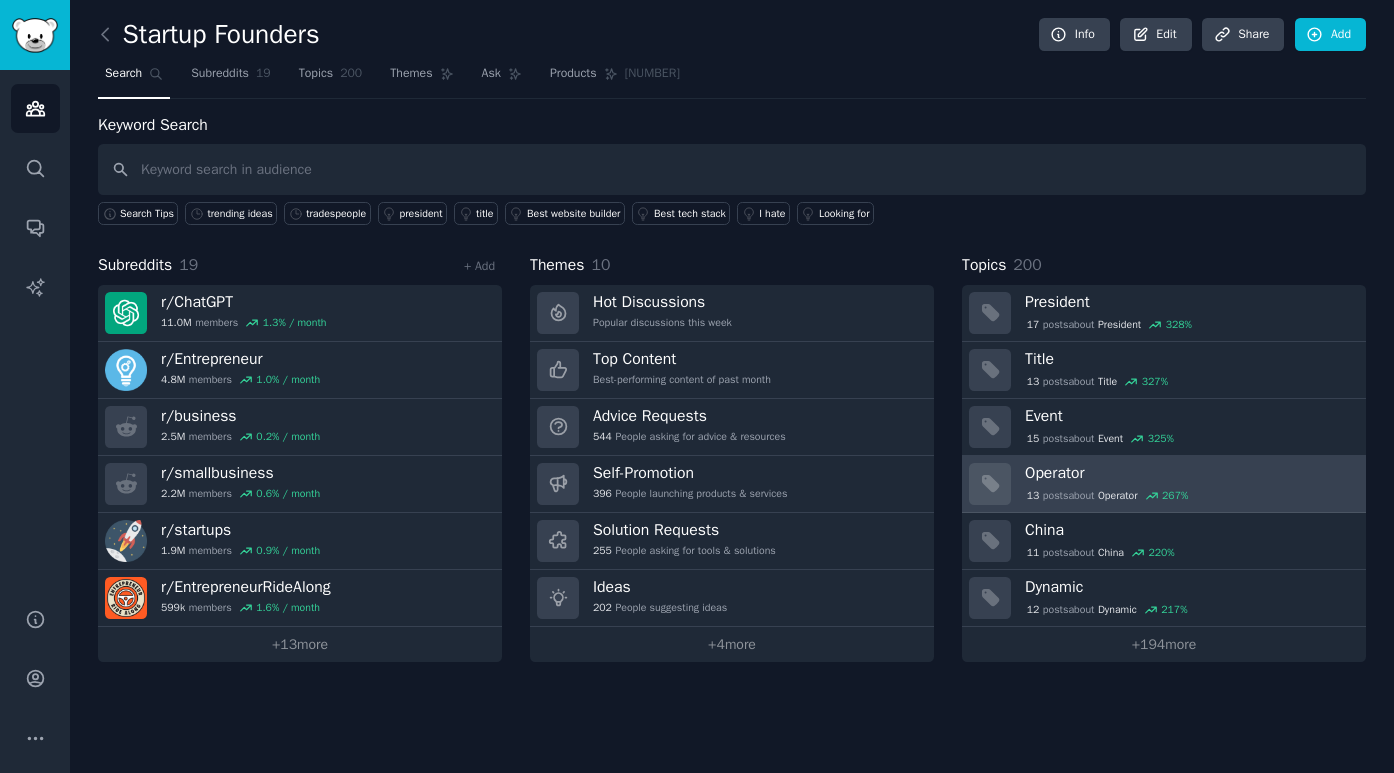 click on "Operator" at bounding box center (1188, 473) 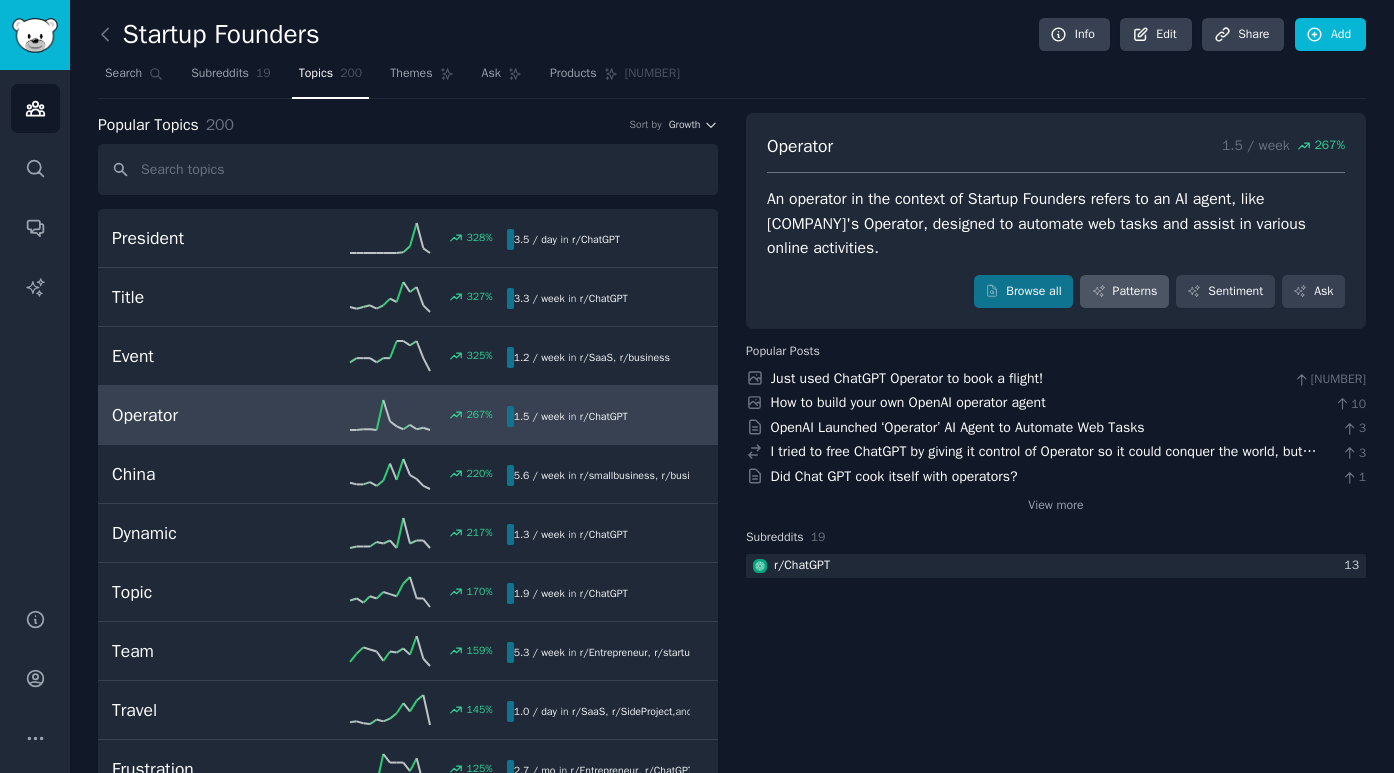 click on "Patterns" at bounding box center [1124, 292] 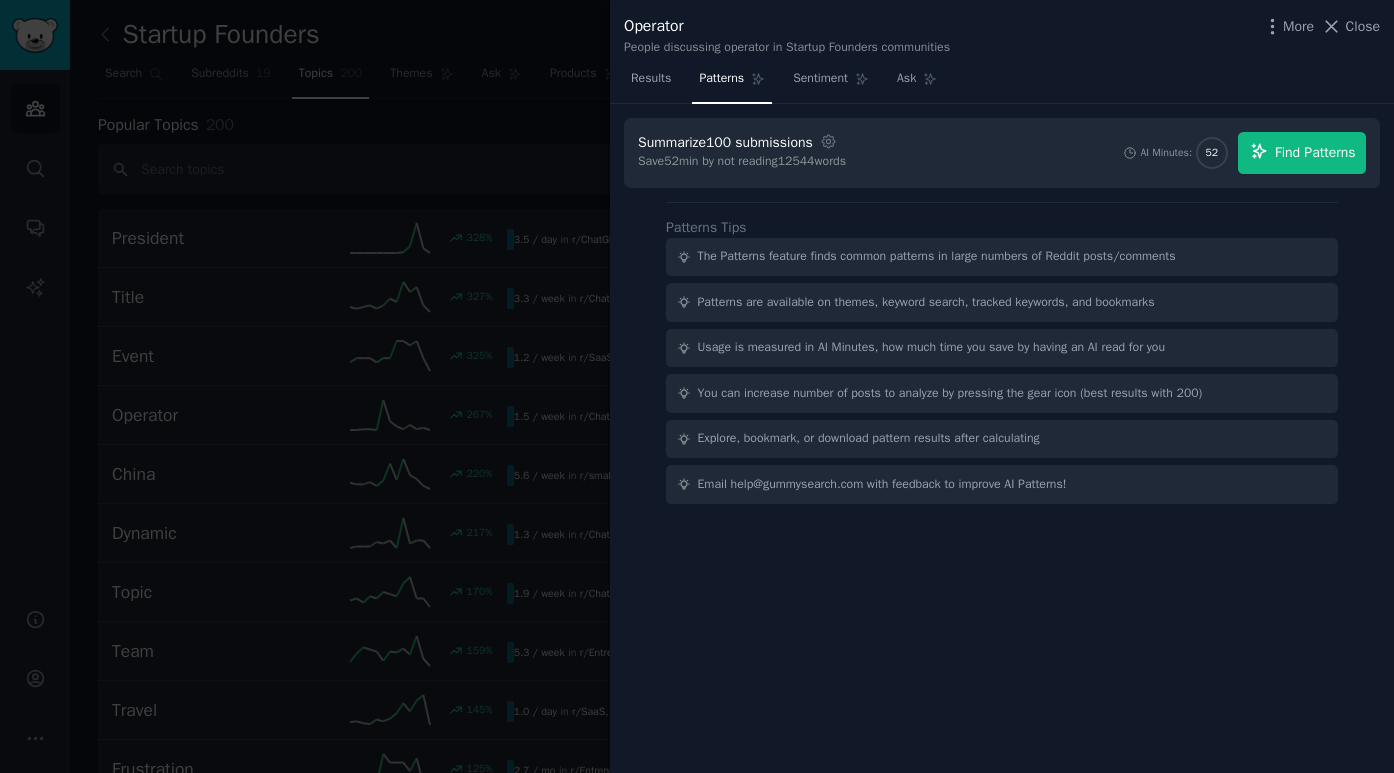 click on "Find Patterns" at bounding box center [1315, 152] 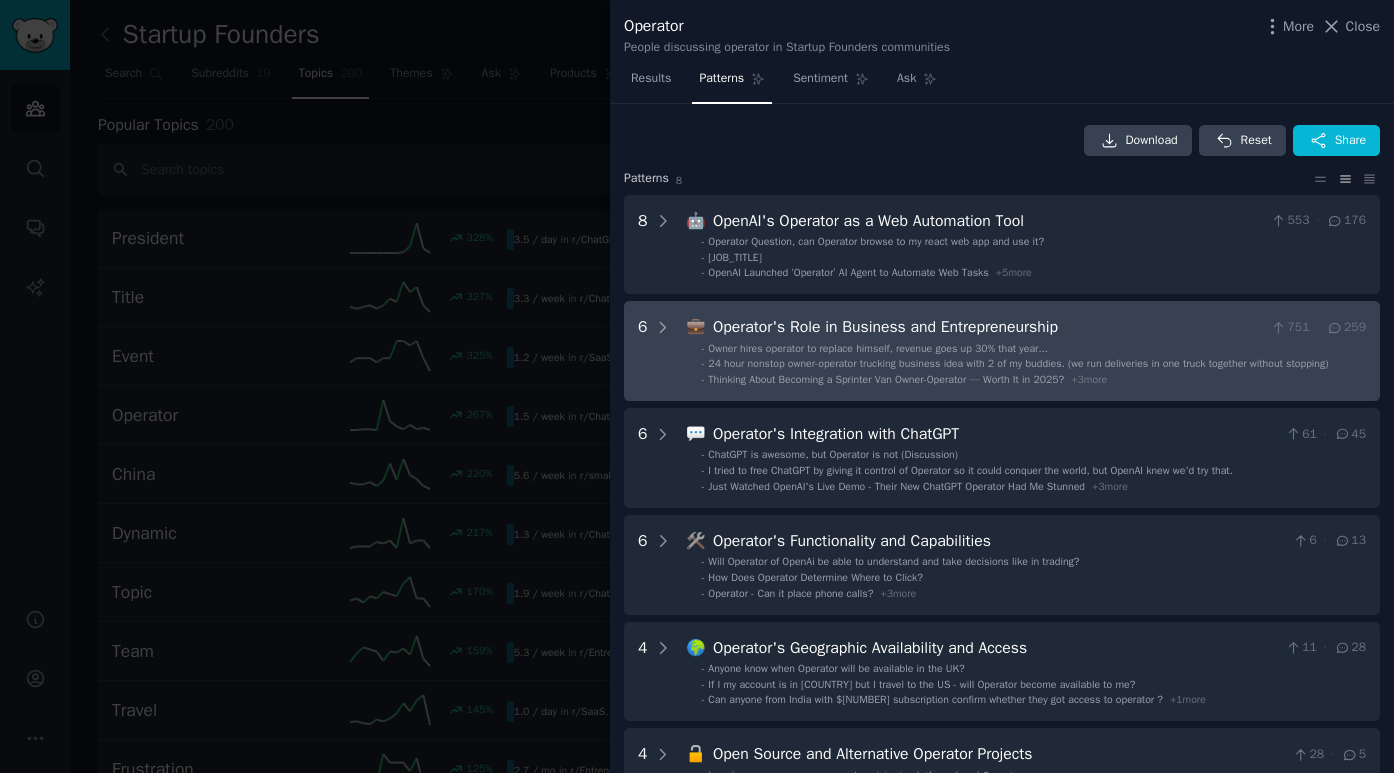 click on "24 hour nonstop owner-operator trucking business idea with 2 of my buddies. (we run deliveries in one truck together without stopping)" at bounding box center [1018, 363] 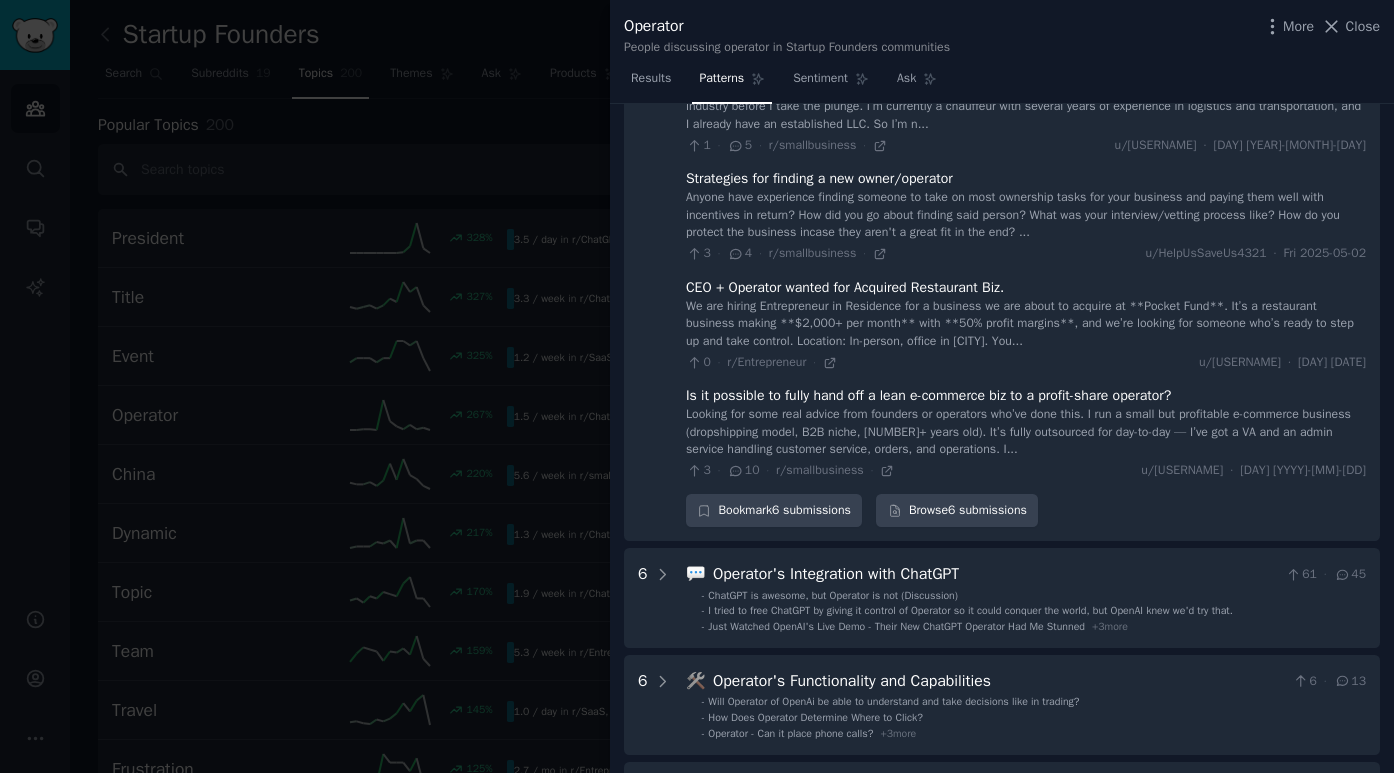 scroll, scrollTop: 737, scrollLeft: 0, axis: vertical 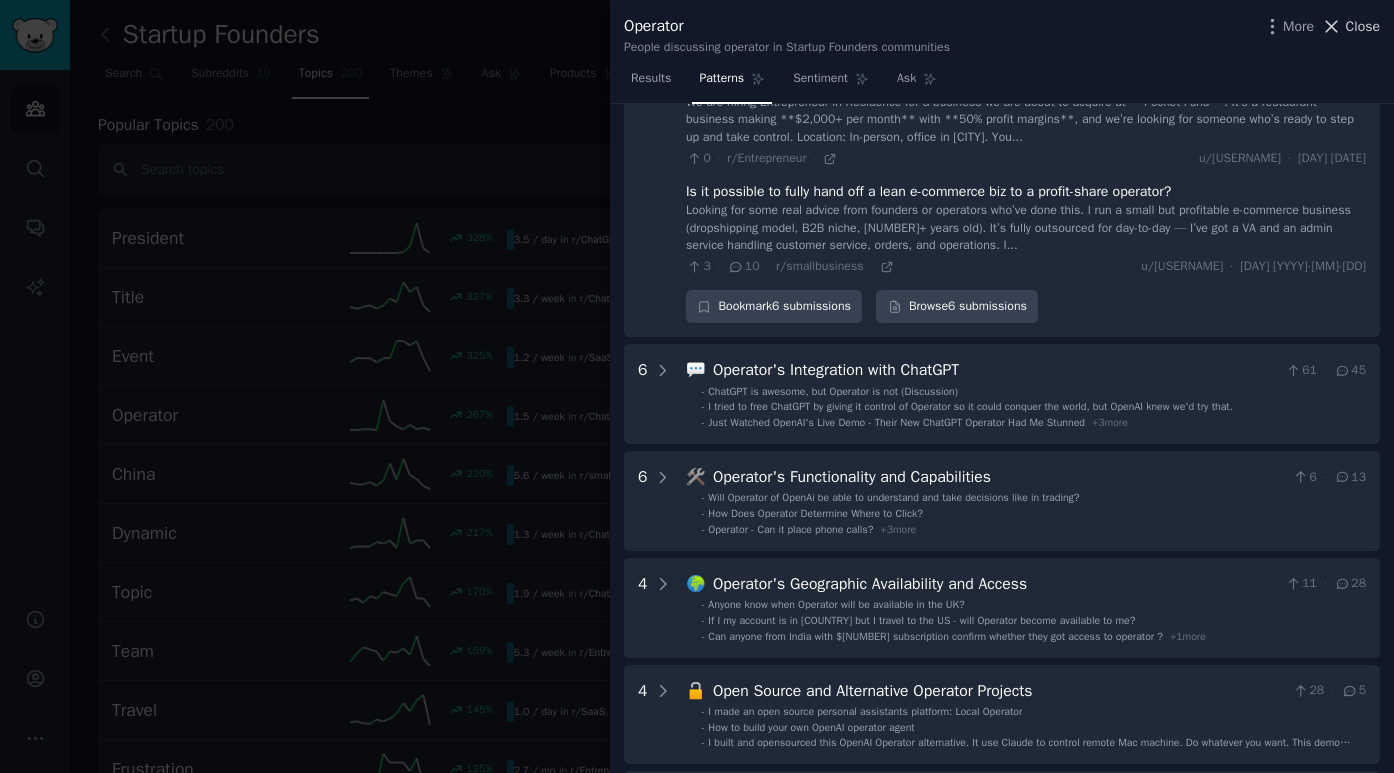 click on "Close" at bounding box center (1363, 26) 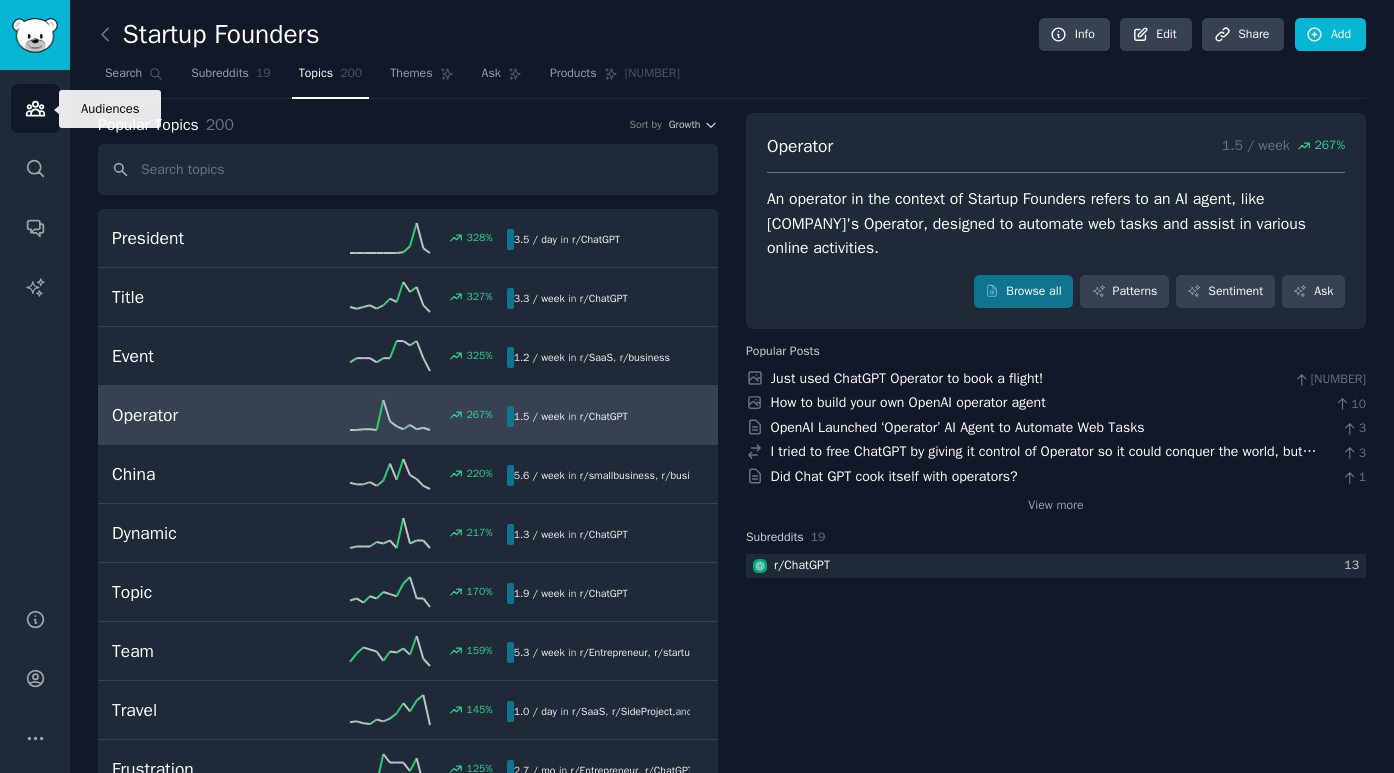 click on "Audiences" at bounding box center (35, 108) 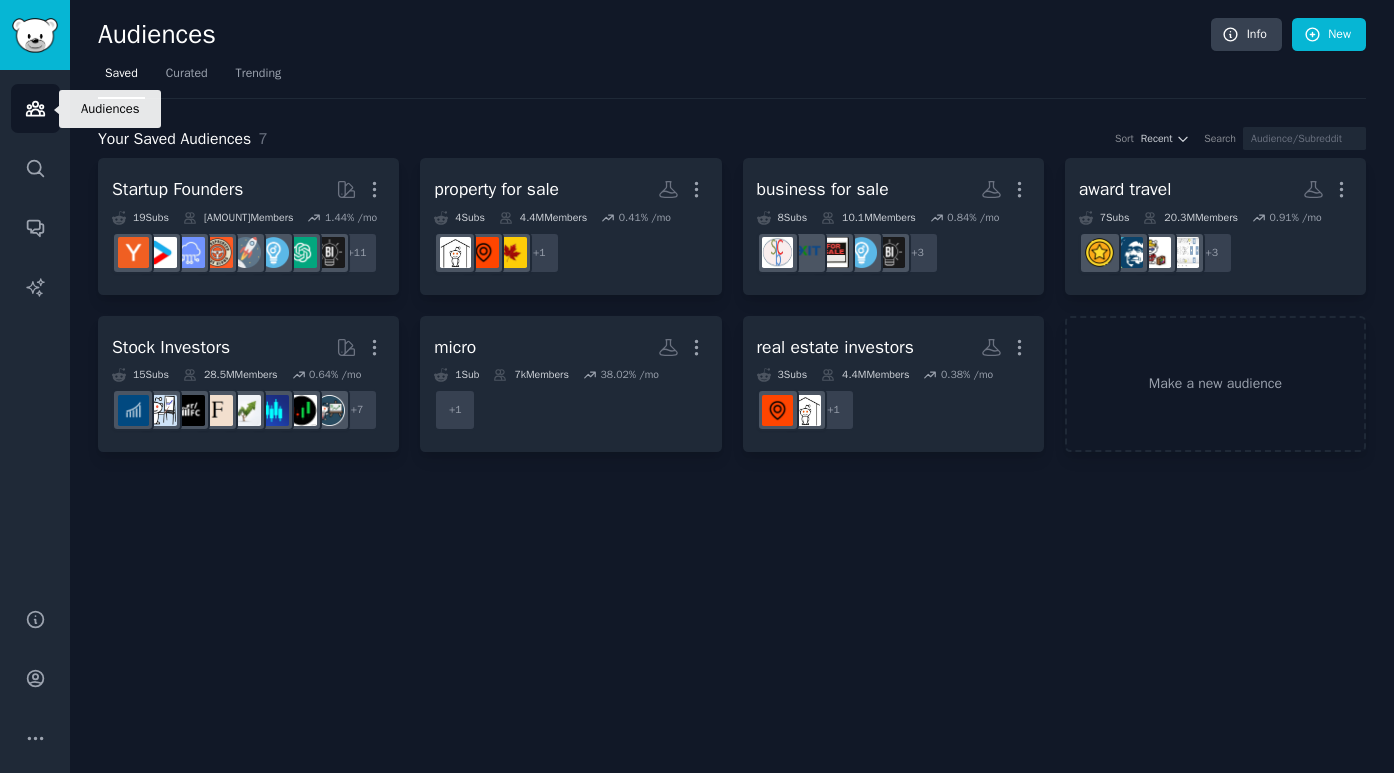 click 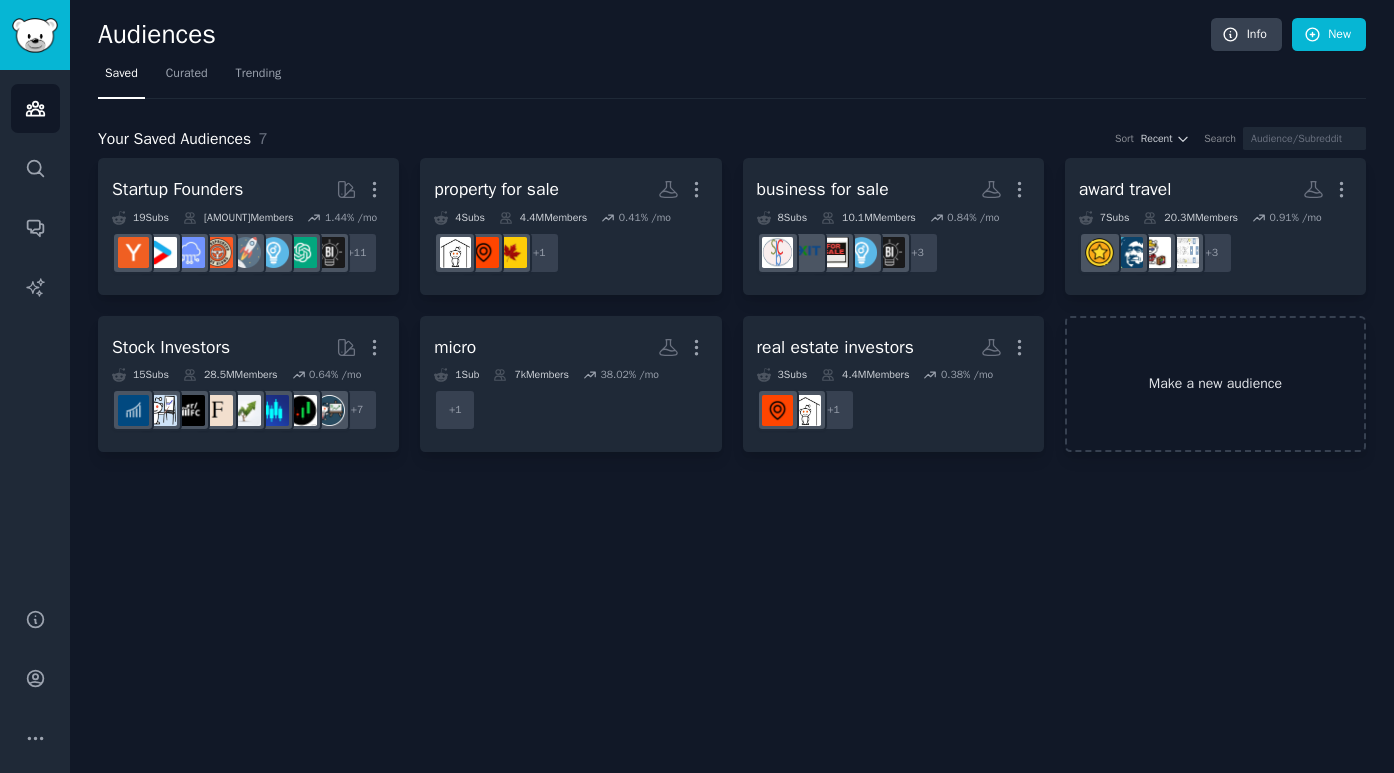 click on "Make a new audience" at bounding box center (1215, 384) 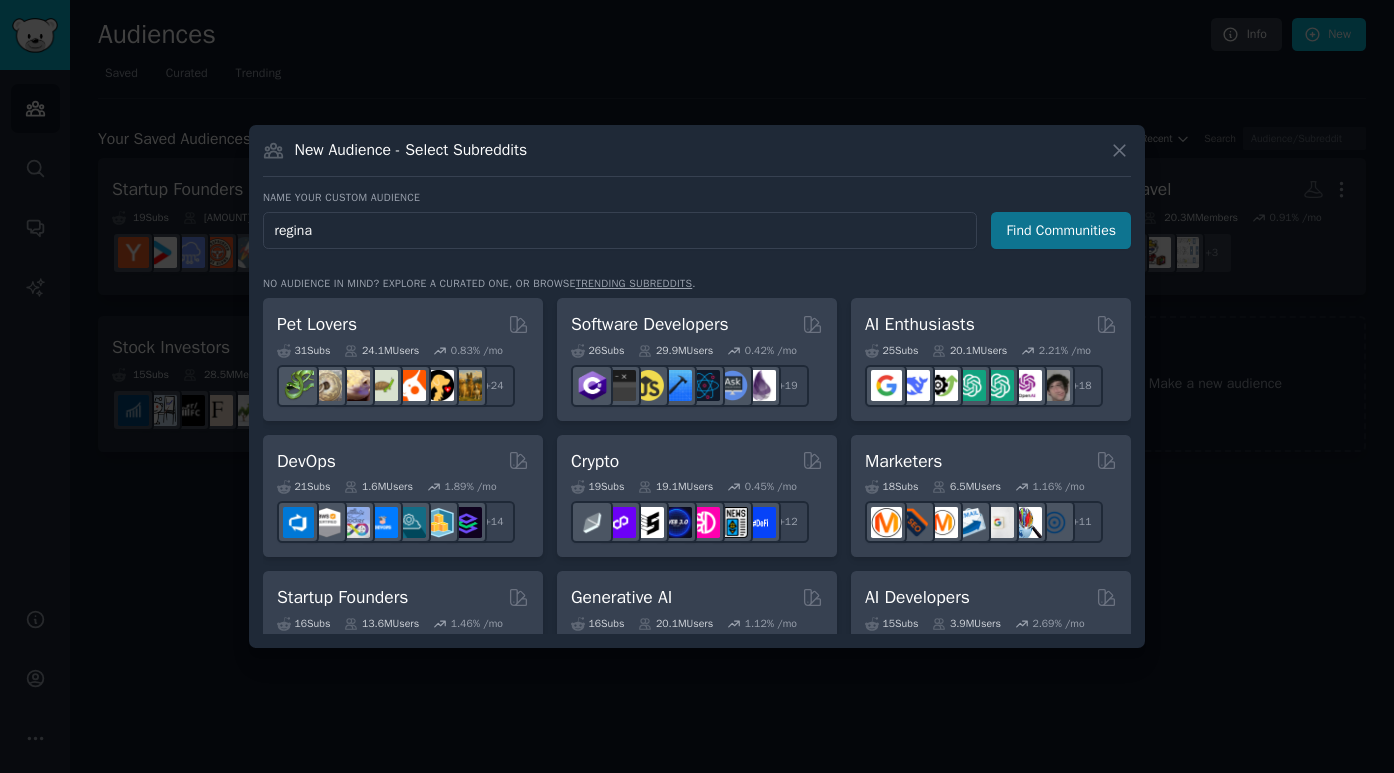 type on "regina" 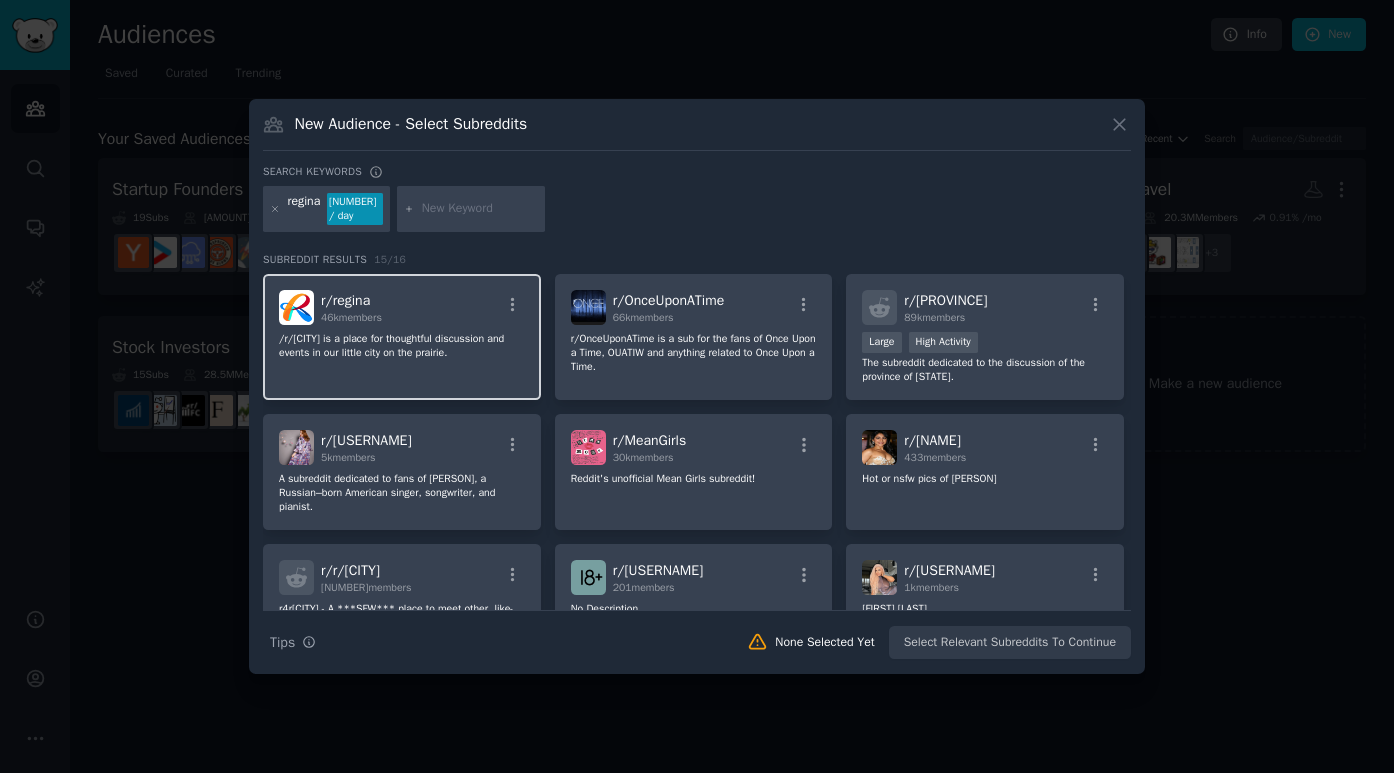 click on "/r/[CITY] is a place for thoughtful discussion and events in our little city on the prairie." 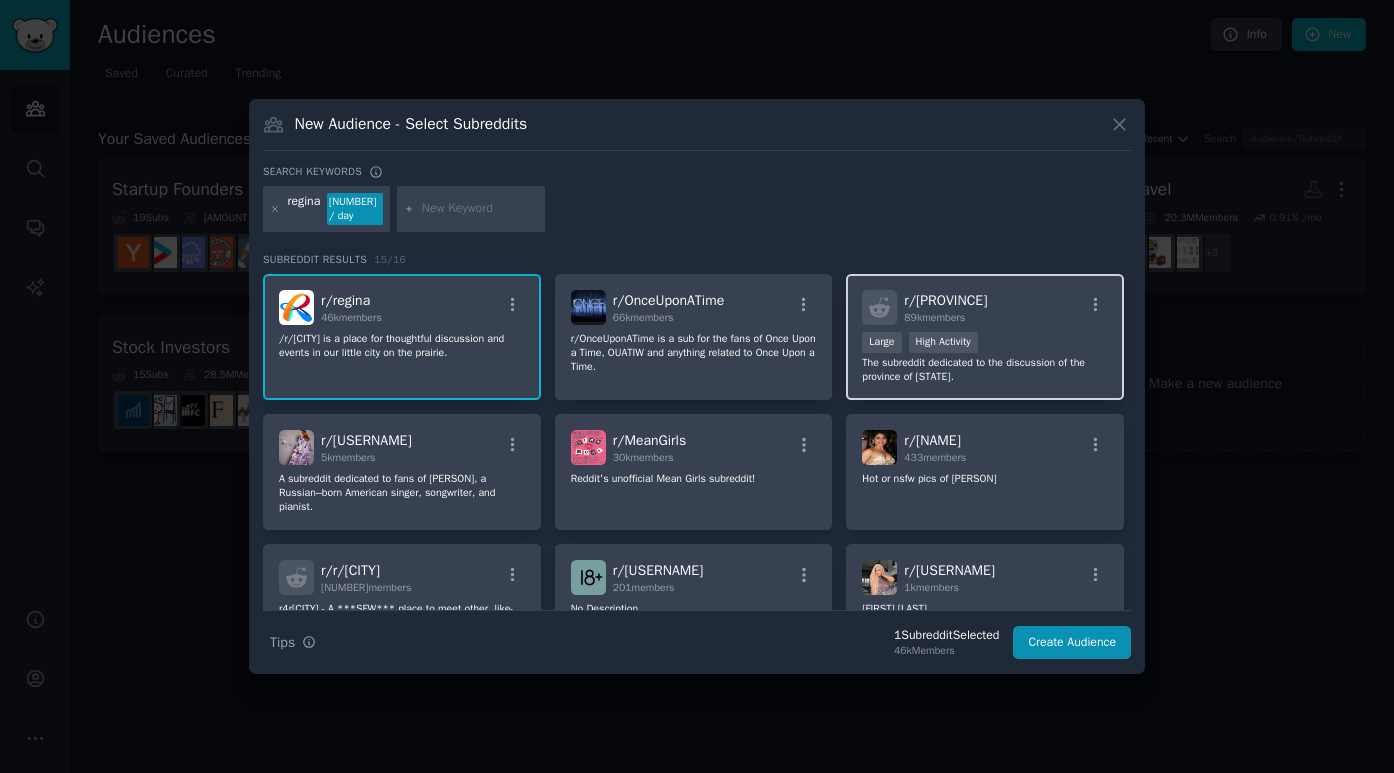 click on "r/ [PROVINCE] [NUMBER] members >= 80th percentile for submissions / day Large High Activity The subreddit dedicated to the discussion of the province of [PROVINCE]." at bounding box center [985, 337] 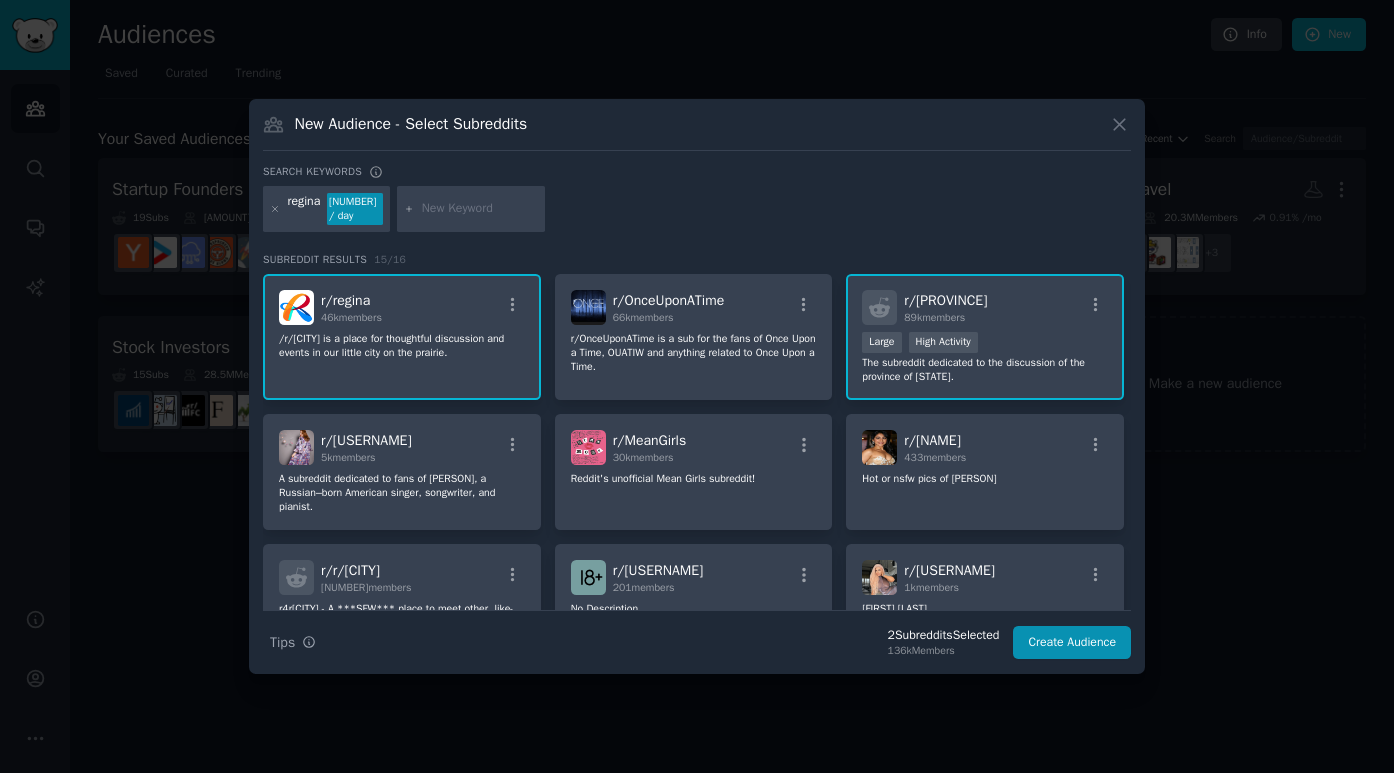 scroll, scrollTop: 0, scrollLeft: 0, axis: both 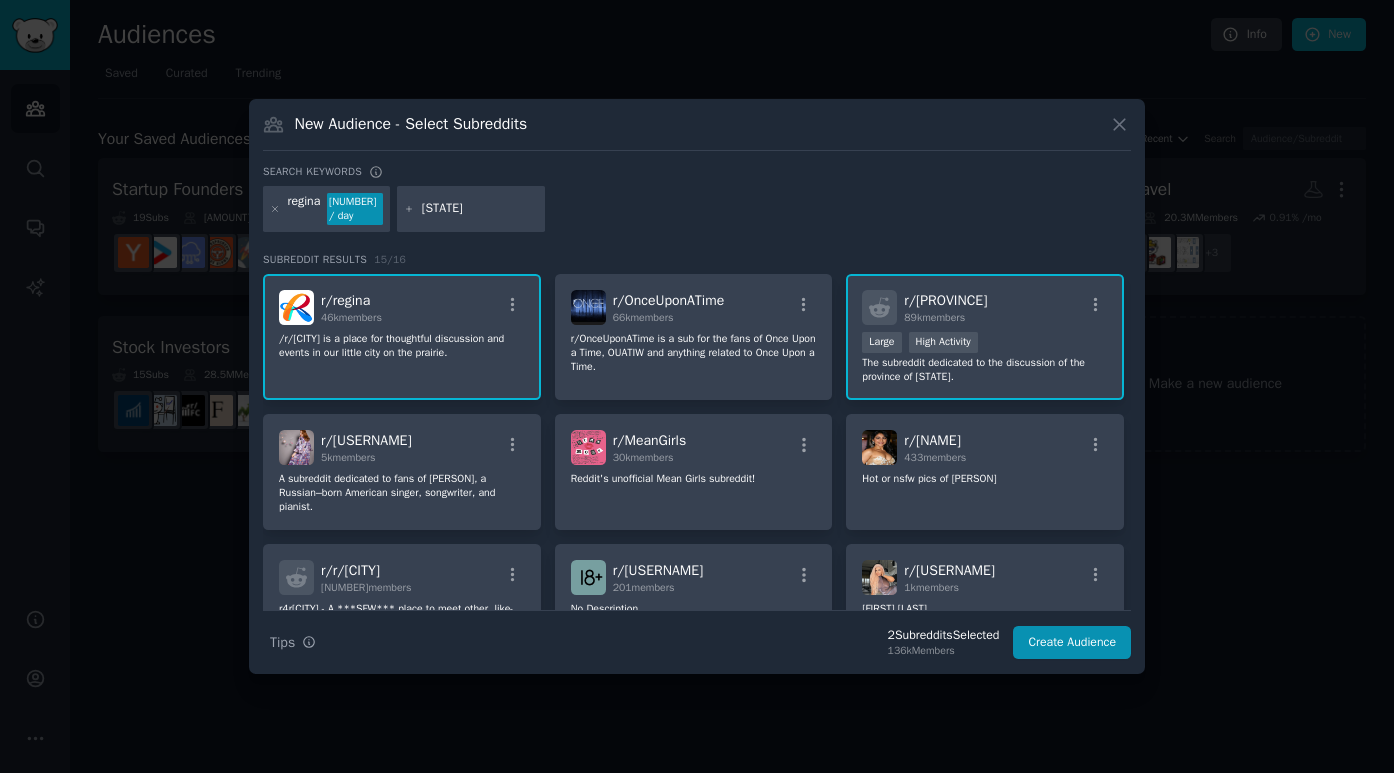 type on "[PROVINCE]" 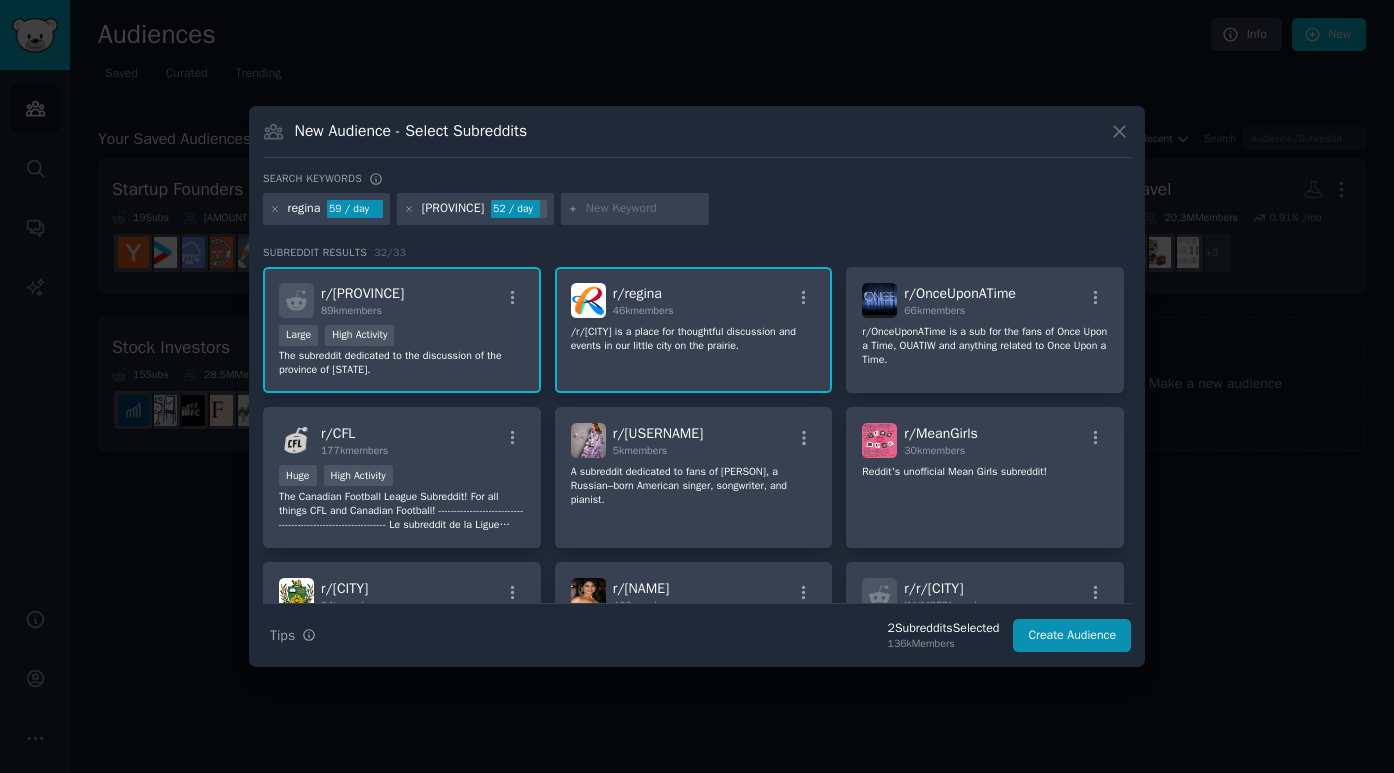click on "r/ saskatchewan 89k  members" at bounding box center (402, 300) 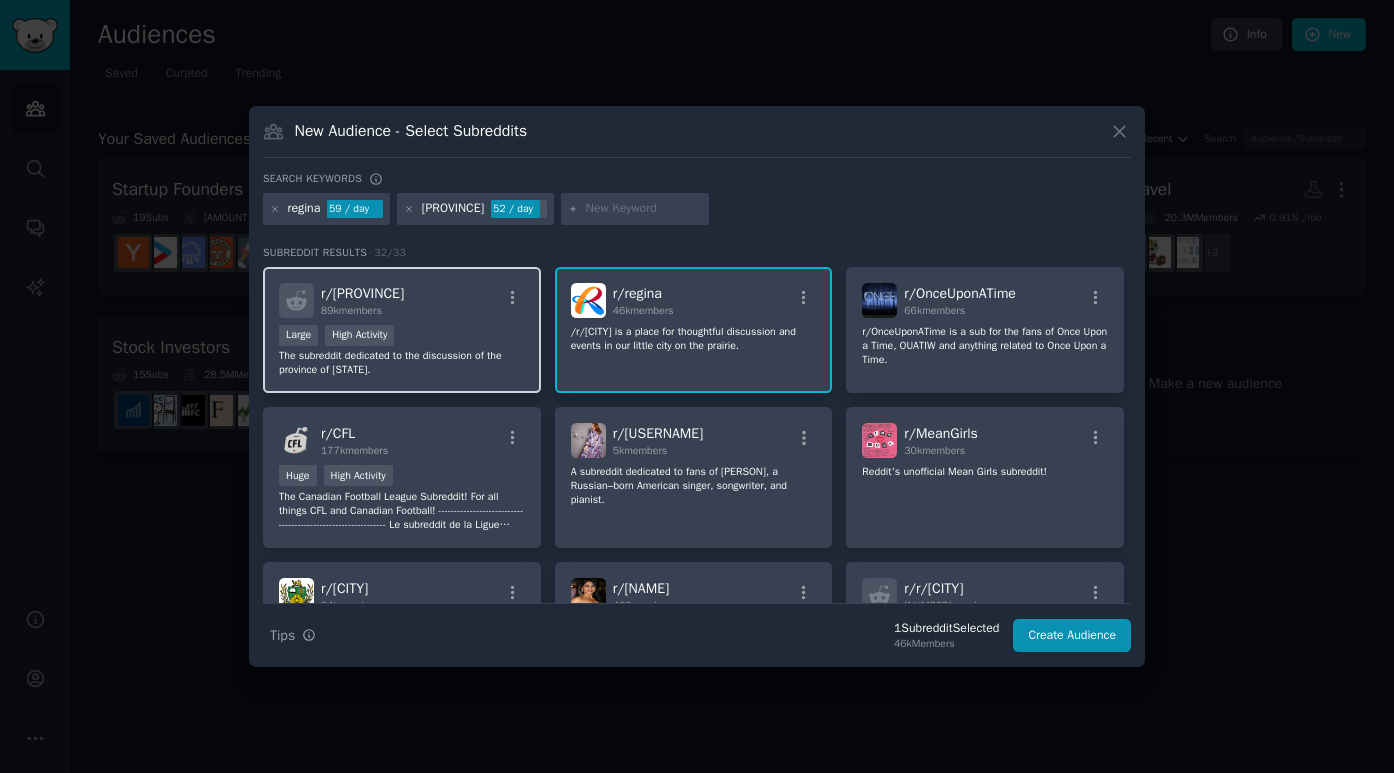 click on "The subreddit dedicated to the discussion of the province of [STATE]." at bounding box center [402, 363] 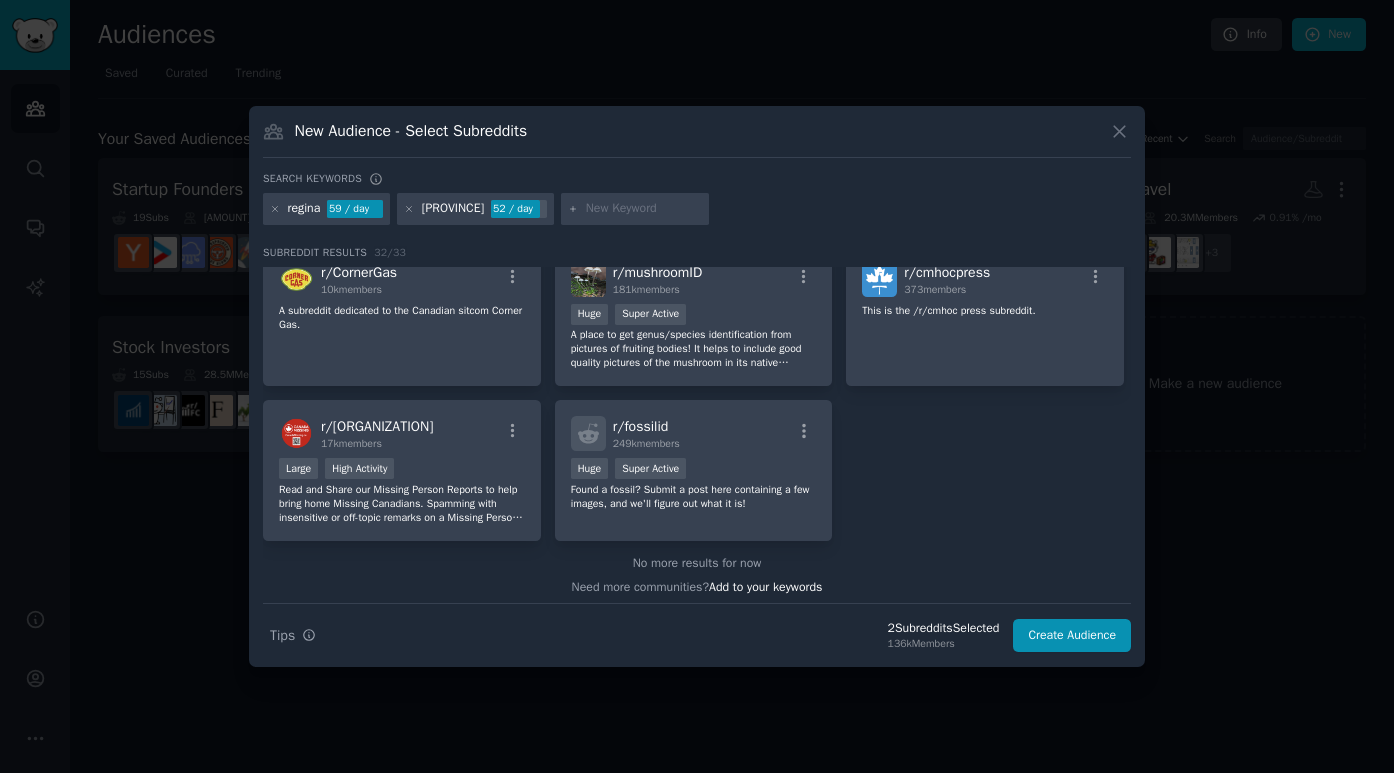 scroll, scrollTop: 1318, scrollLeft: 0, axis: vertical 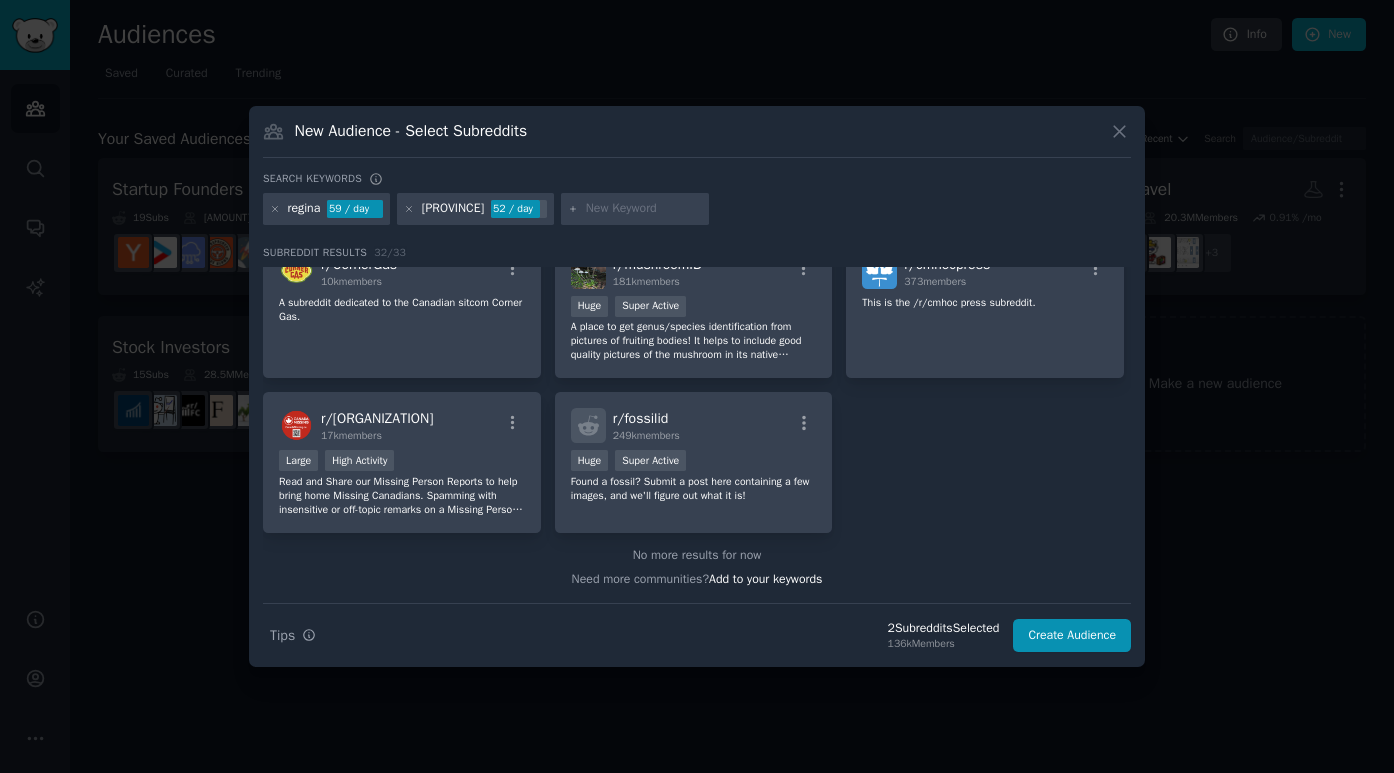 click at bounding box center [644, 209] 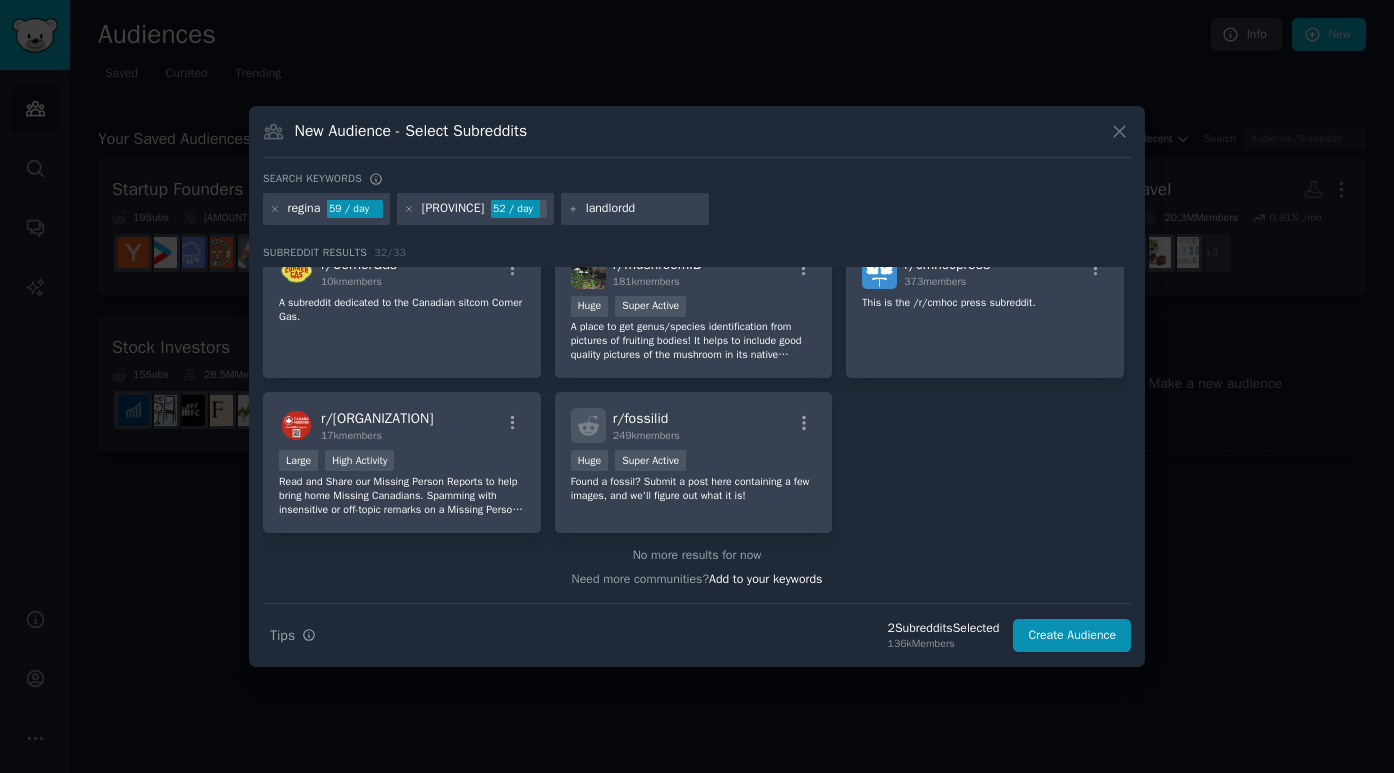 type on "landlords" 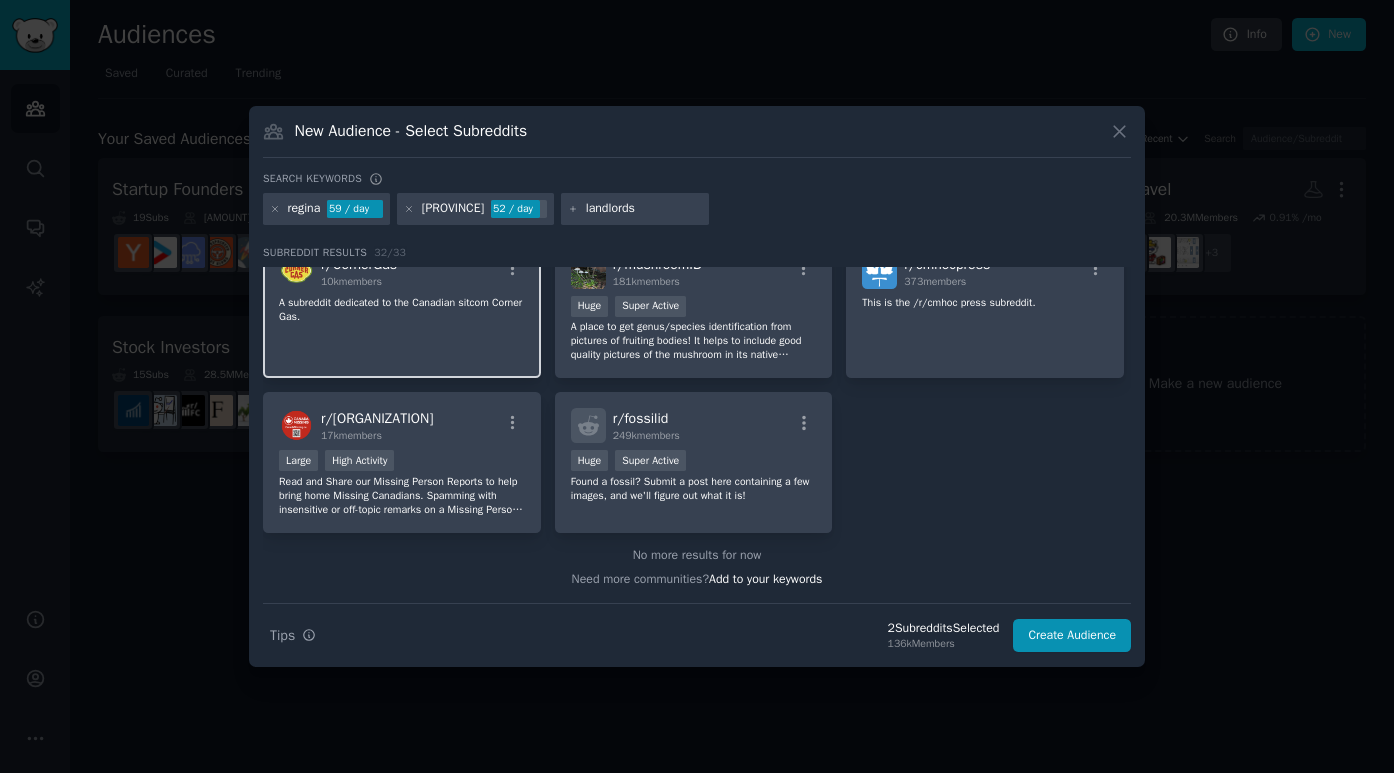 type 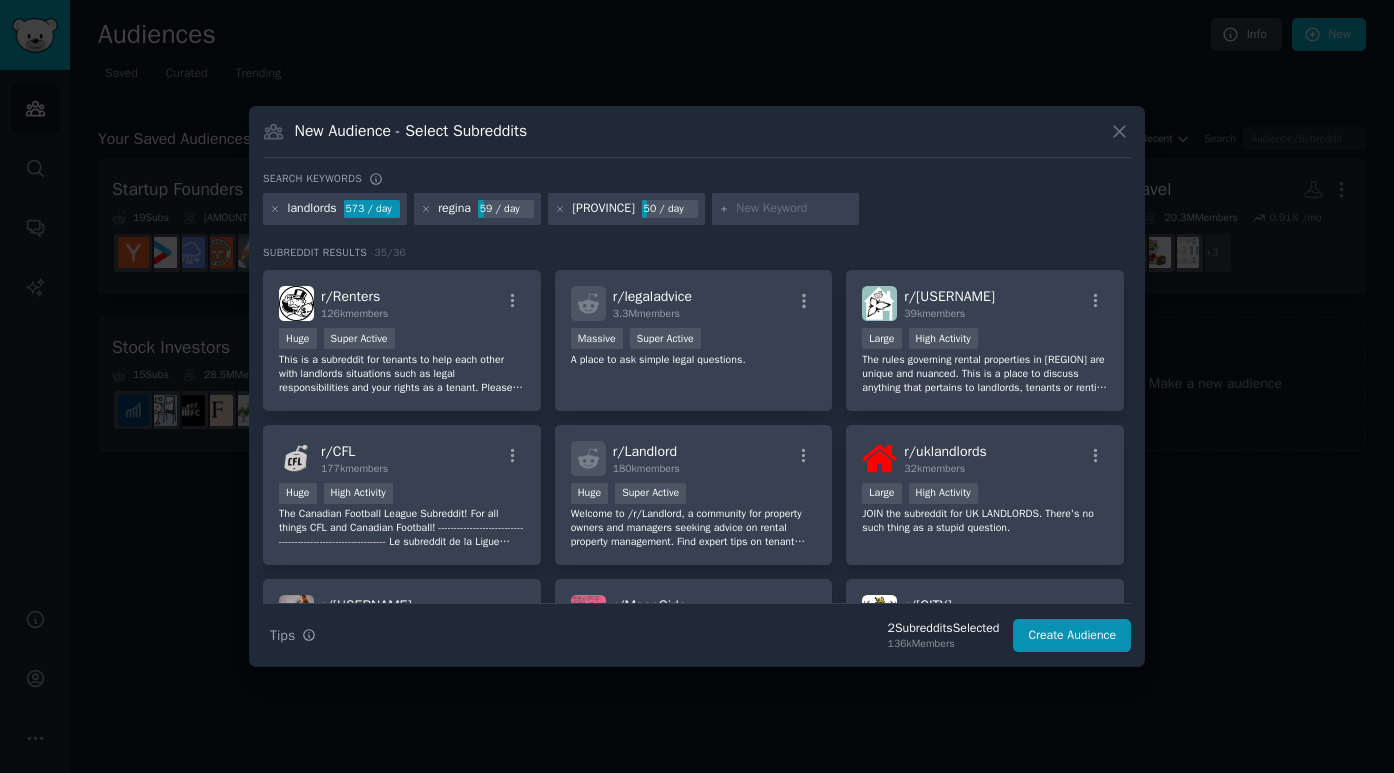 scroll, scrollTop: 138, scrollLeft: 0, axis: vertical 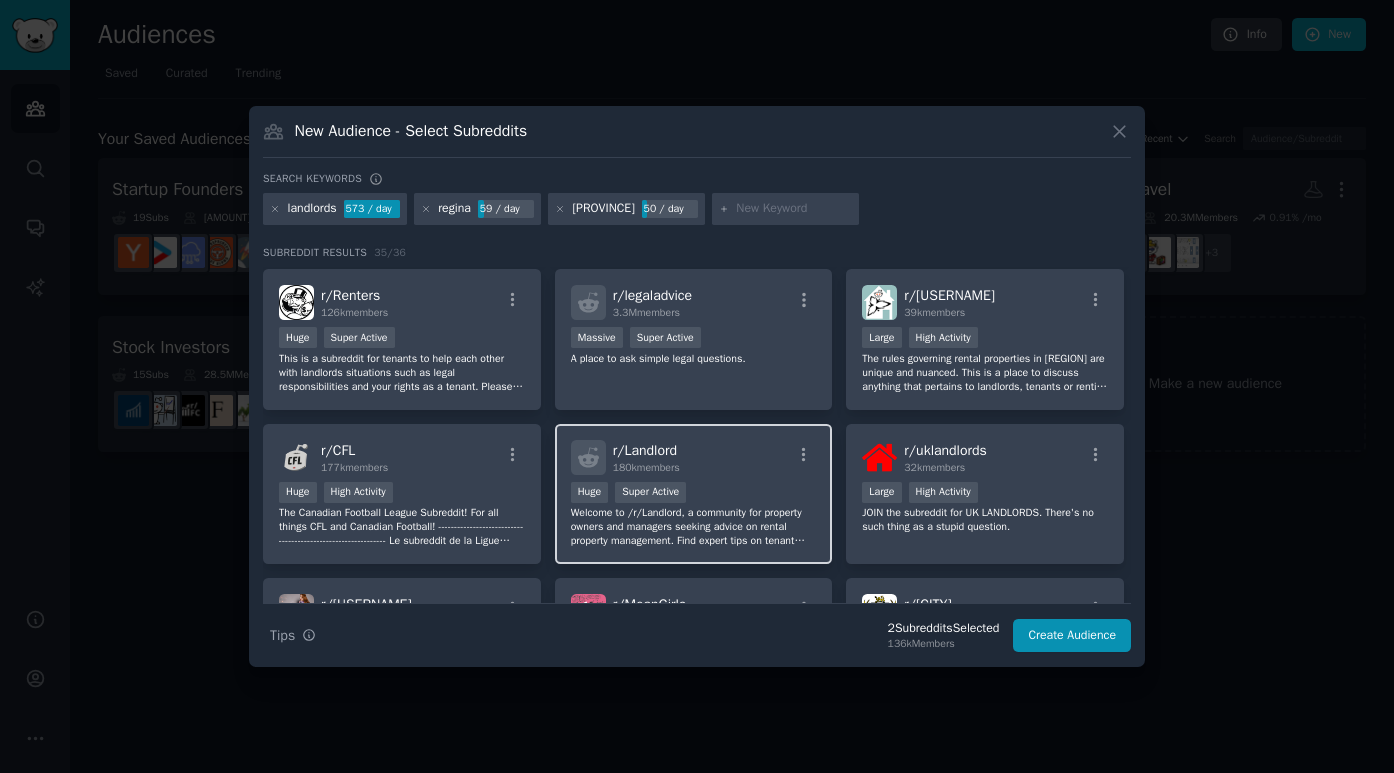 click on "r/ Landlord [NUMBER] members Huge Super Active Welcome to /r/Landlord, a community for property owners and managers seeking advice on rental property management. Find expert tips on tenant relations, lease agreements, maintenance, rent collection, and more. Whether you're new or experienced, join the discussion, share your experiences, and get answers to your property management questions. Tenants are also welcome to gain insights from a landlord's perspective." at bounding box center [694, 494] 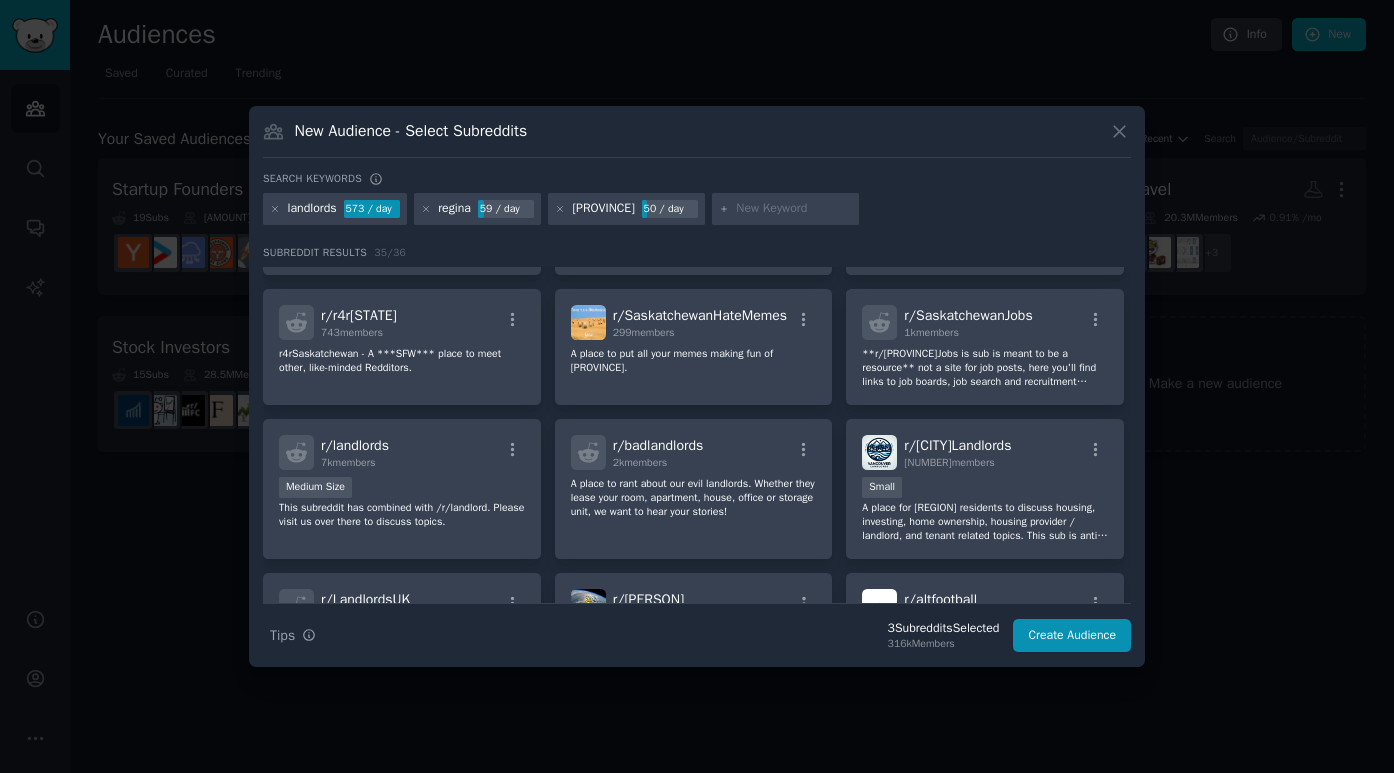 scroll, scrollTop: 1014, scrollLeft: 0, axis: vertical 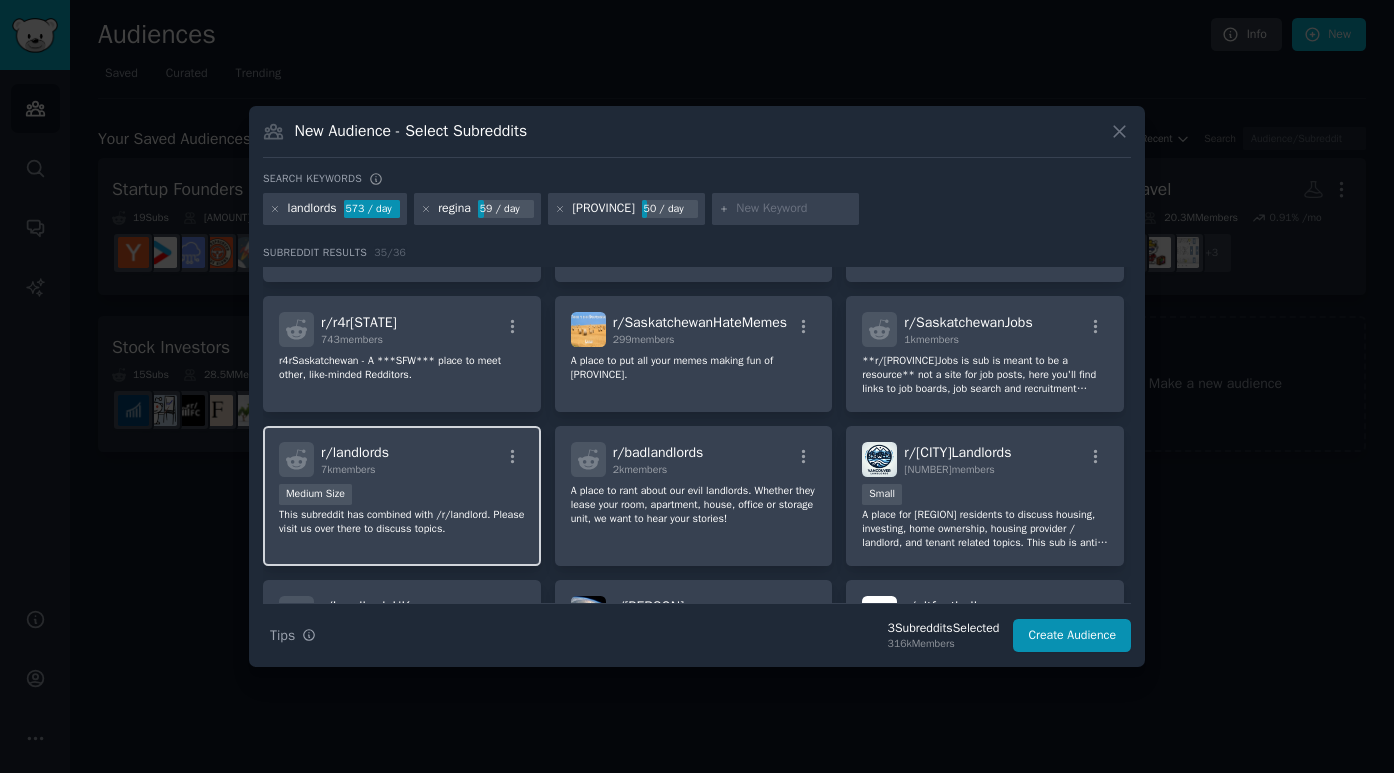 click on "Medium Size" at bounding box center [402, 496] 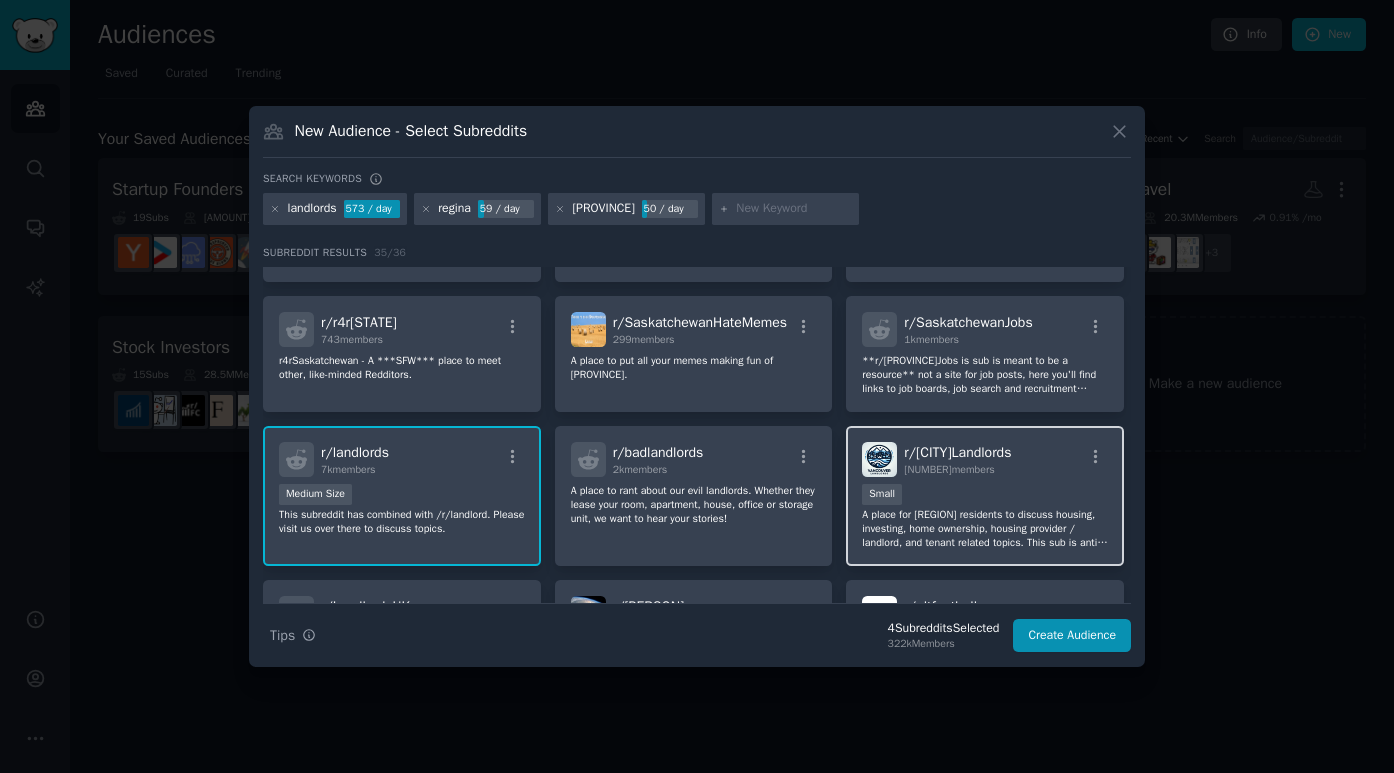 click on "[NUMBER] members" at bounding box center [957, 470] 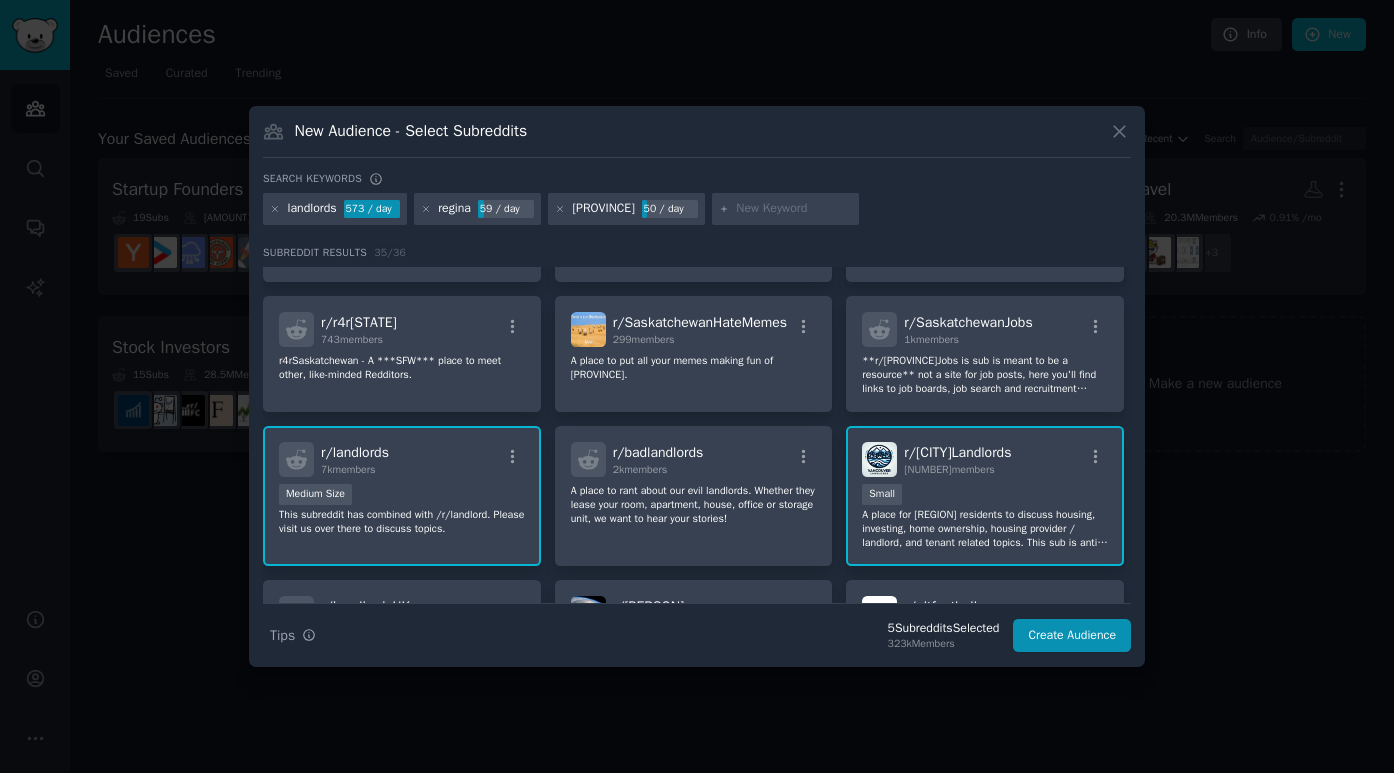 click on "[NUMBER] members" at bounding box center (957, 470) 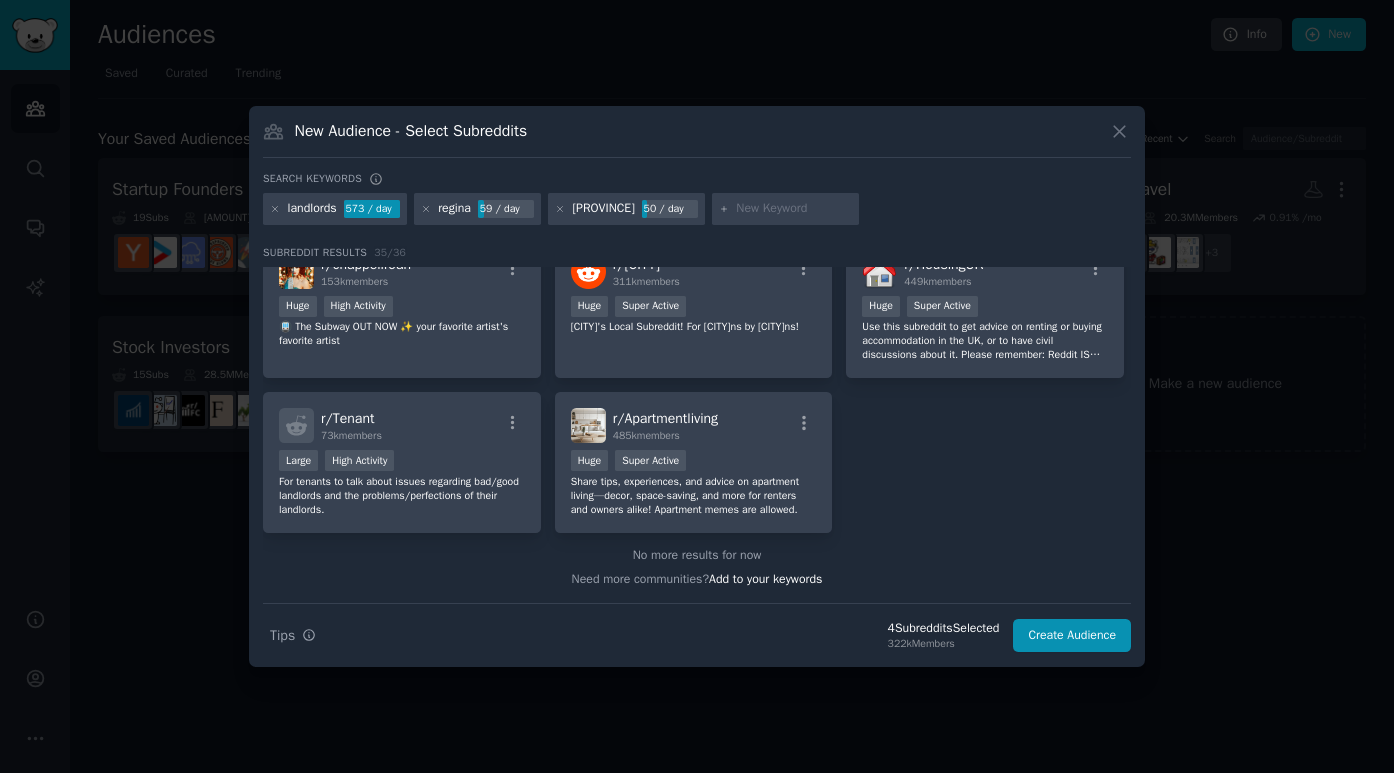 scroll, scrollTop: 1510, scrollLeft: 0, axis: vertical 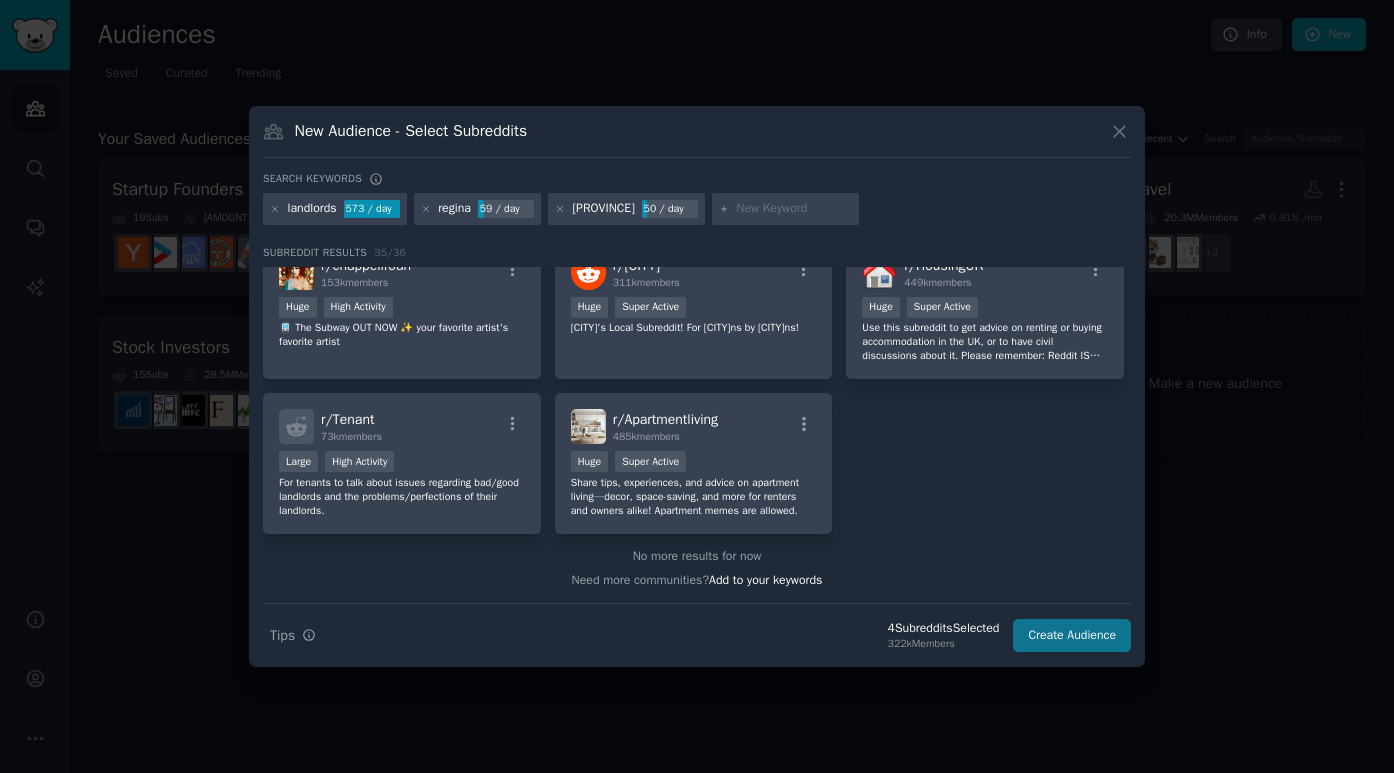 click on "Create Audience" at bounding box center [1072, 636] 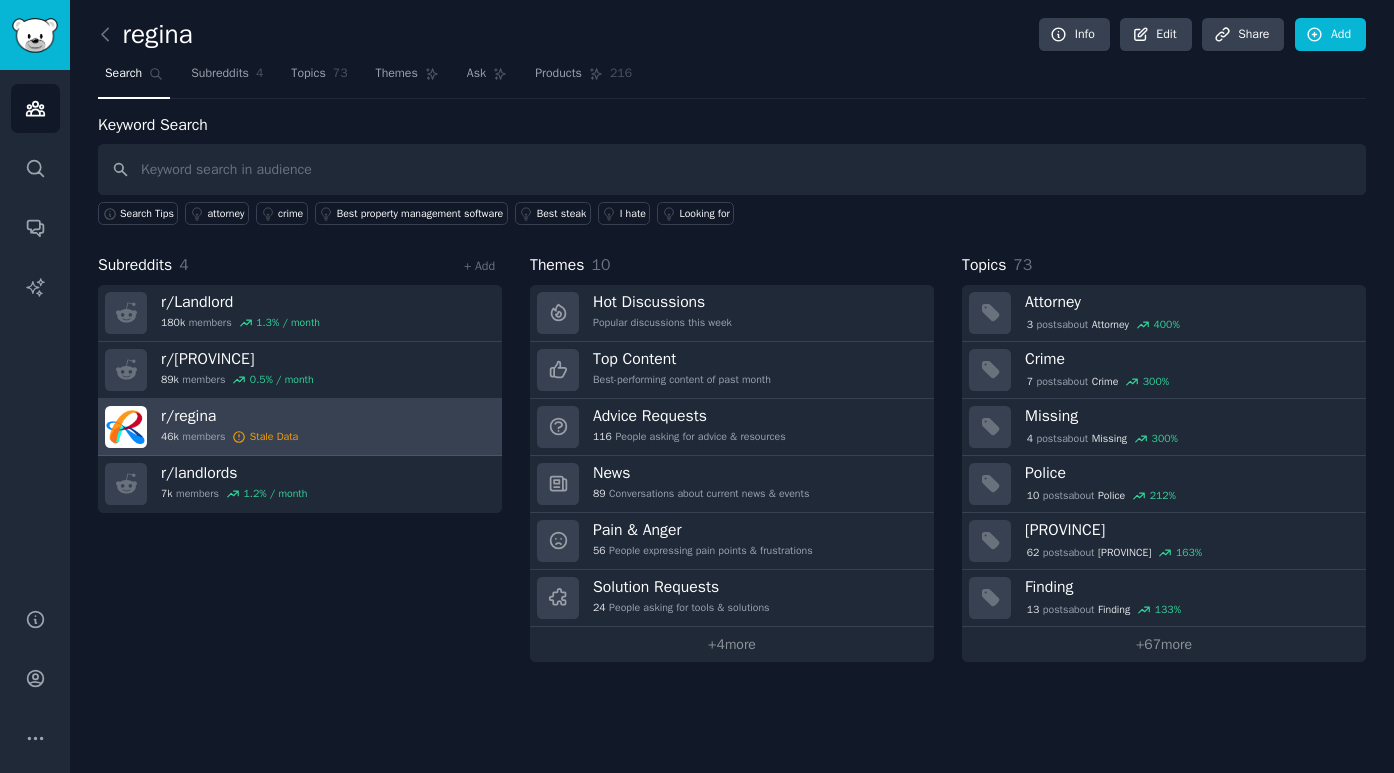 click on "r/ [CITY] [NUMBER] members Stale Data" at bounding box center (229, 427) 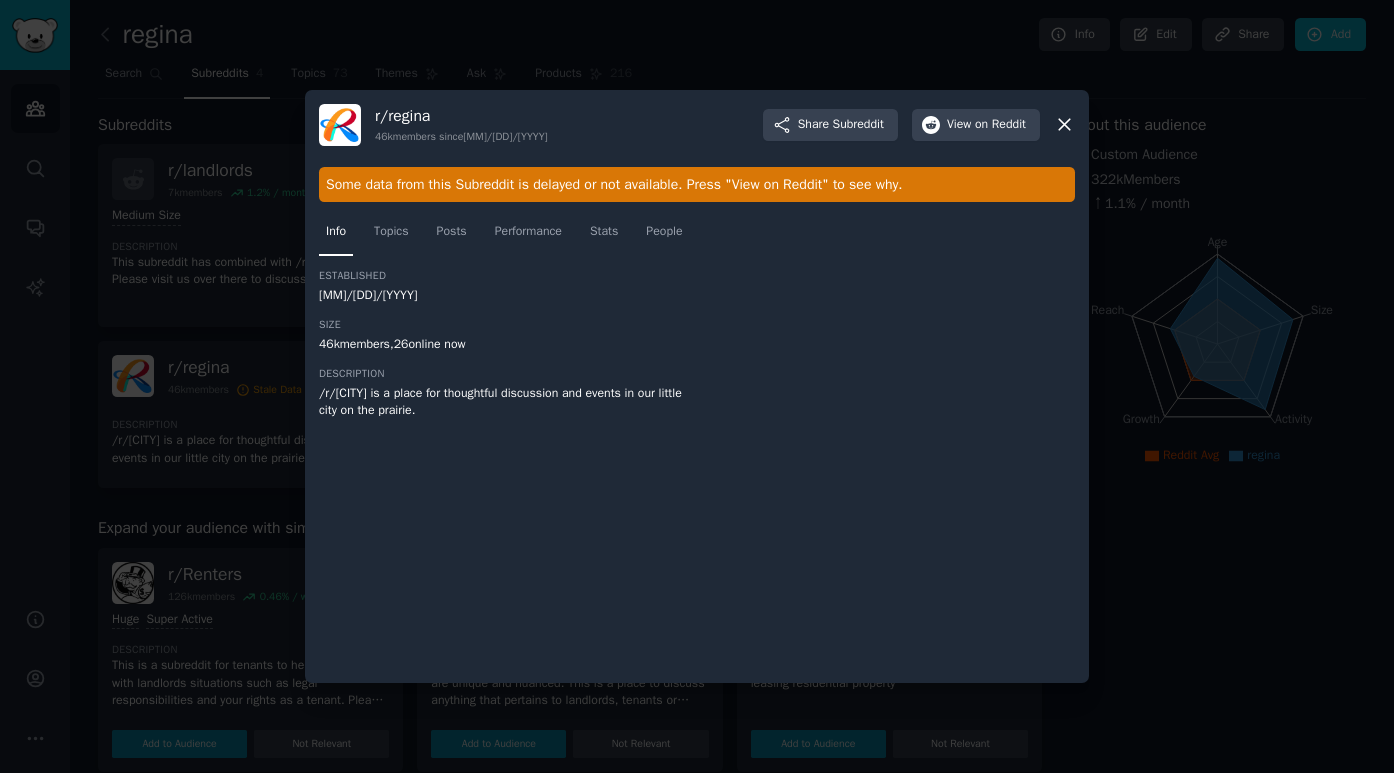 click on "r/[CITY] [NUMBER] members since [DATE] Share  Subreddit View  on Reddit" at bounding box center [697, 125] 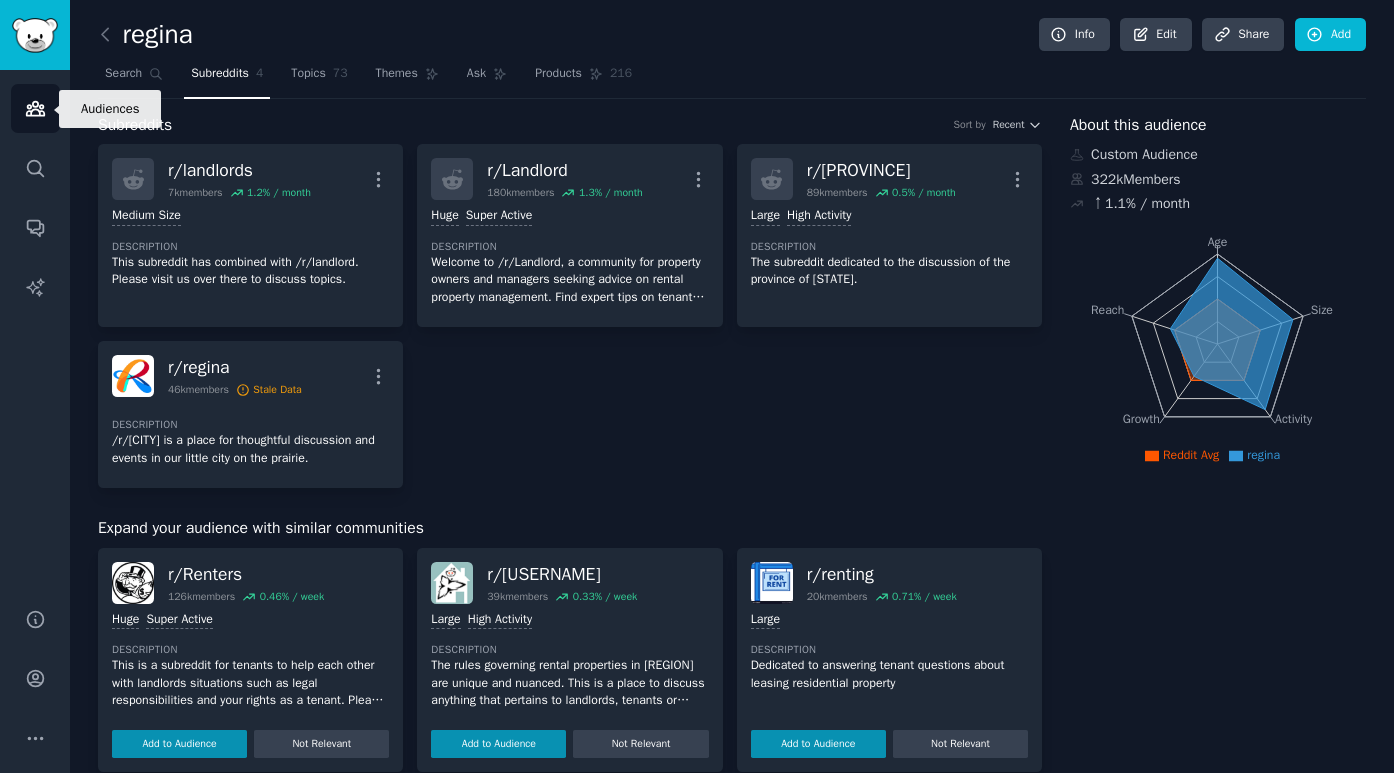 click 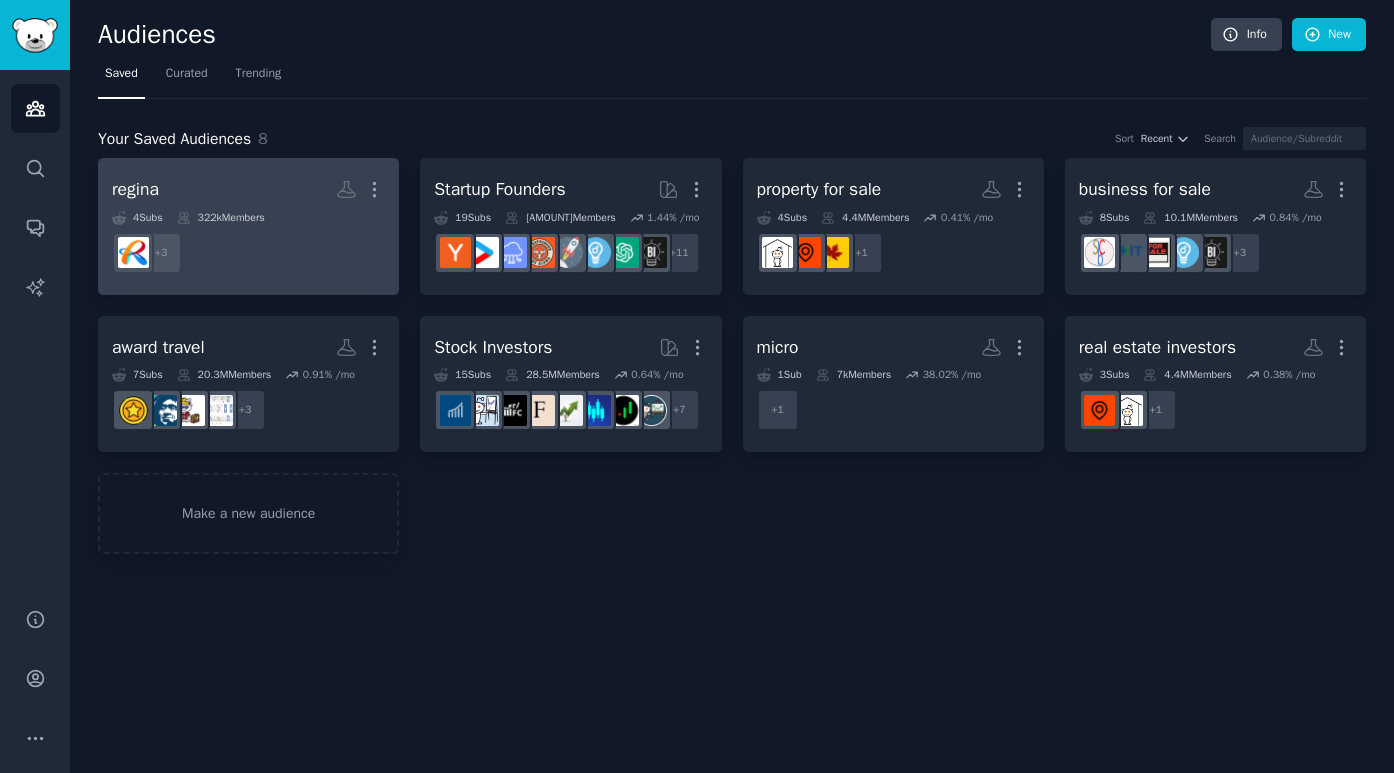 click on "r/[SUBREDDIT], r/[SUBREDDIT], r/[SUBREDDIT] + [NUMBER]" at bounding box center (248, 253) 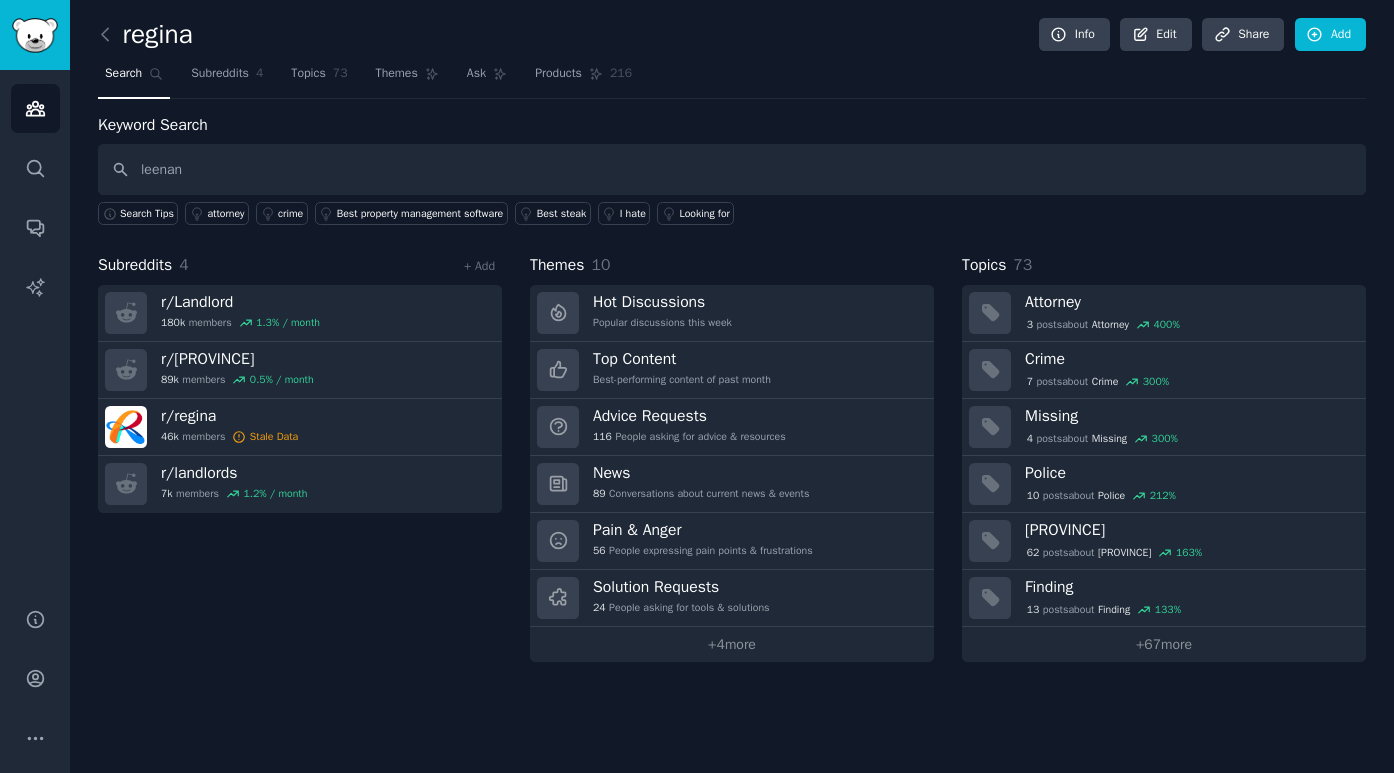 type on "leenan" 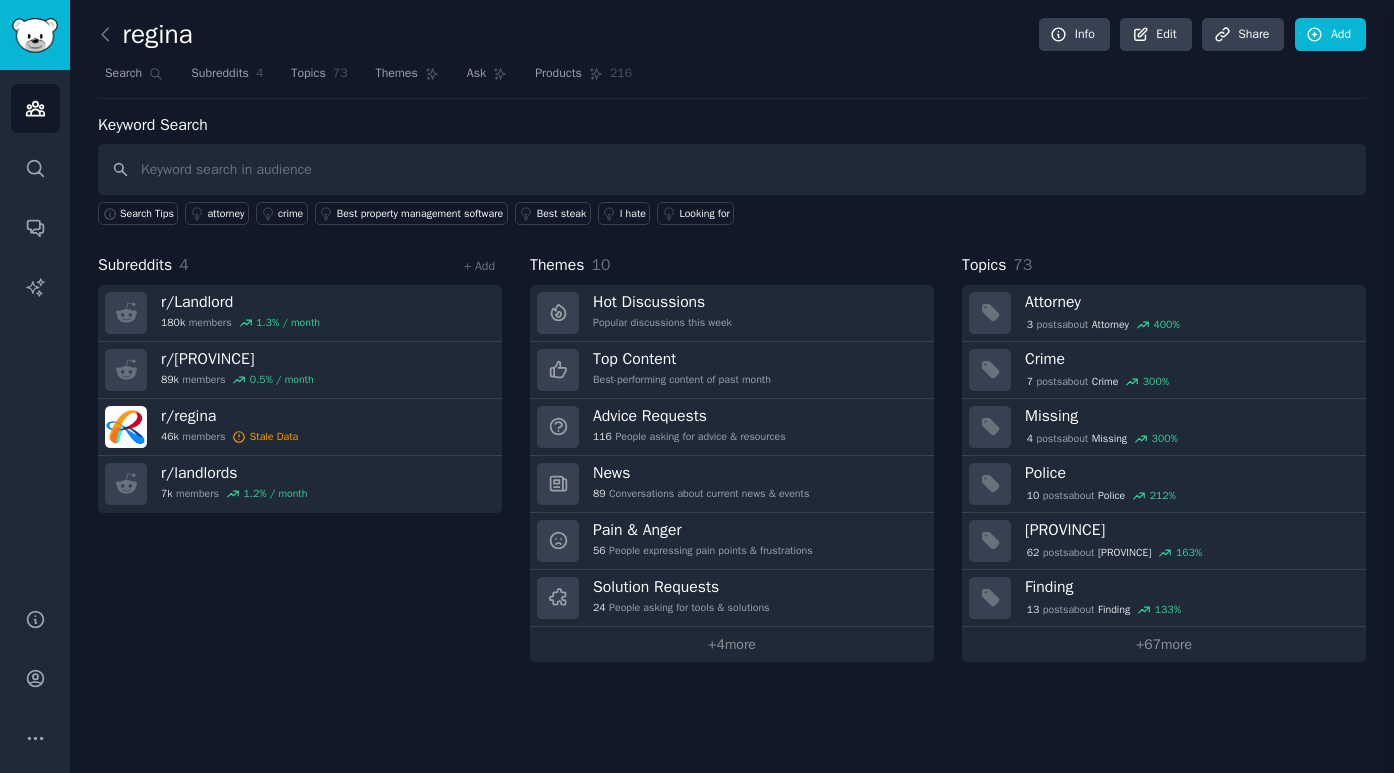 type 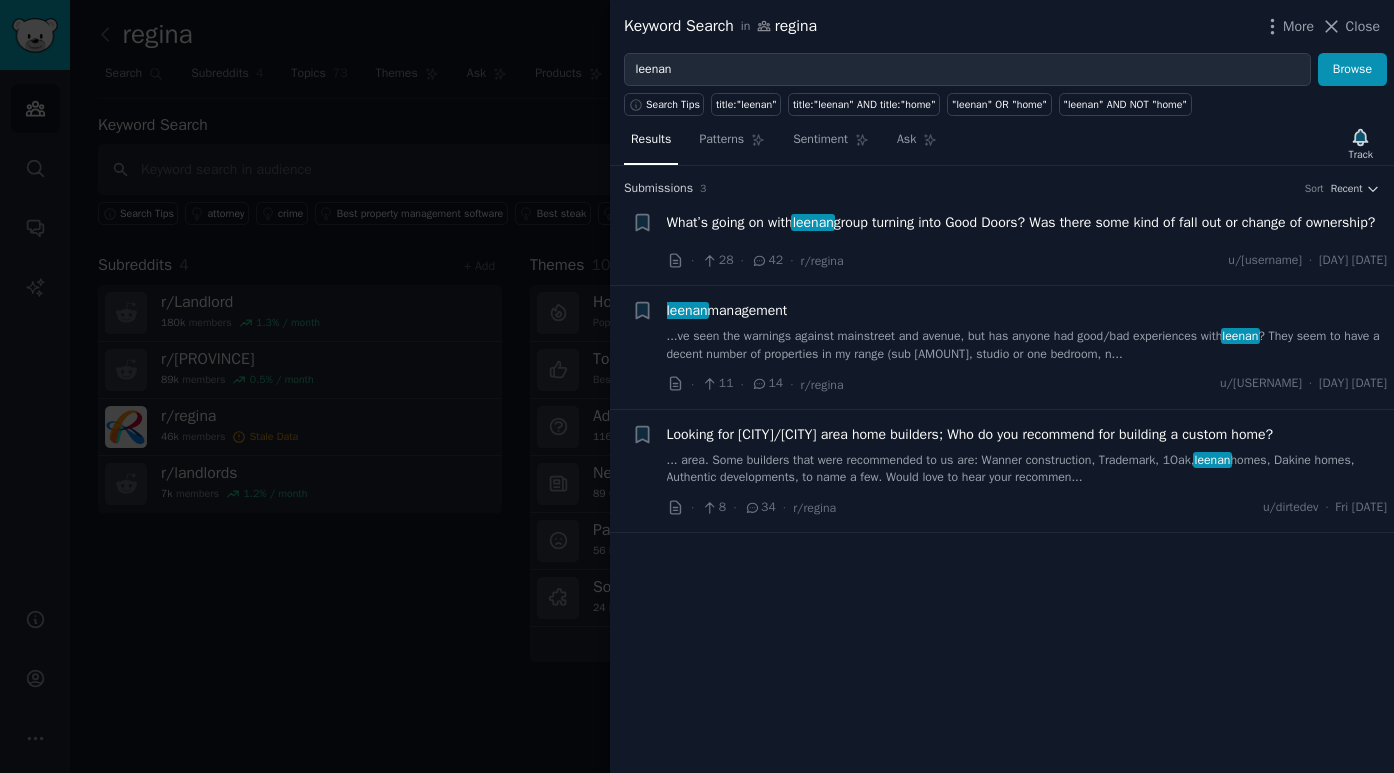click on "What’s going on with leenan group turning into Good Doors? Was there some kind of fall out or change of ownership?" at bounding box center [1021, 222] 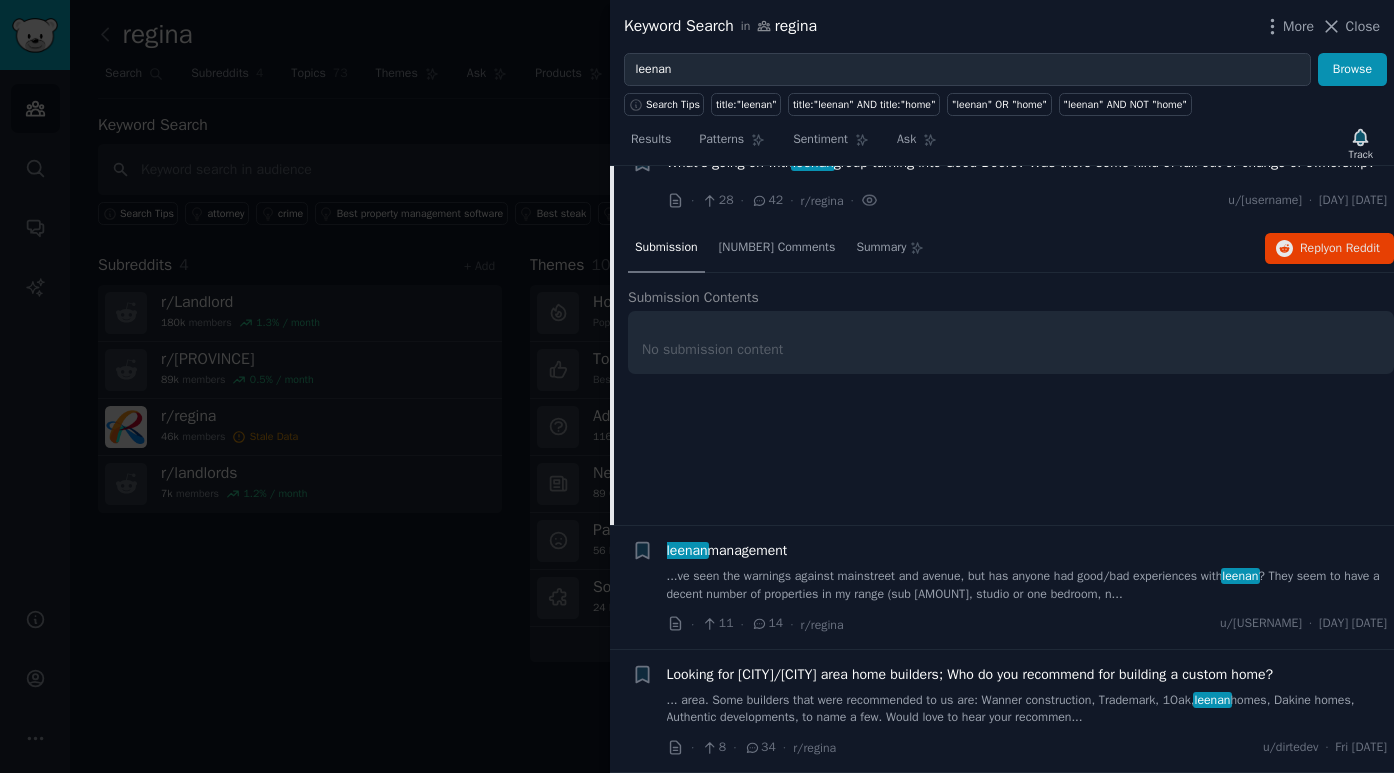 scroll, scrollTop: 78, scrollLeft: 0, axis: vertical 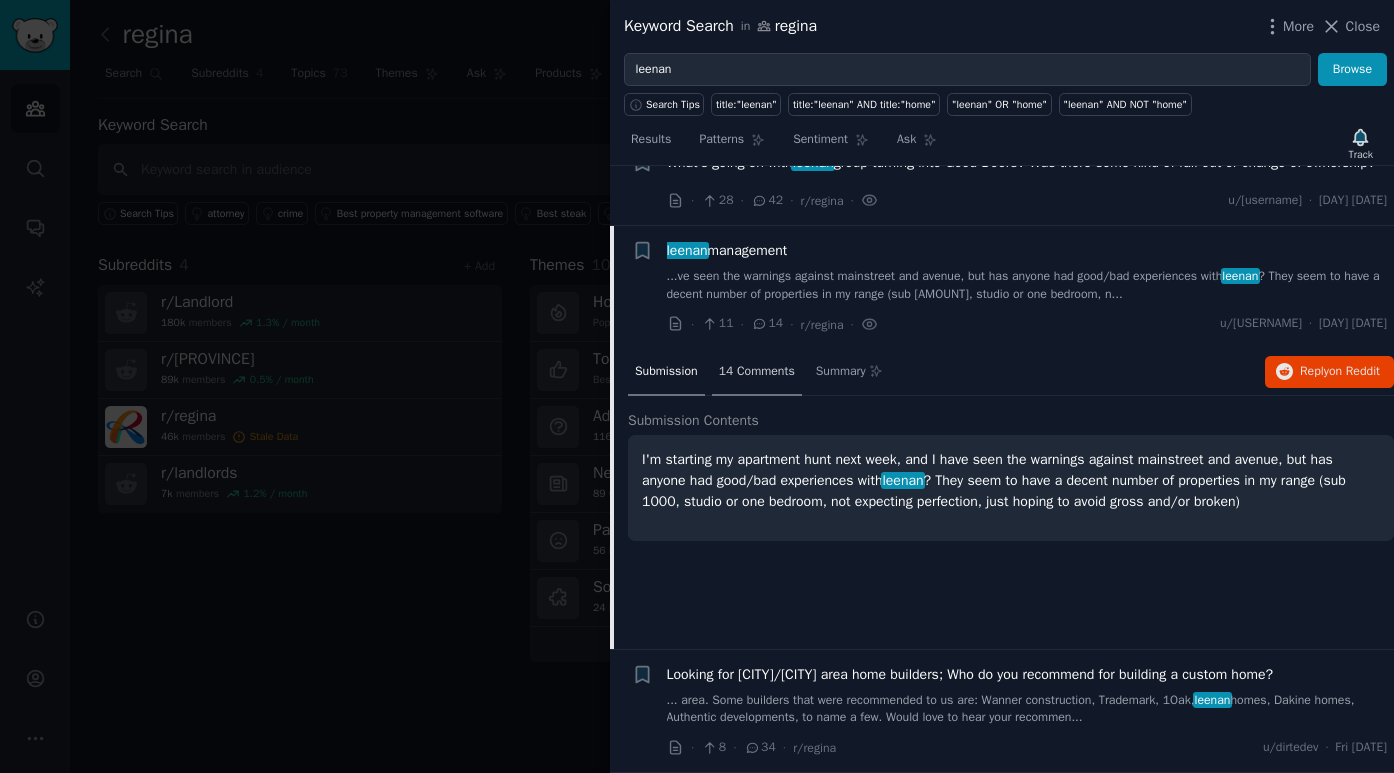 click on "14 Comments" at bounding box center [757, 372] 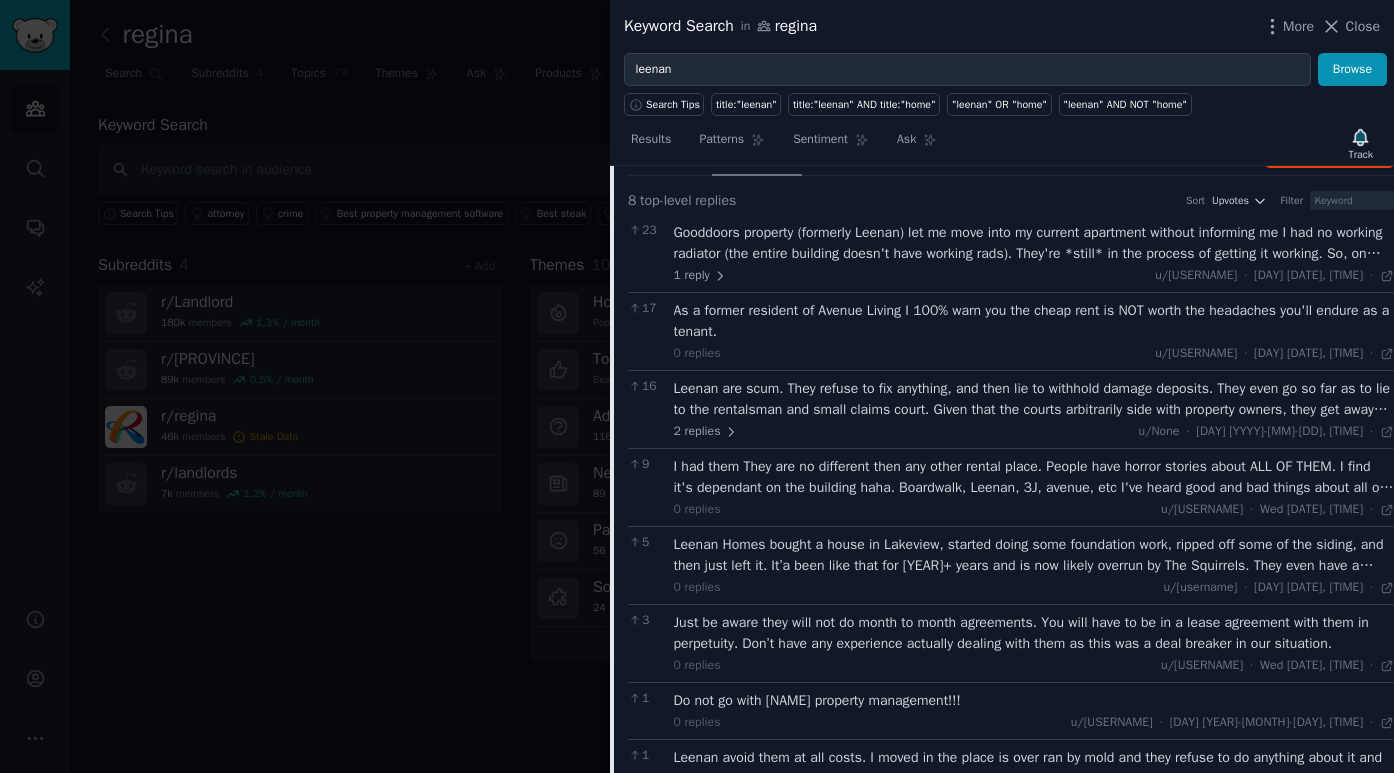 scroll, scrollTop: 291, scrollLeft: 0, axis: vertical 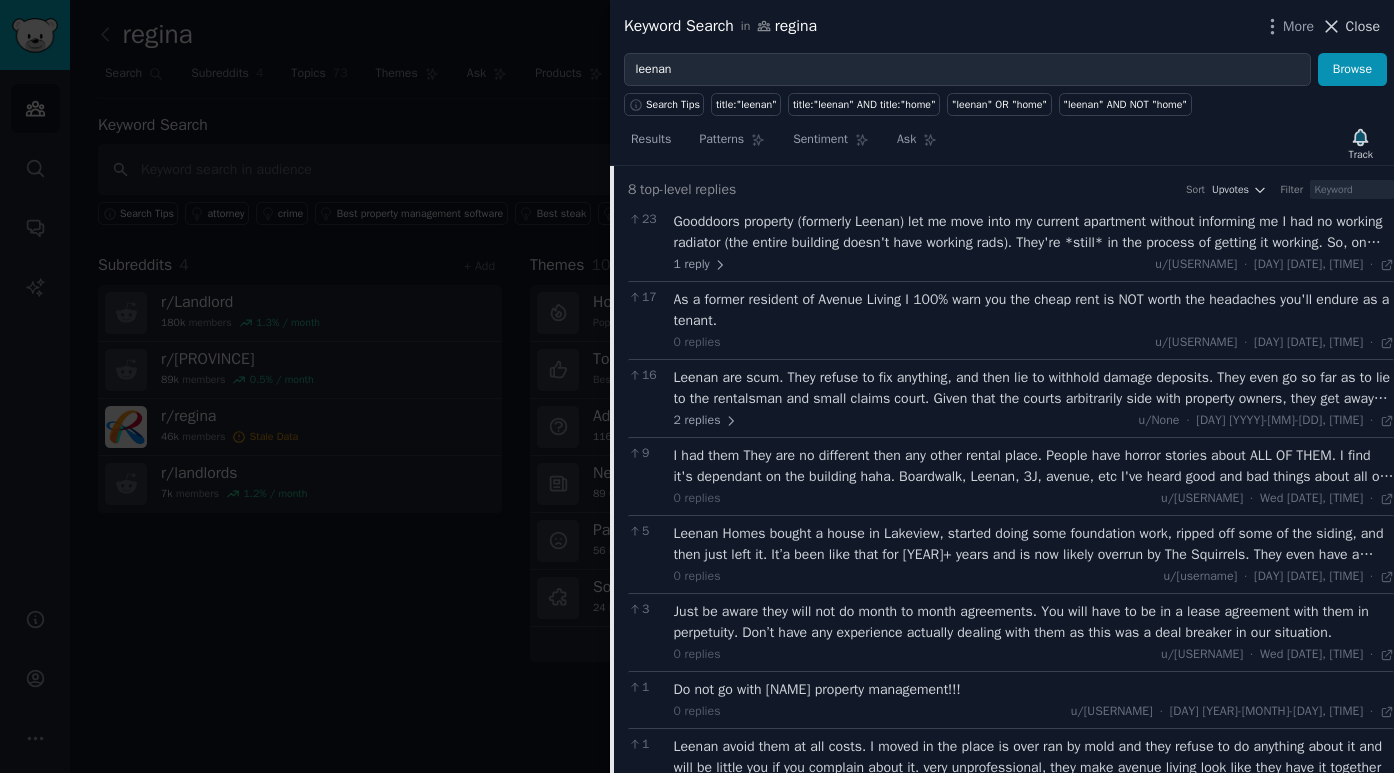 click on "Close" at bounding box center (1363, 26) 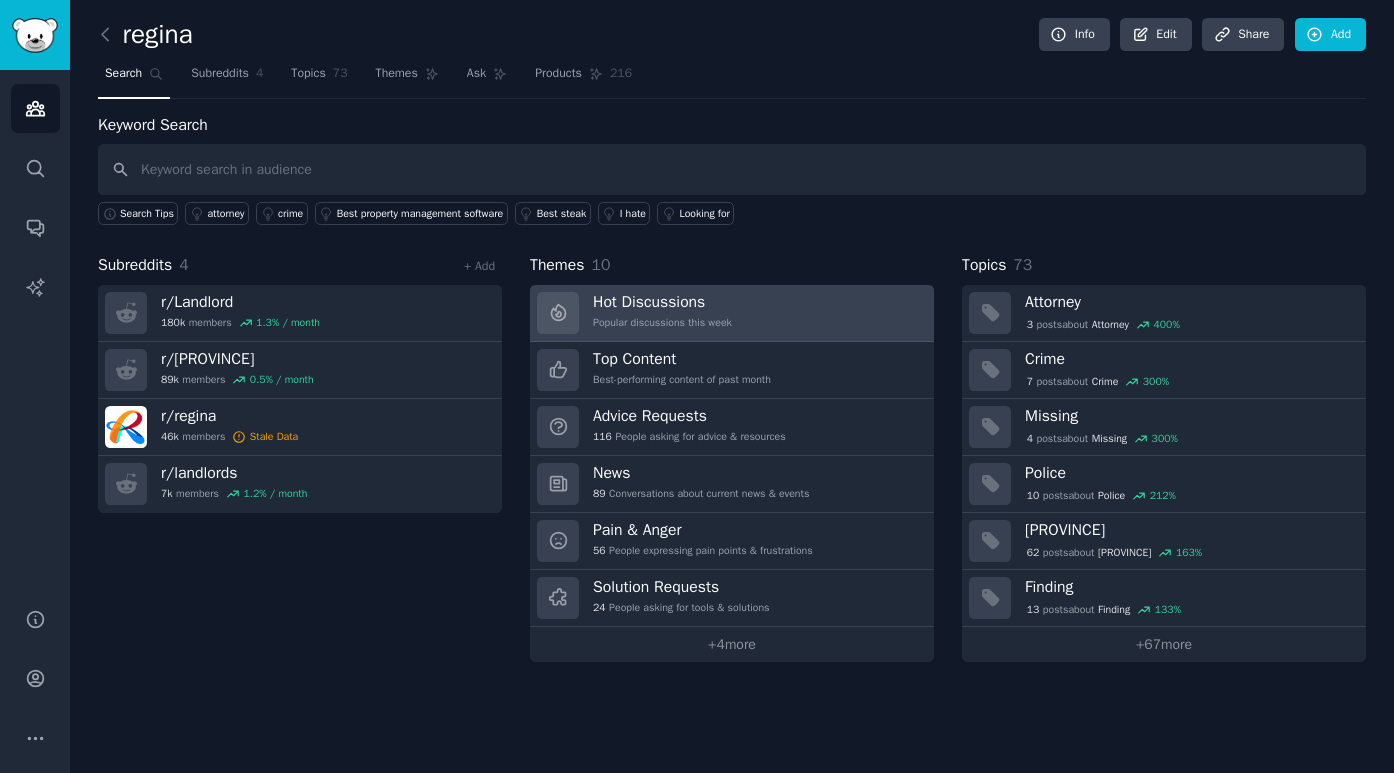 click on "Popular discussions this week" at bounding box center [662, 323] 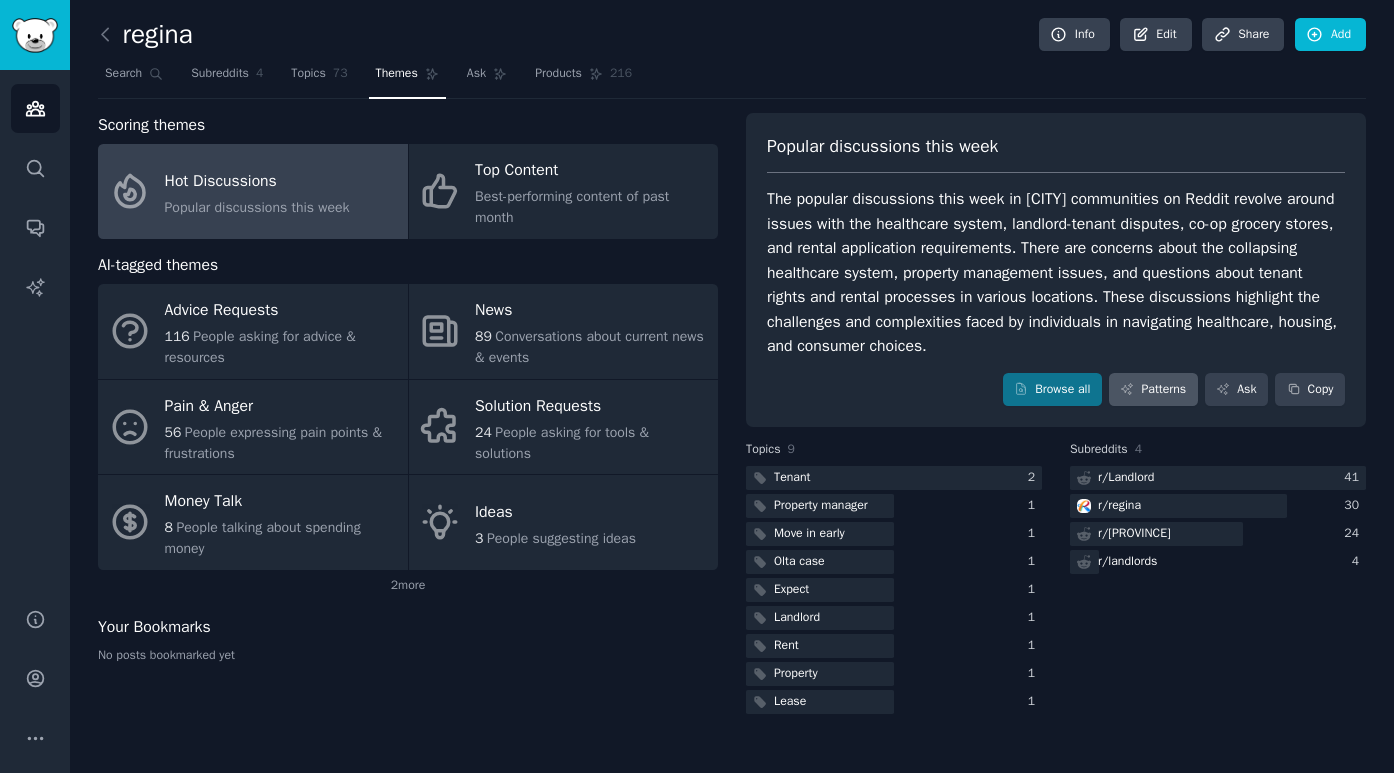 click on "Patterns" at bounding box center [1153, 390] 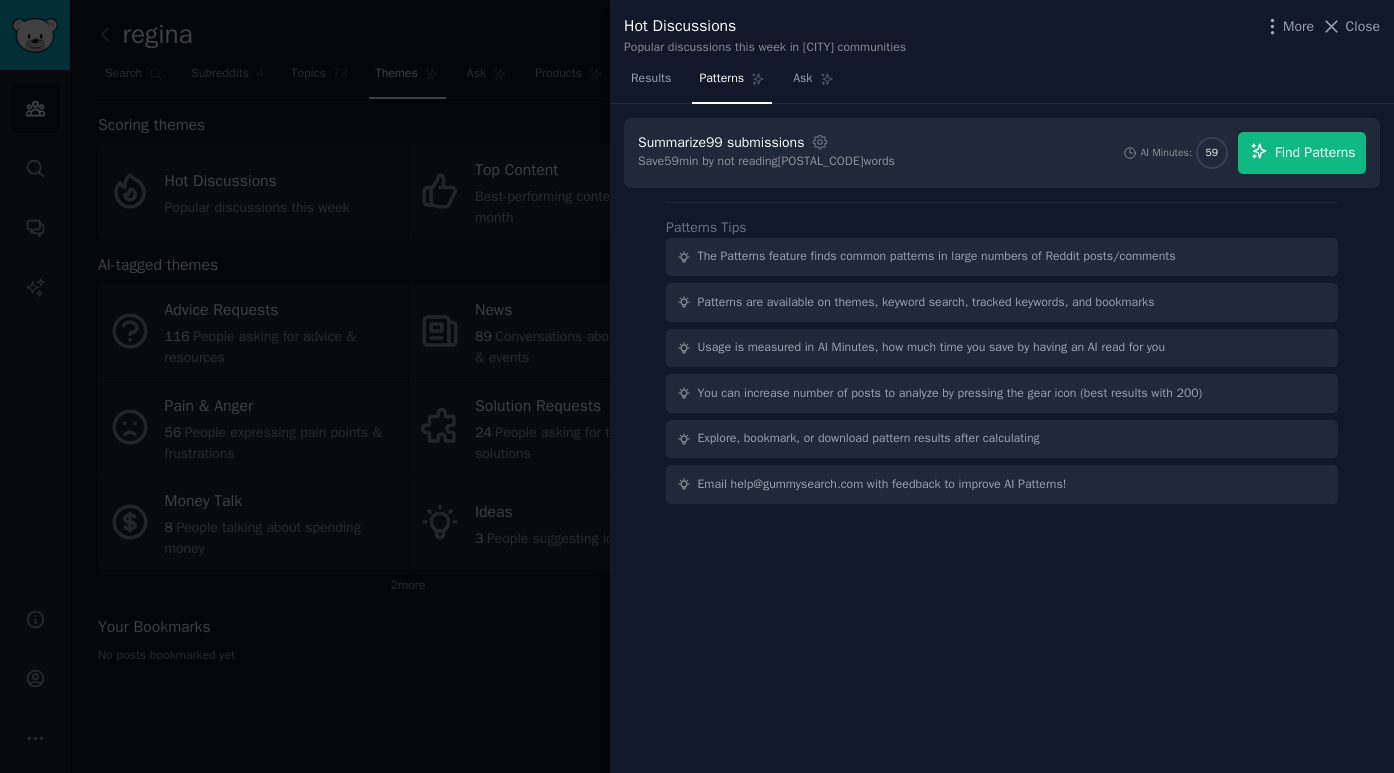 click on "Find Patterns" at bounding box center (1302, 153) 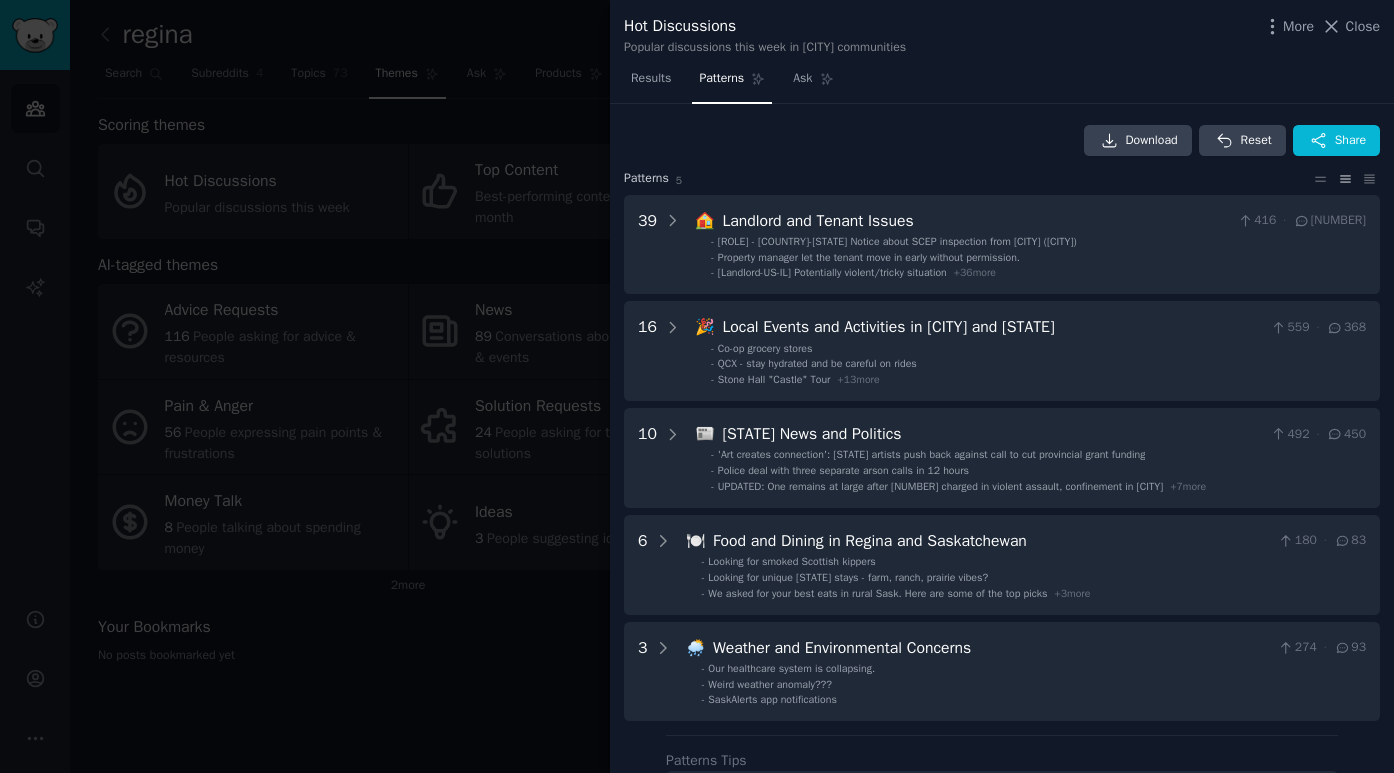scroll, scrollTop: 0, scrollLeft: 0, axis: both 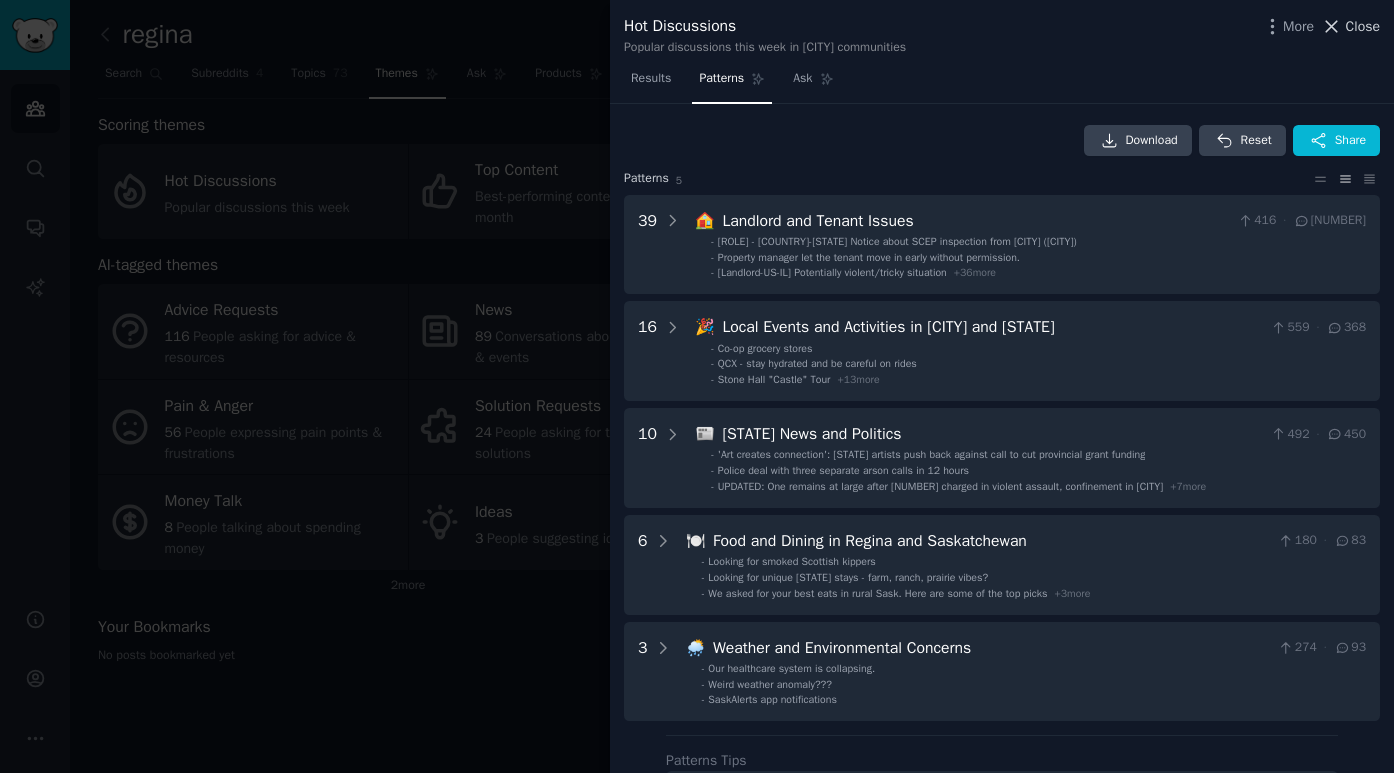 click on "Close" at bounding box center (1363, 26) 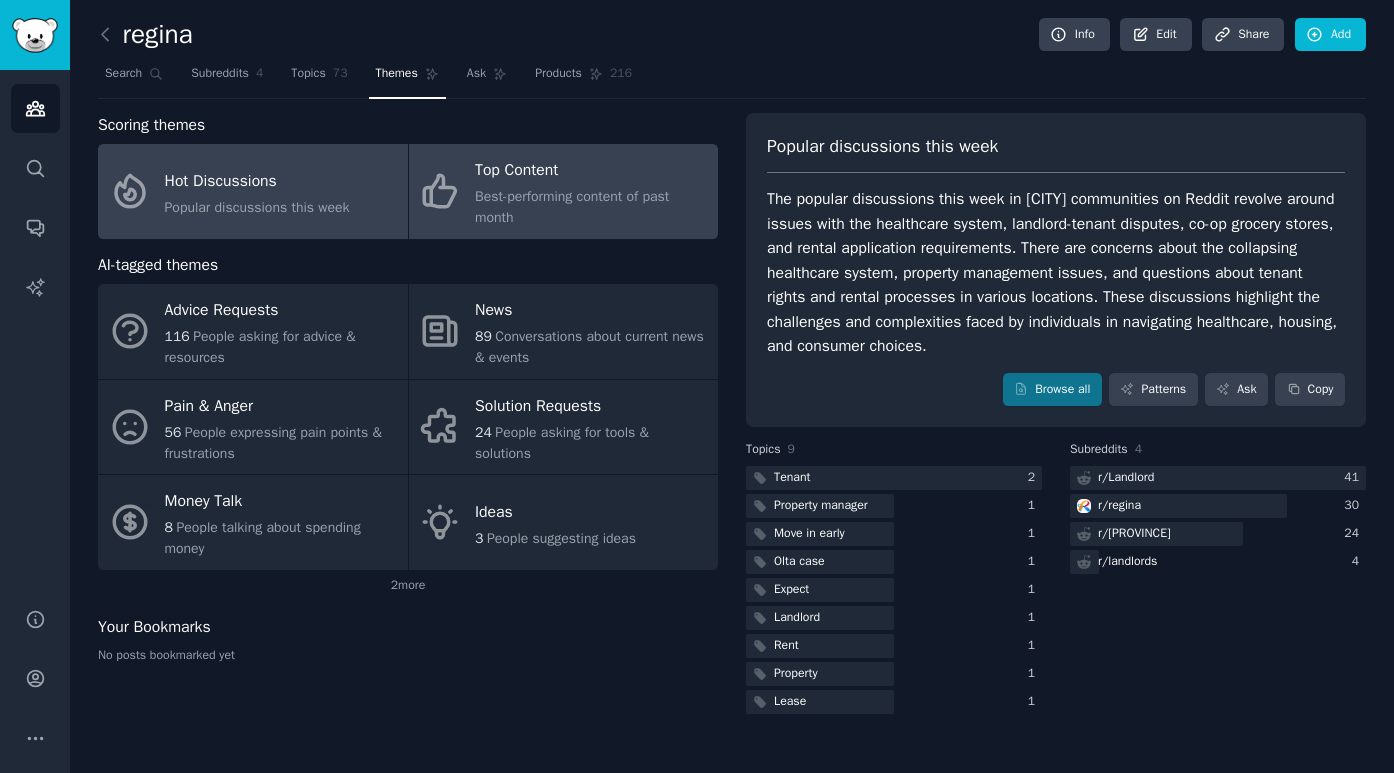 click on "Top Content" at bounding box center [591, 171] 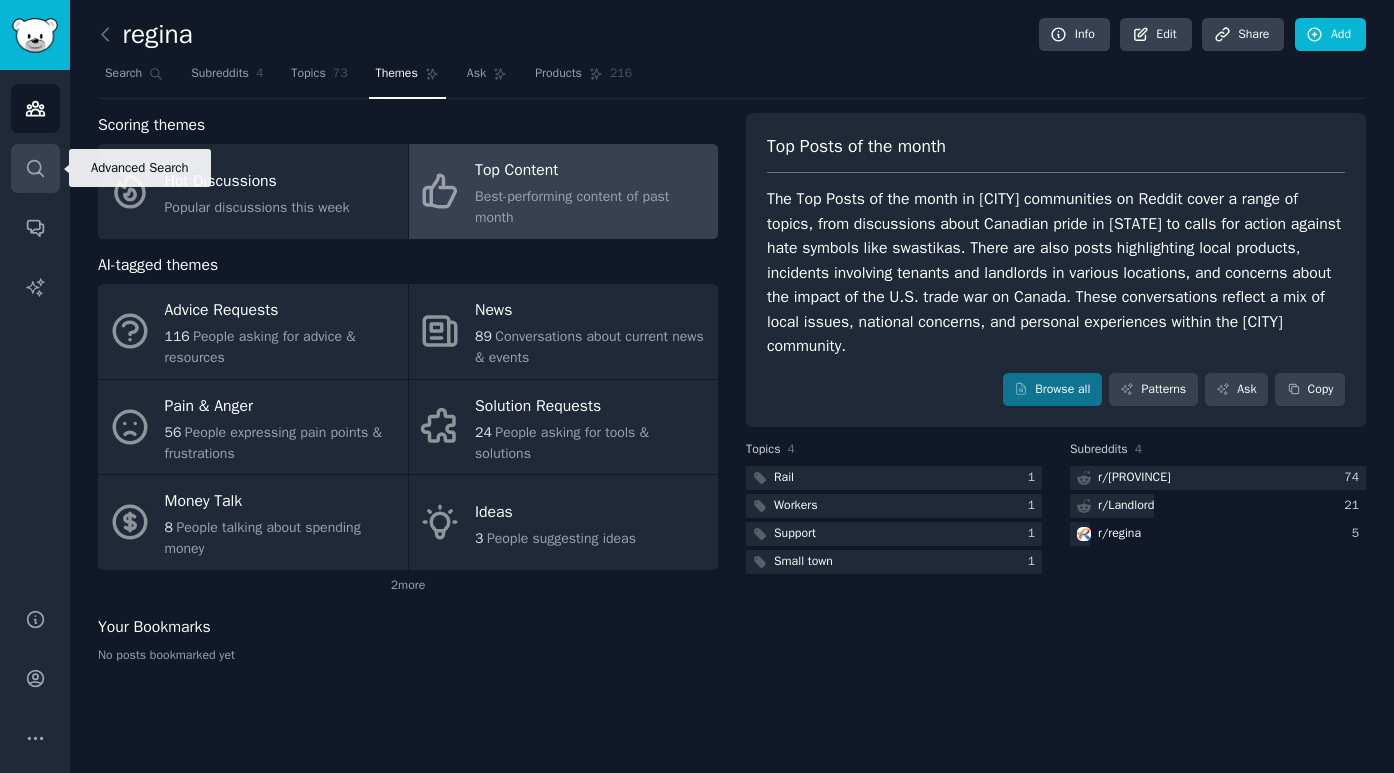 click 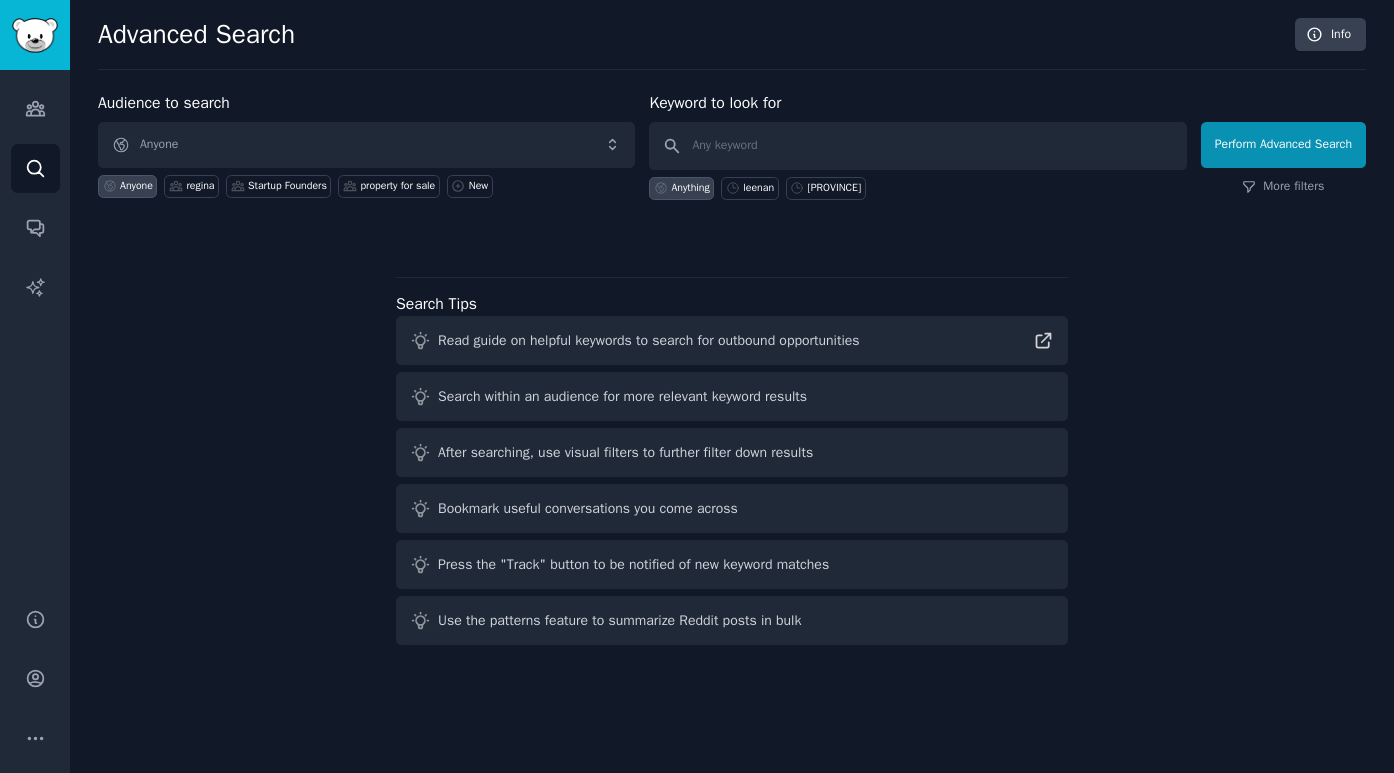 click on "Anyone" at bounding box center (366, 145) 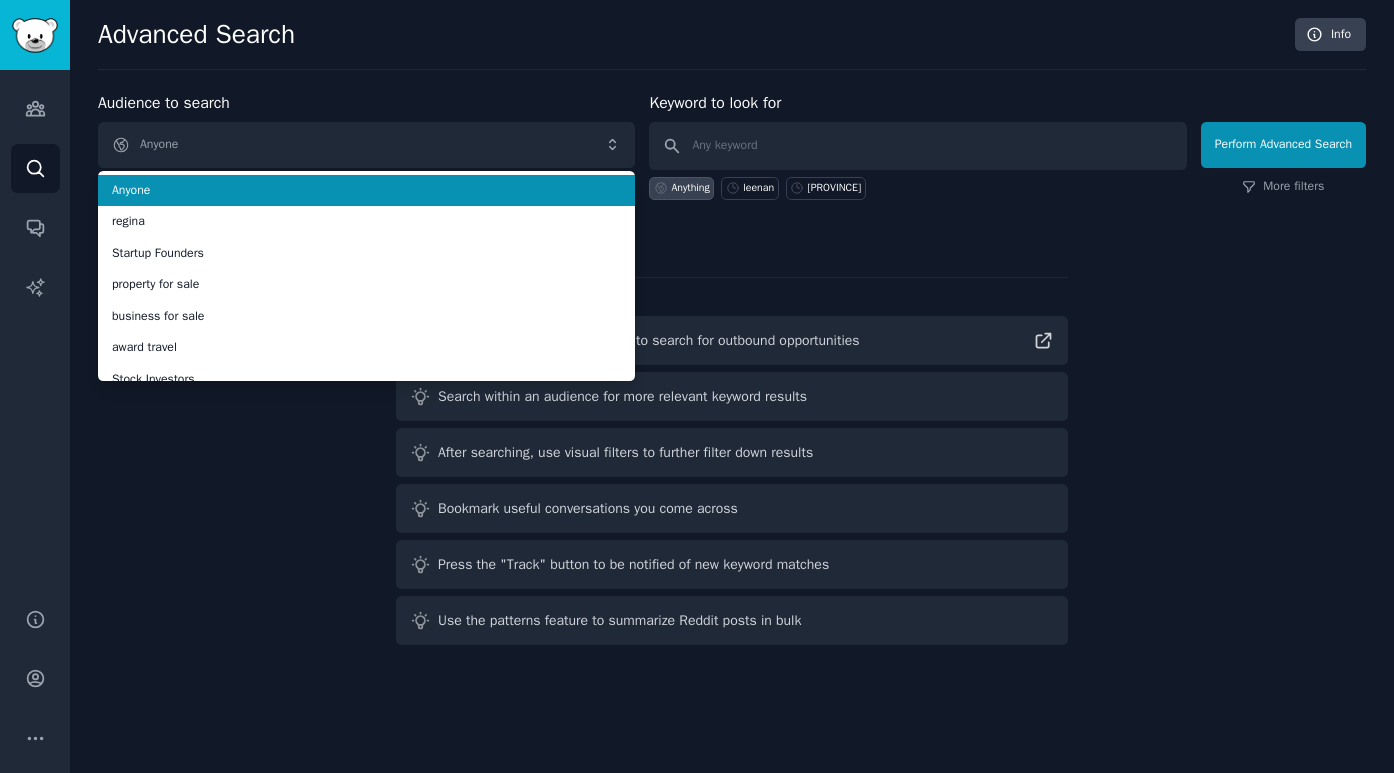 click on "Anyone" at bounding box center [366, 145] 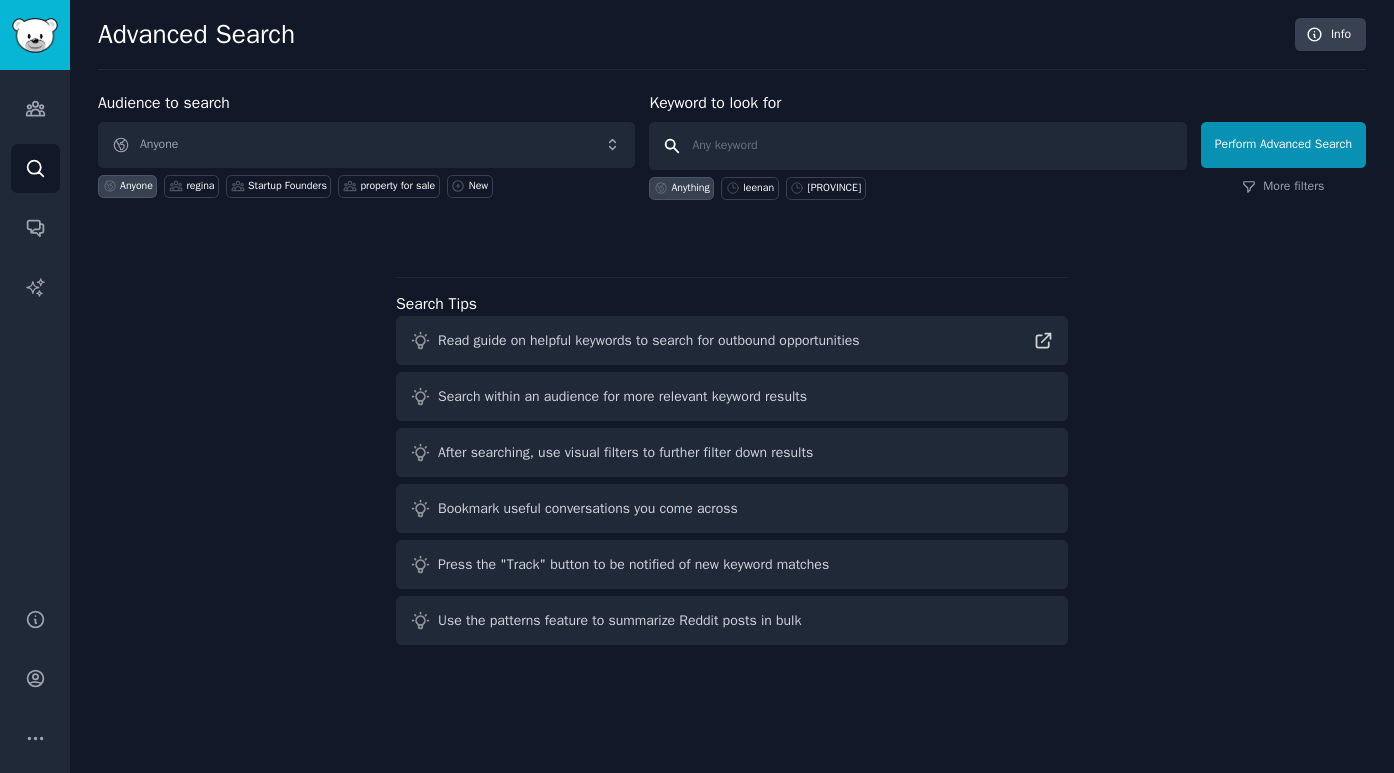 click at bounding box center [917, 146] 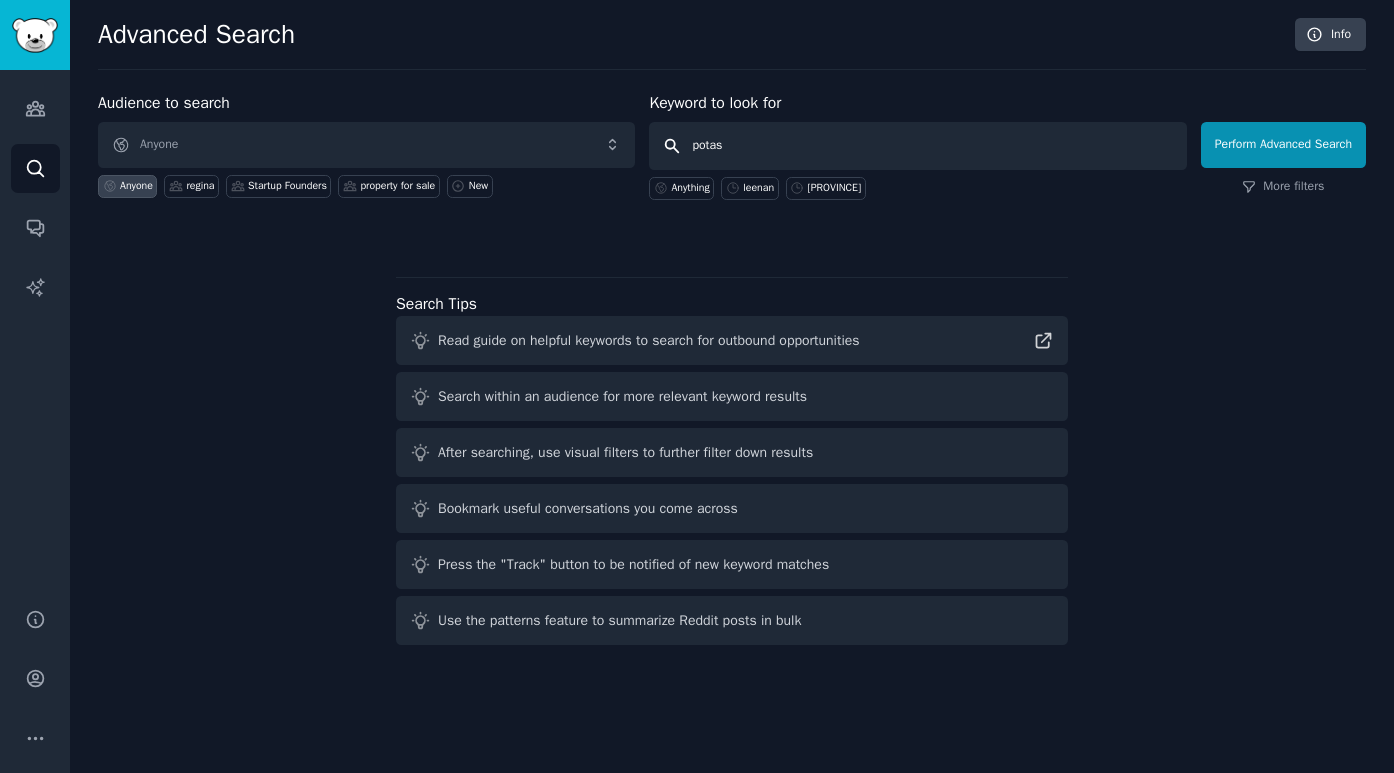 type on "potash" 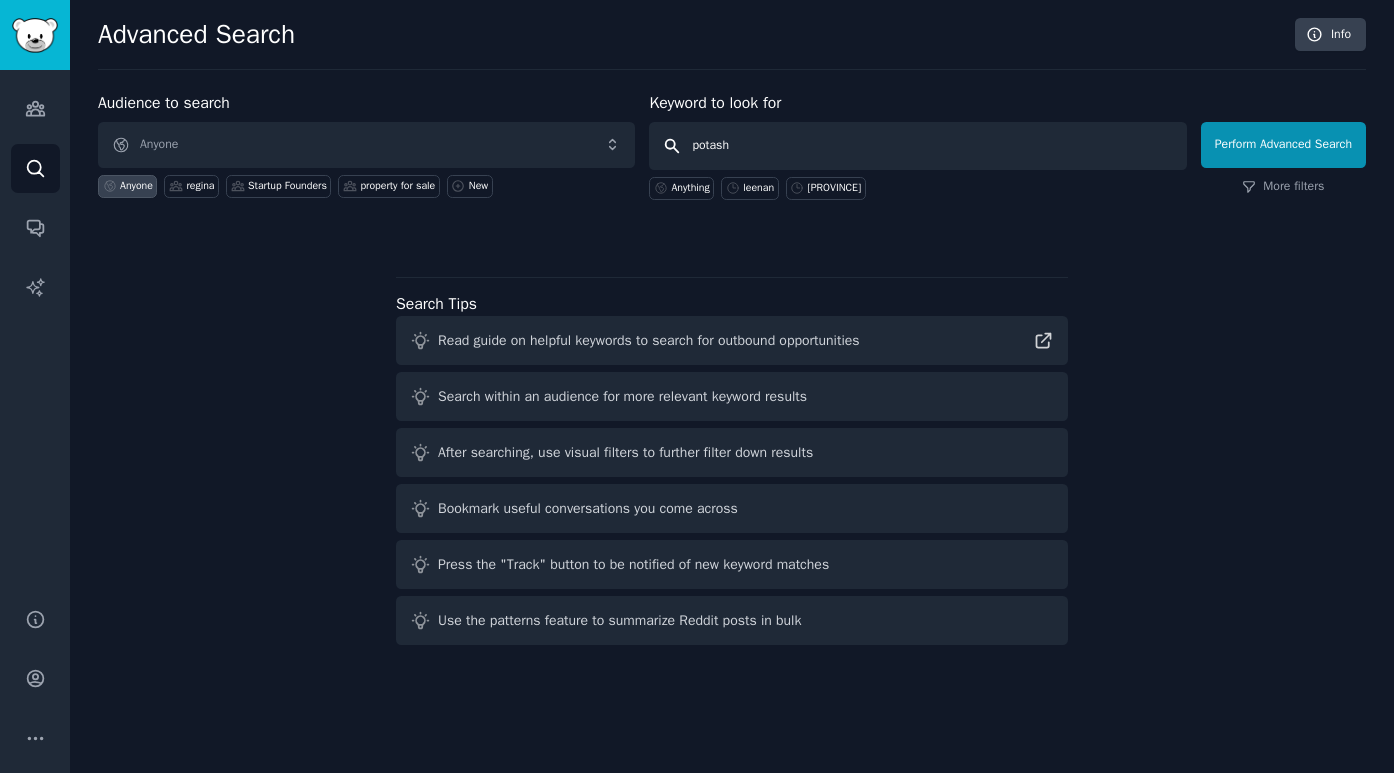 click on "Perform Advanced Search" at bounding box center (1283, 145) 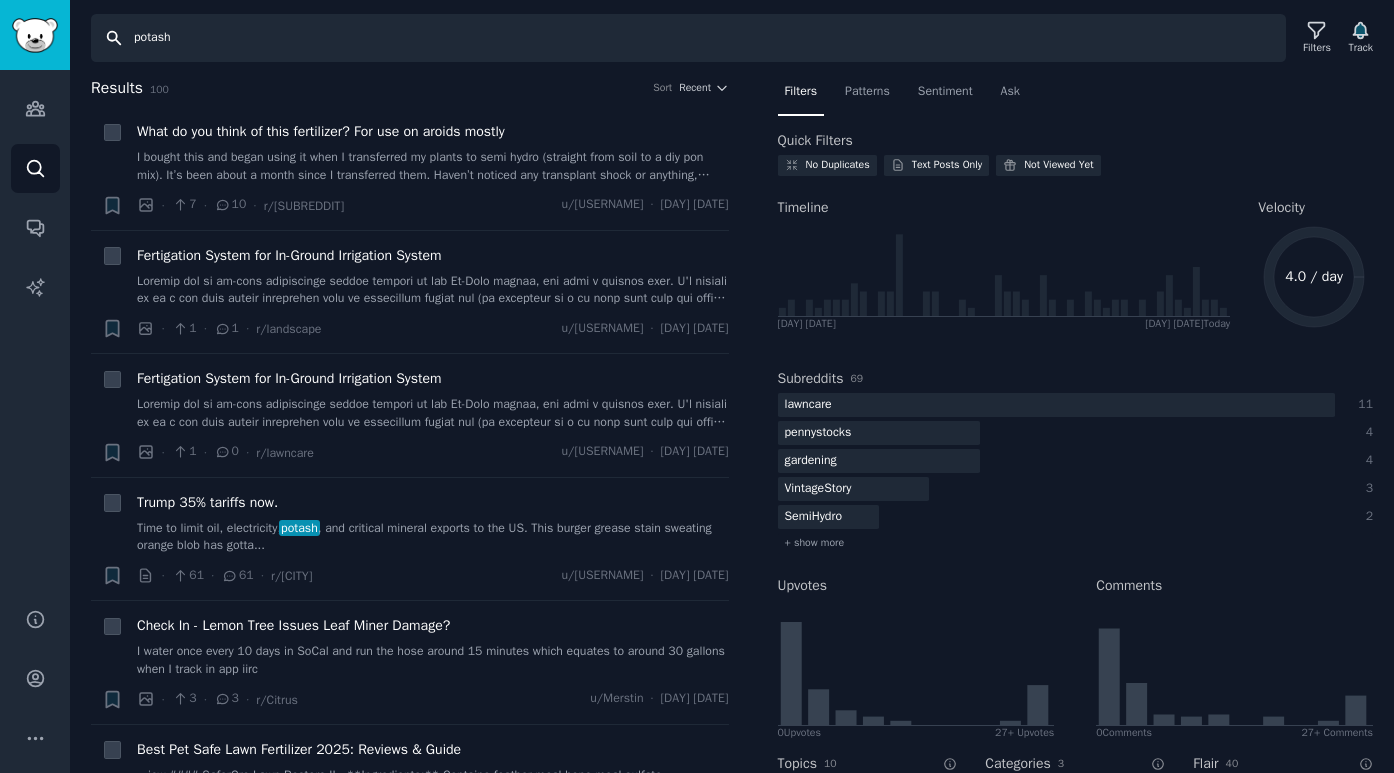 click on "potash" at bounding box center [688, 38] 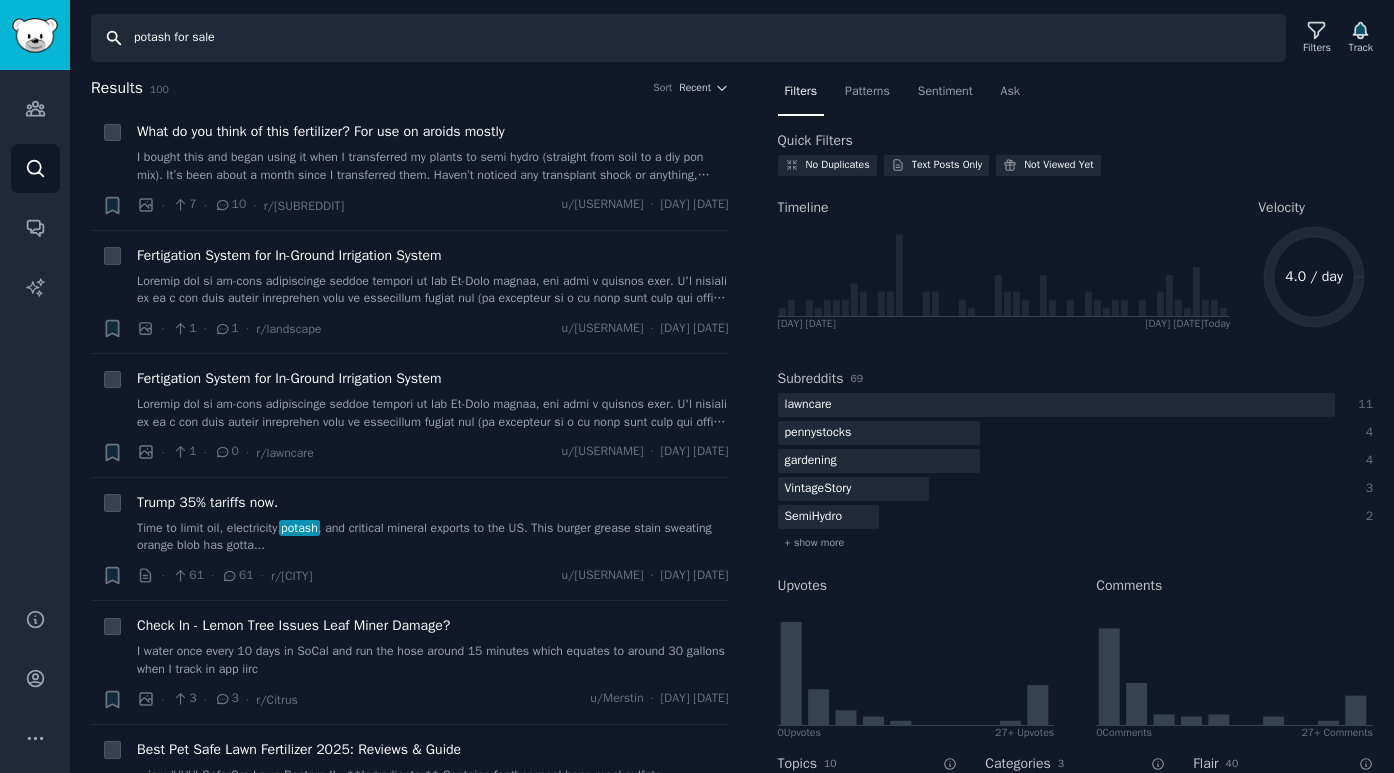 type on "potash for sale" 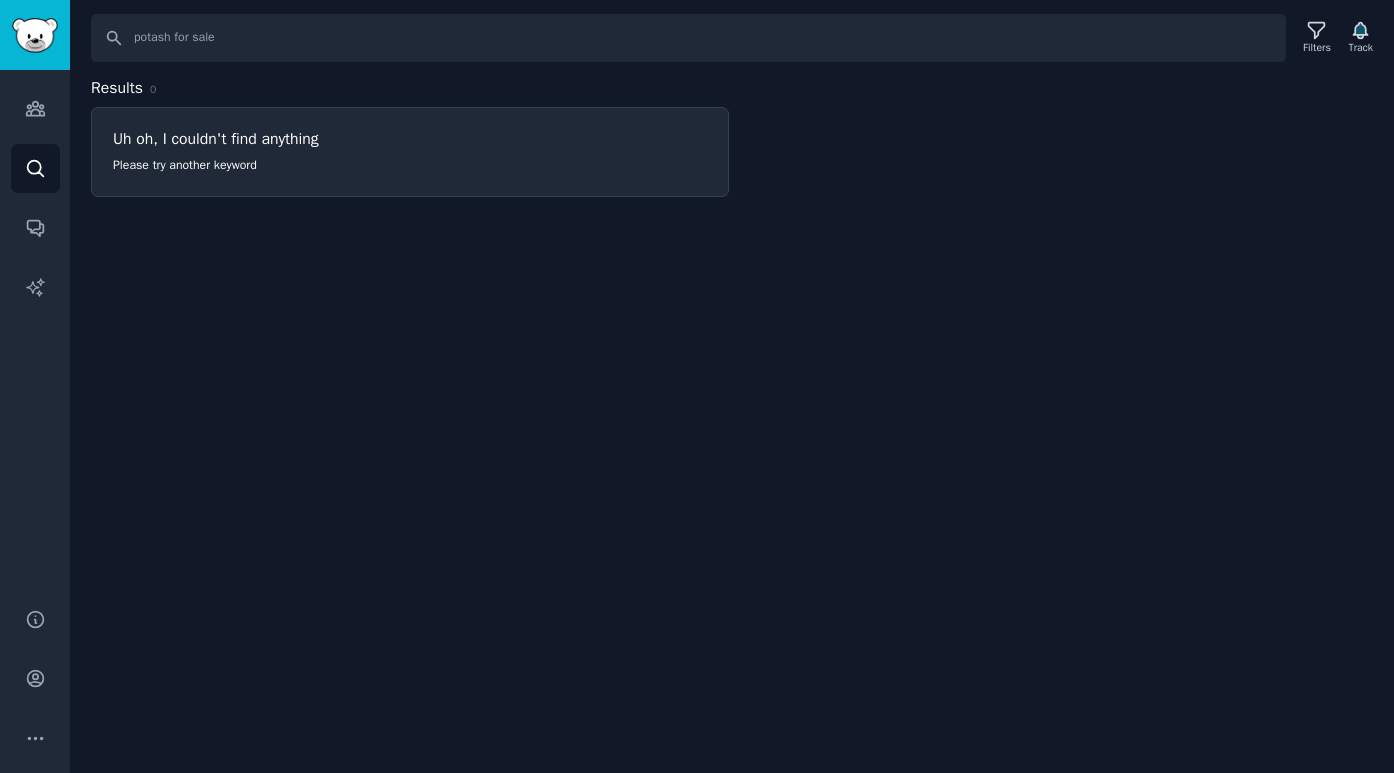 drag, startPoint x: 252, startPoint y: 50, endPoint x: 76, endPoint y: 49, distance: 176.00284 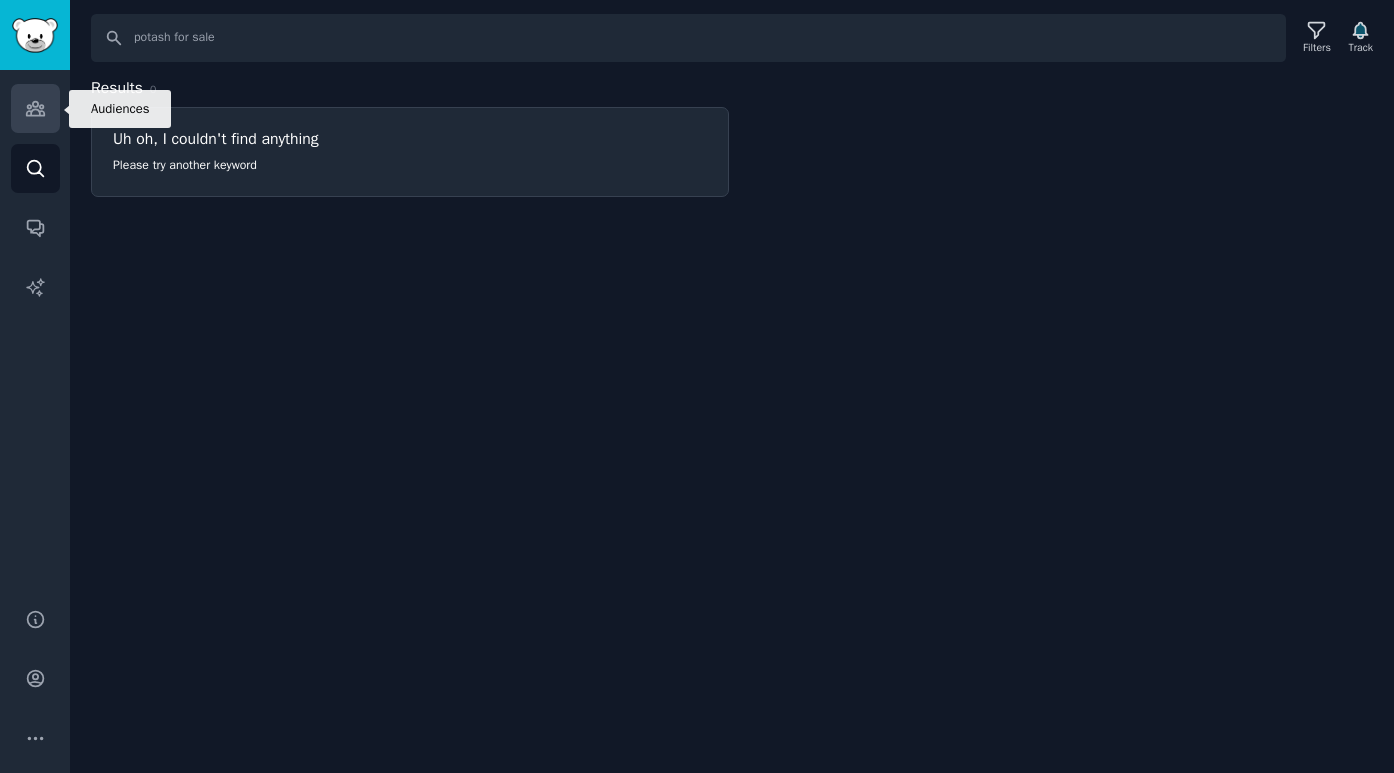 click 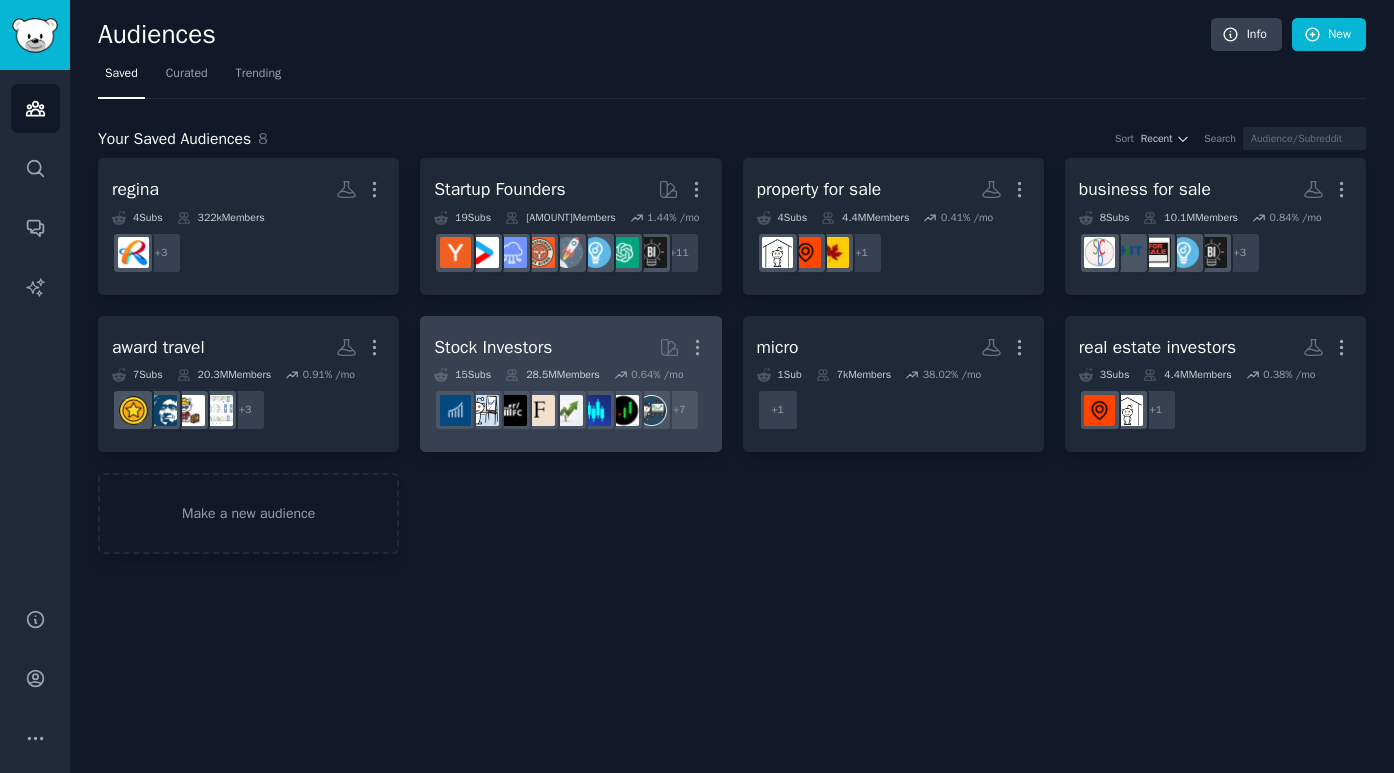 click on "Stock Investors Curated by GummySearch More" at bounding box center (570, 347) 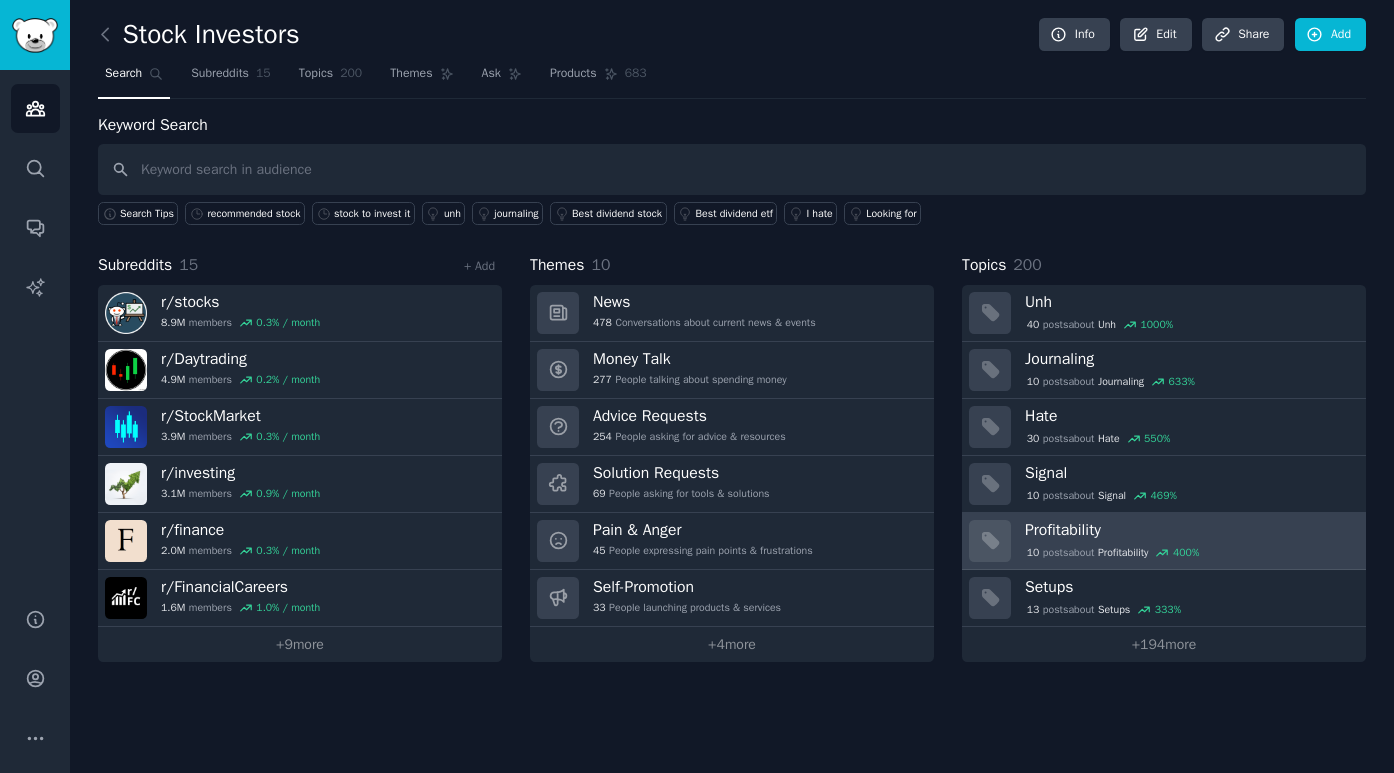 click on "Profitability" at bounding box center [1188, 530] 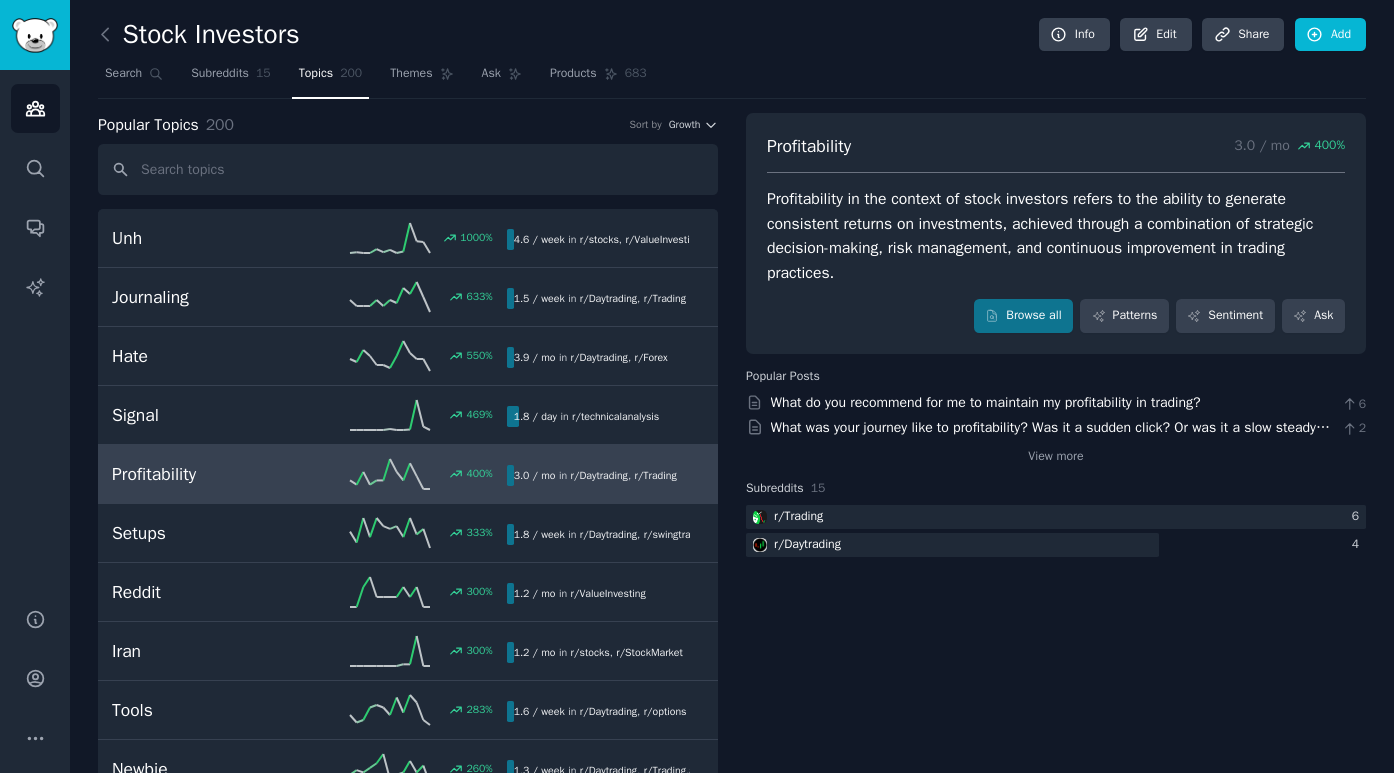 click on "Topics" at bounding box center [316, 74] 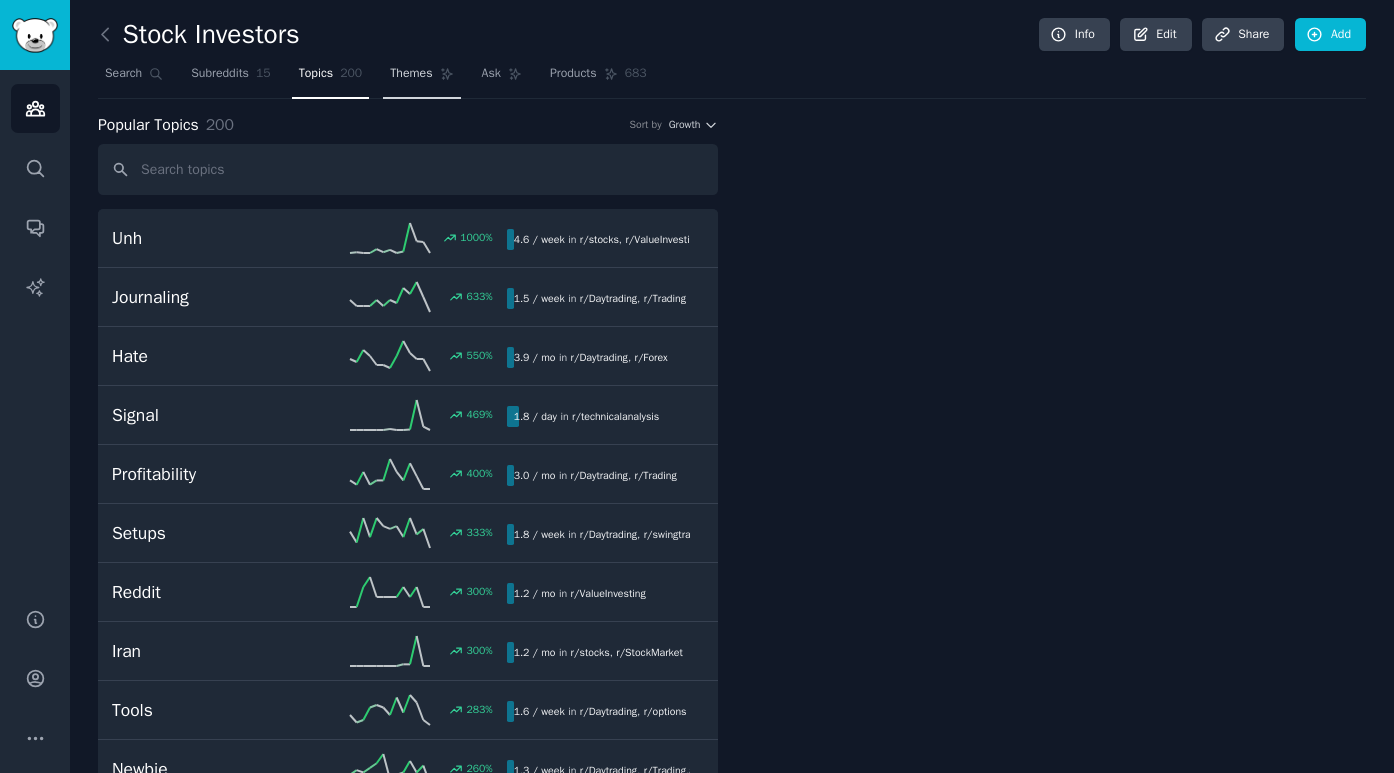 click on "Themes" at bounding box center [421, 78] 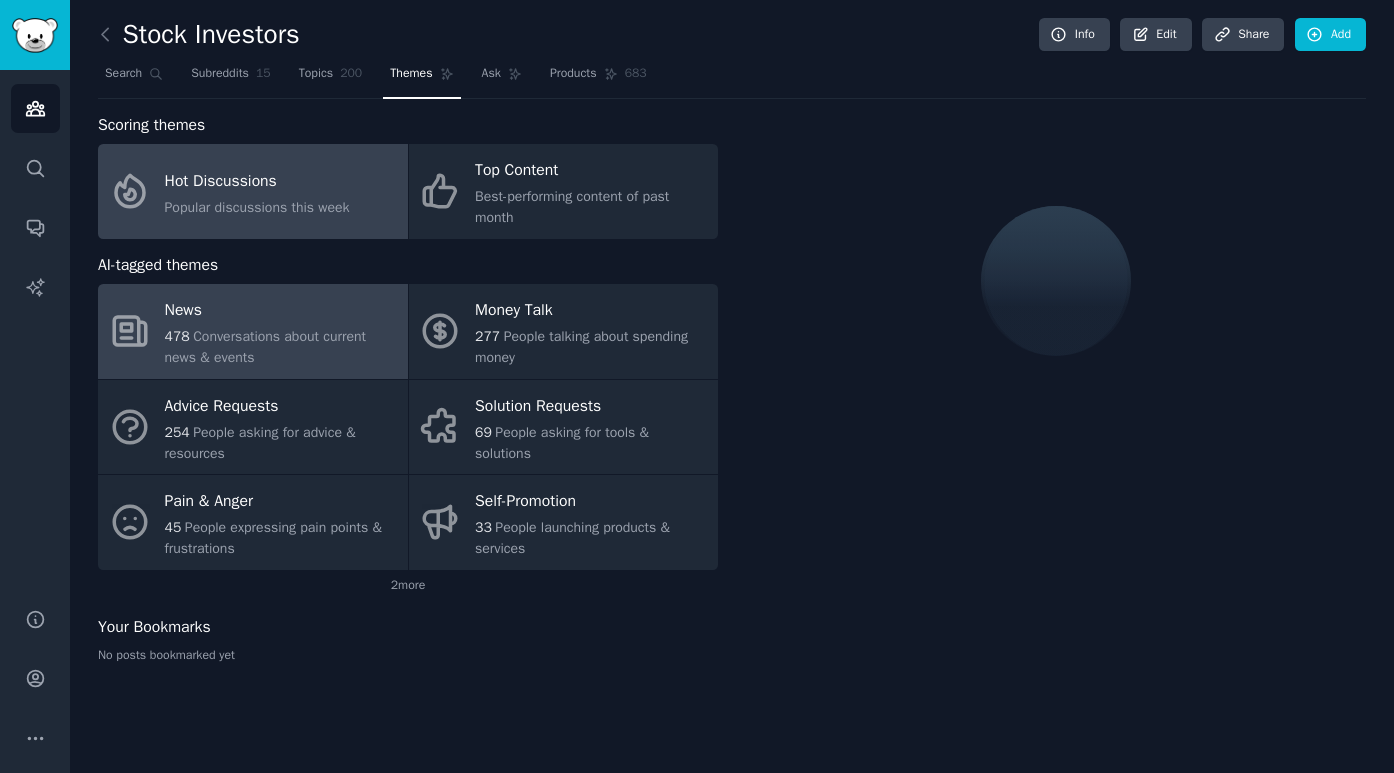 click on "Hot Discussions" at bounding box center (257, 181) 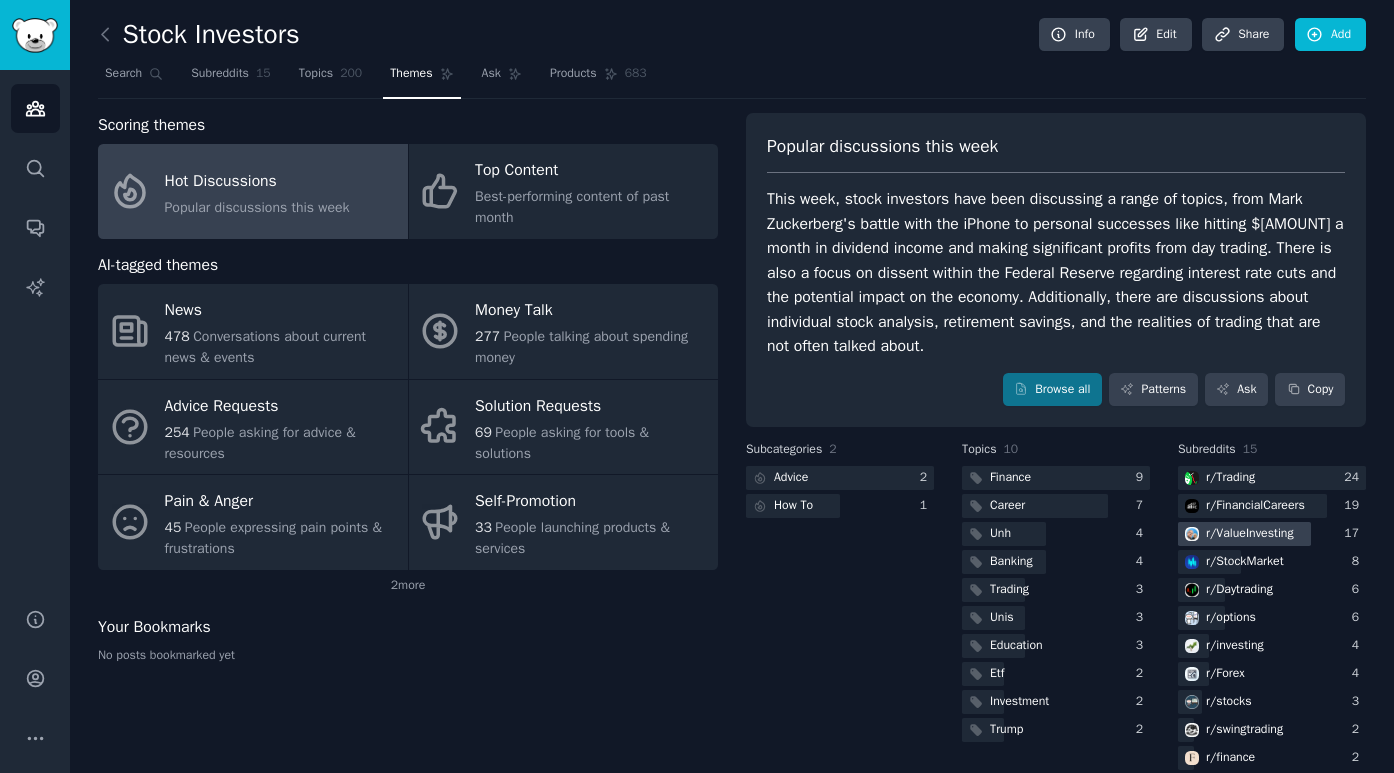 click on "r/ ValueInvesting" at bounding box center [1250, 534] 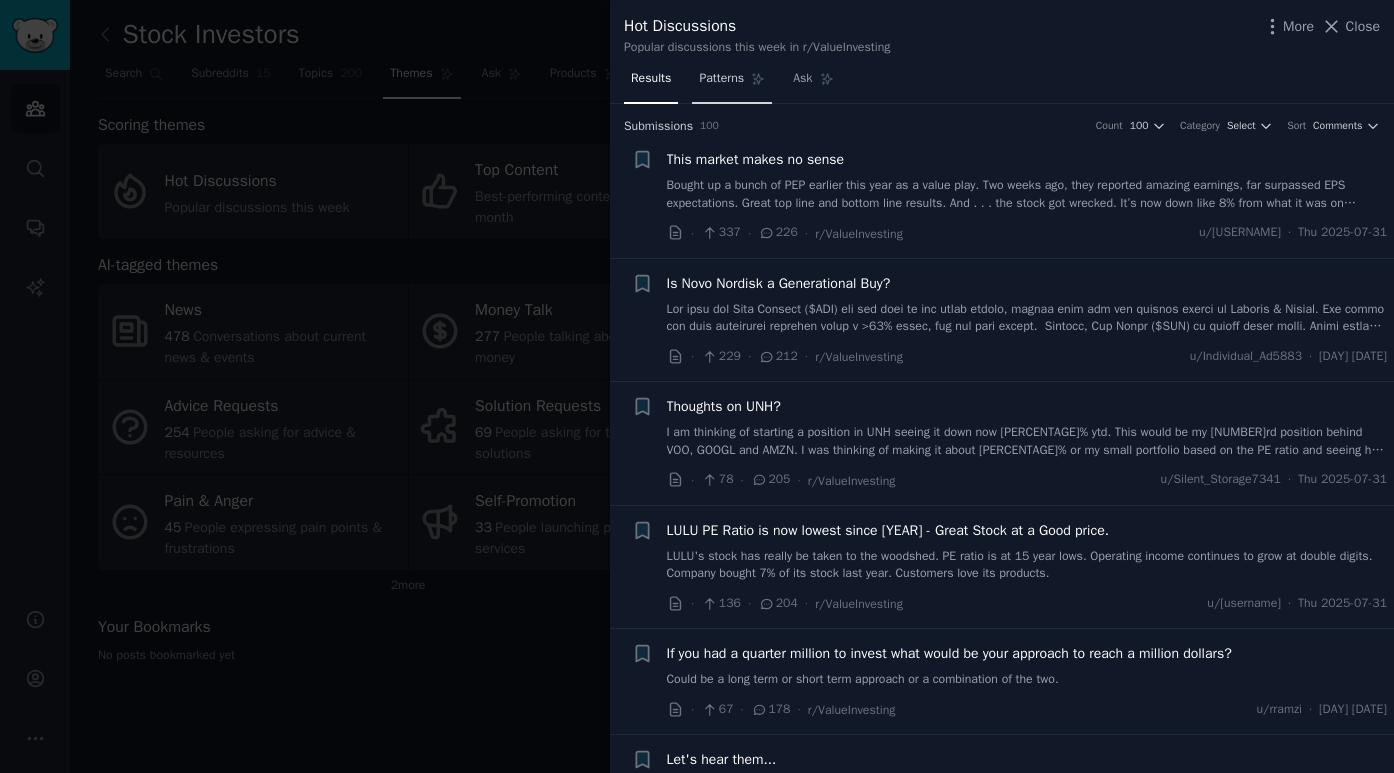 click on "Patterns" at bounding box center [721, 79] 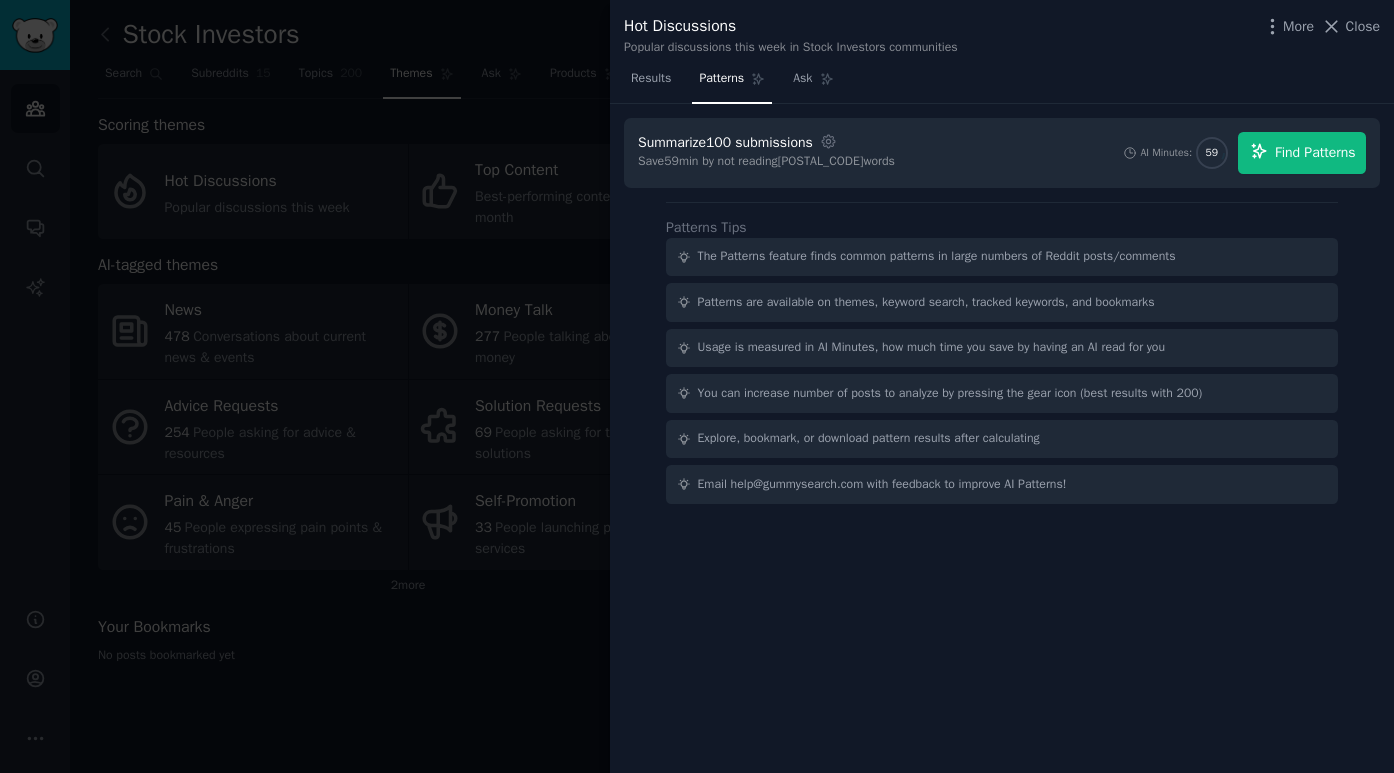 click on "Find Patterns" at bounding box center (1302, 153) 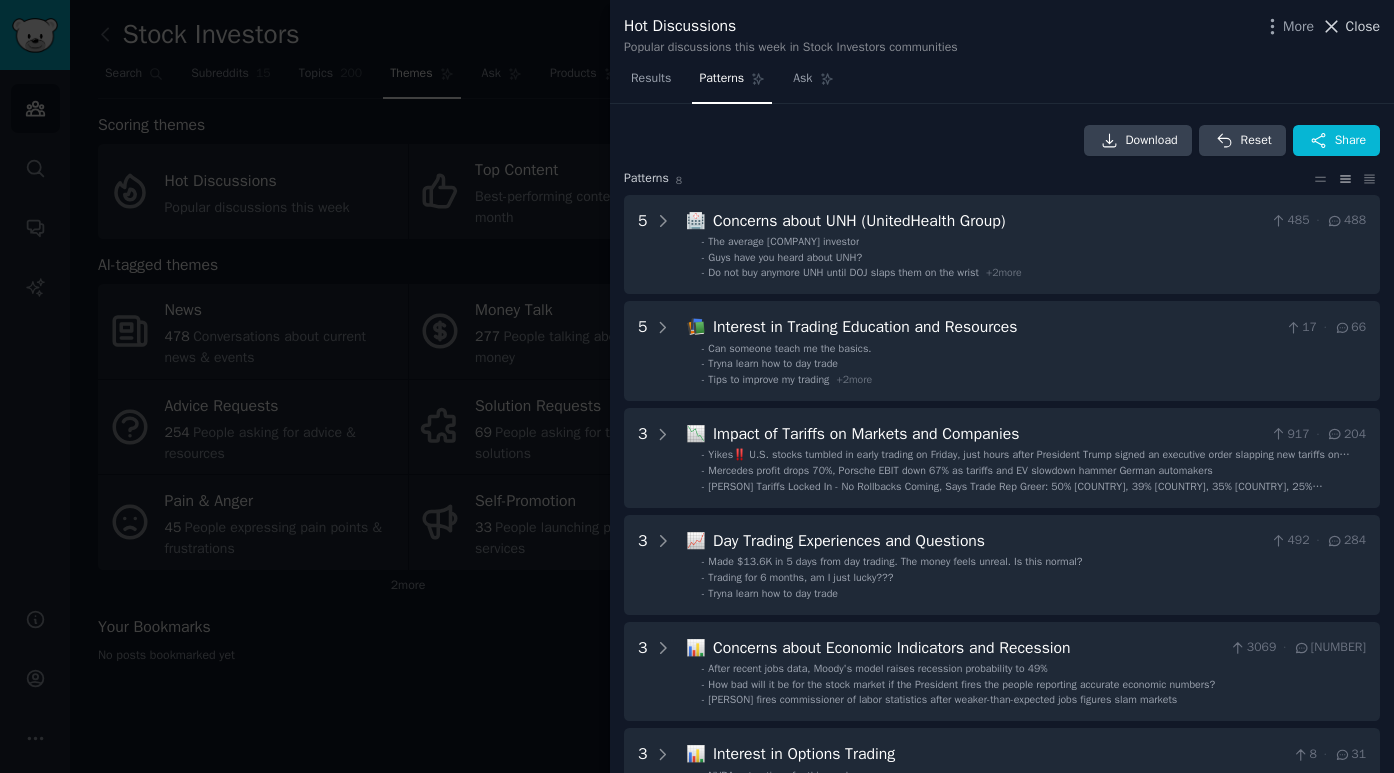 click on "Close" at bounding box center (1363, 26) 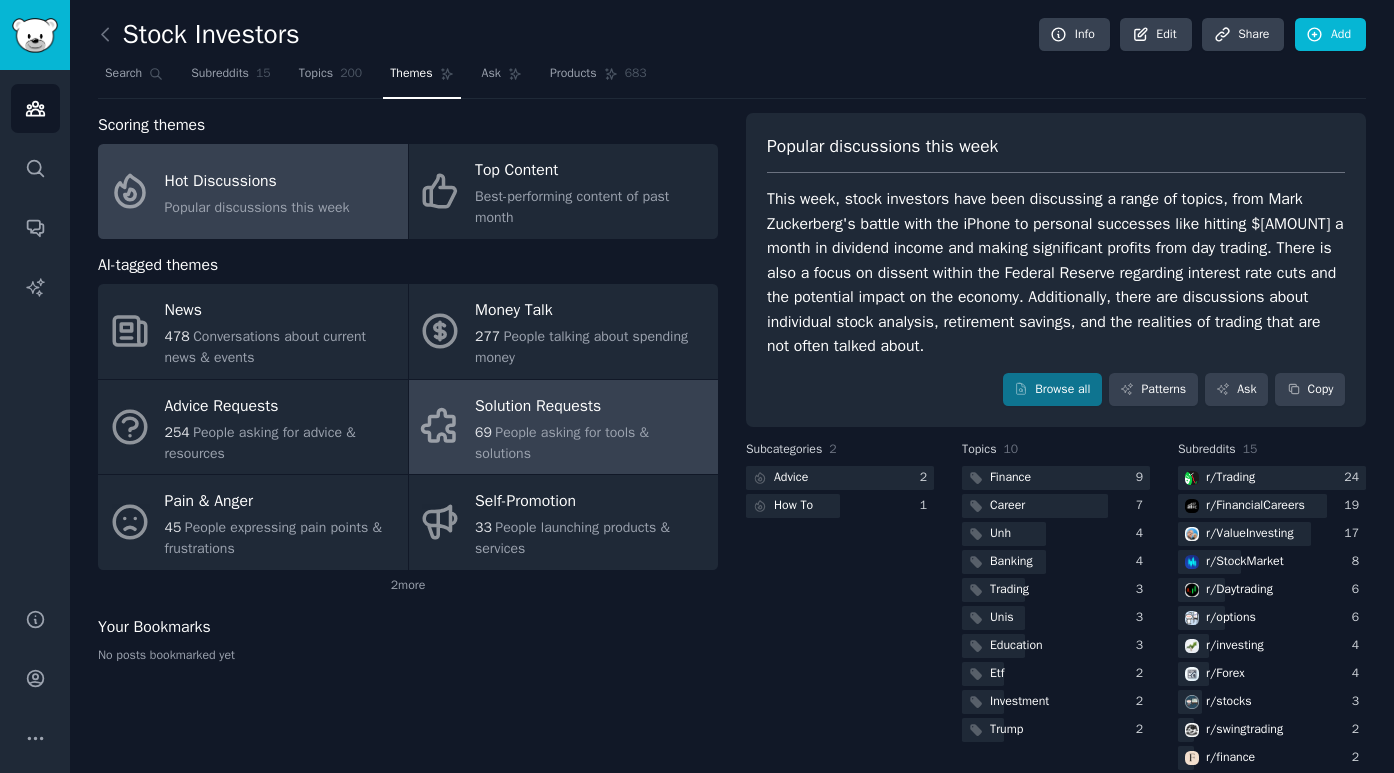 click on "Solution Requests" at bounding box center (591, 406) 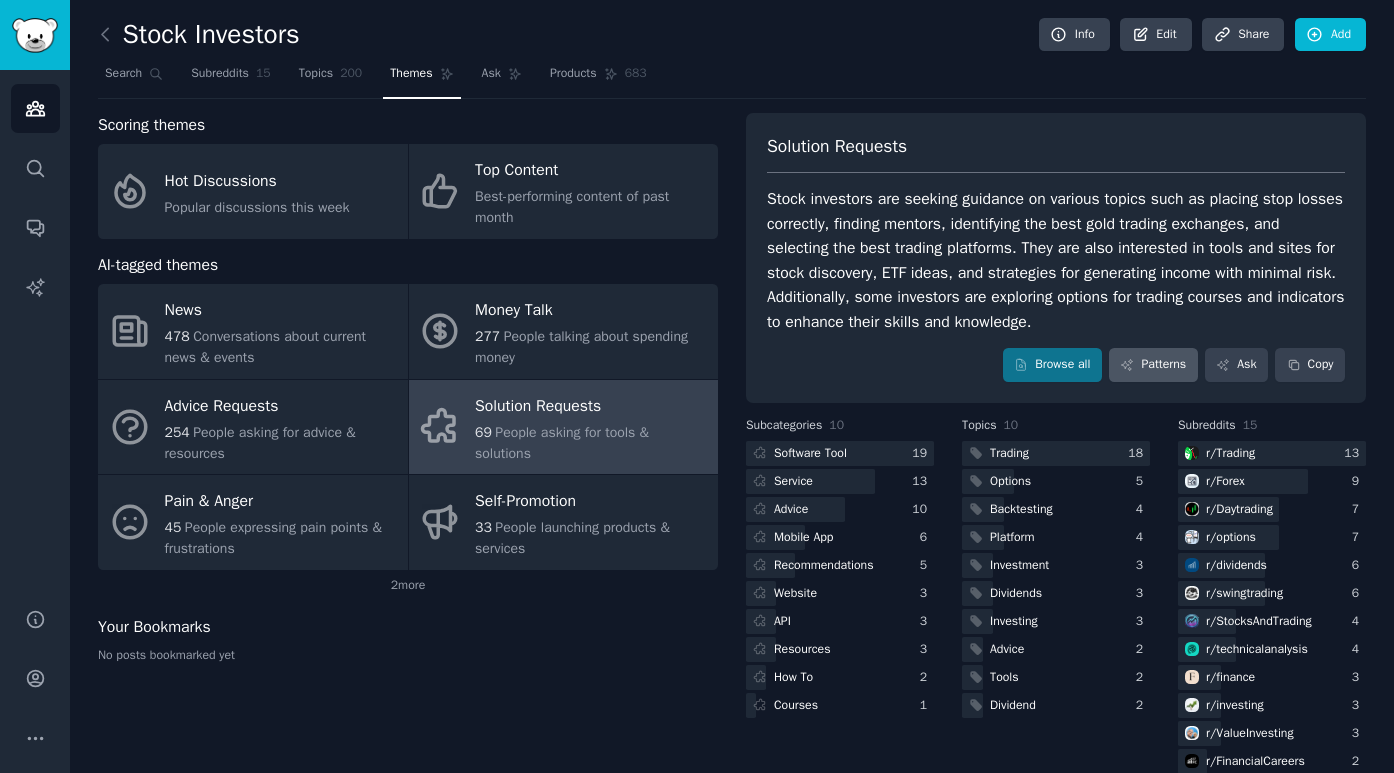 click on "Patterns" at bounding box center [1153, 365] 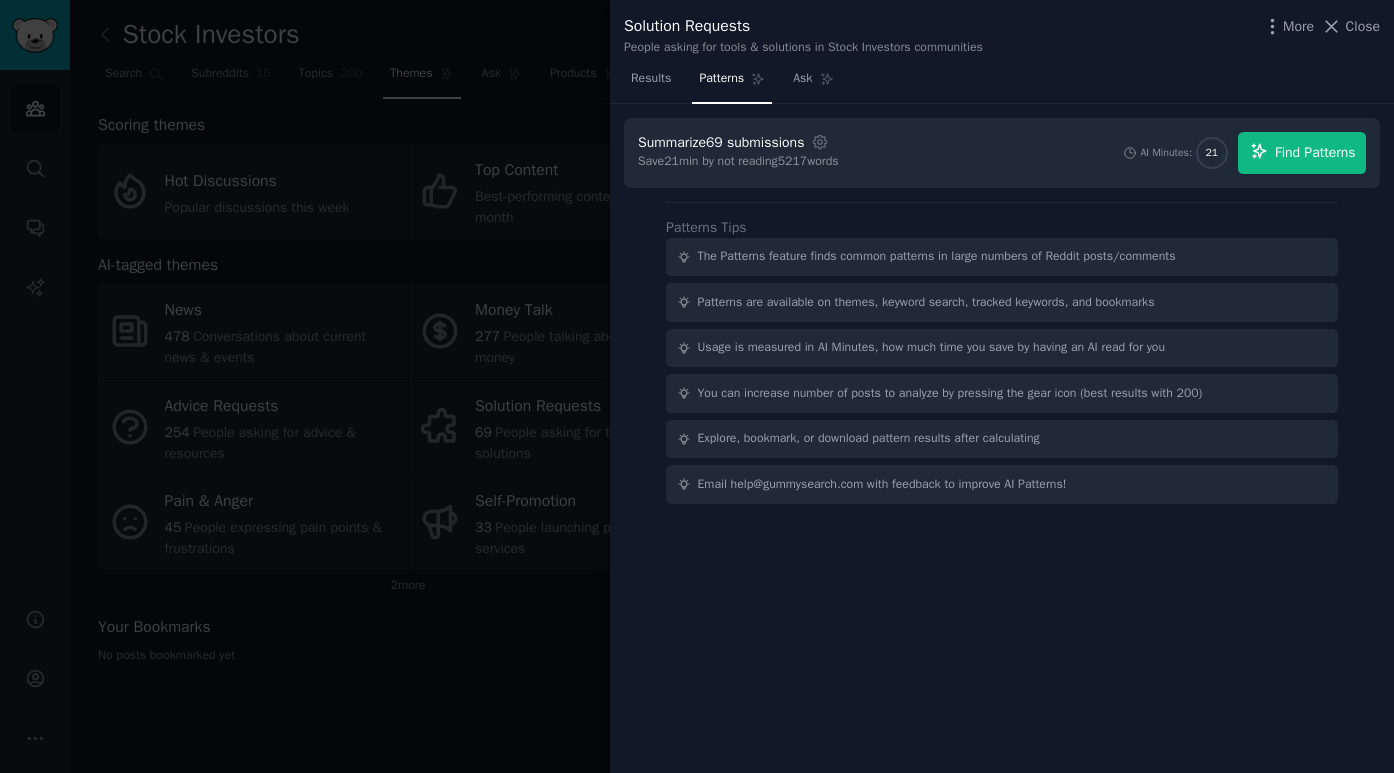 click on "Find Patterns" at bounding box center [1302, 153] 